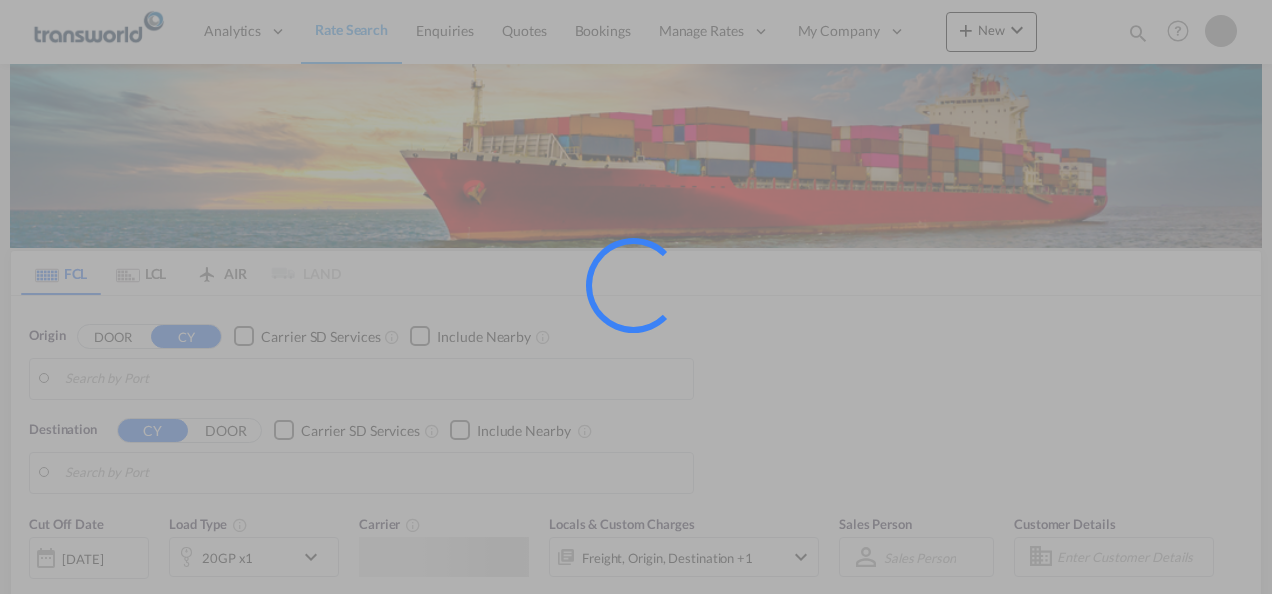 scroll, scrollTop: 0, scrollLeft: 0, axis: both 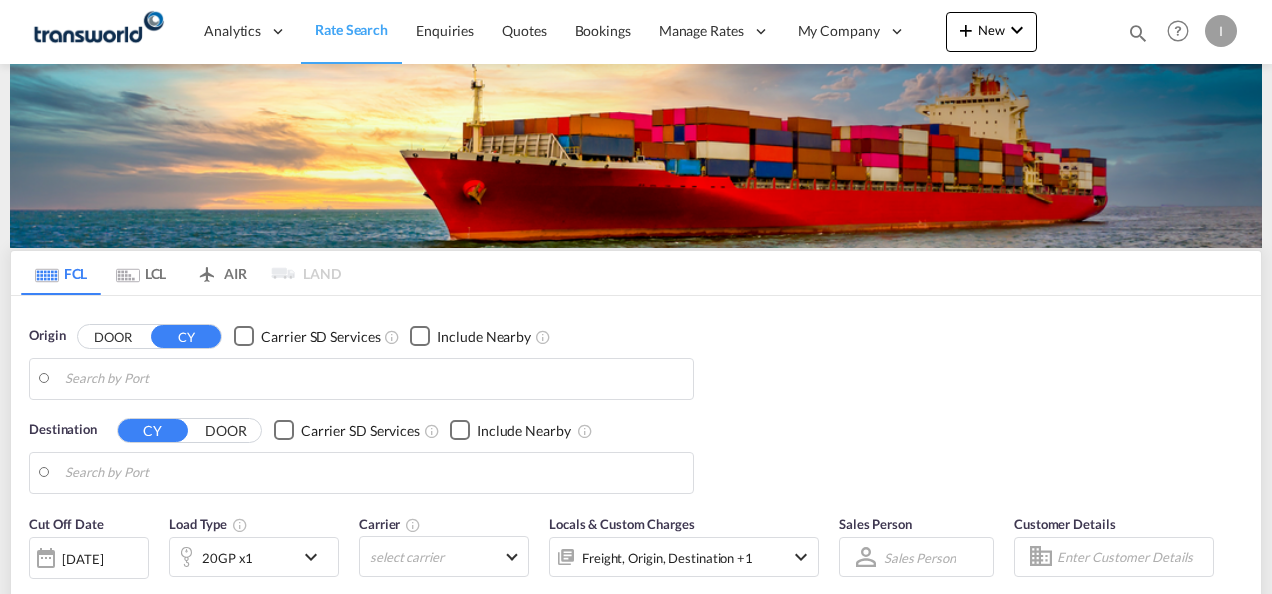 type on "[CITY], [CITY]" 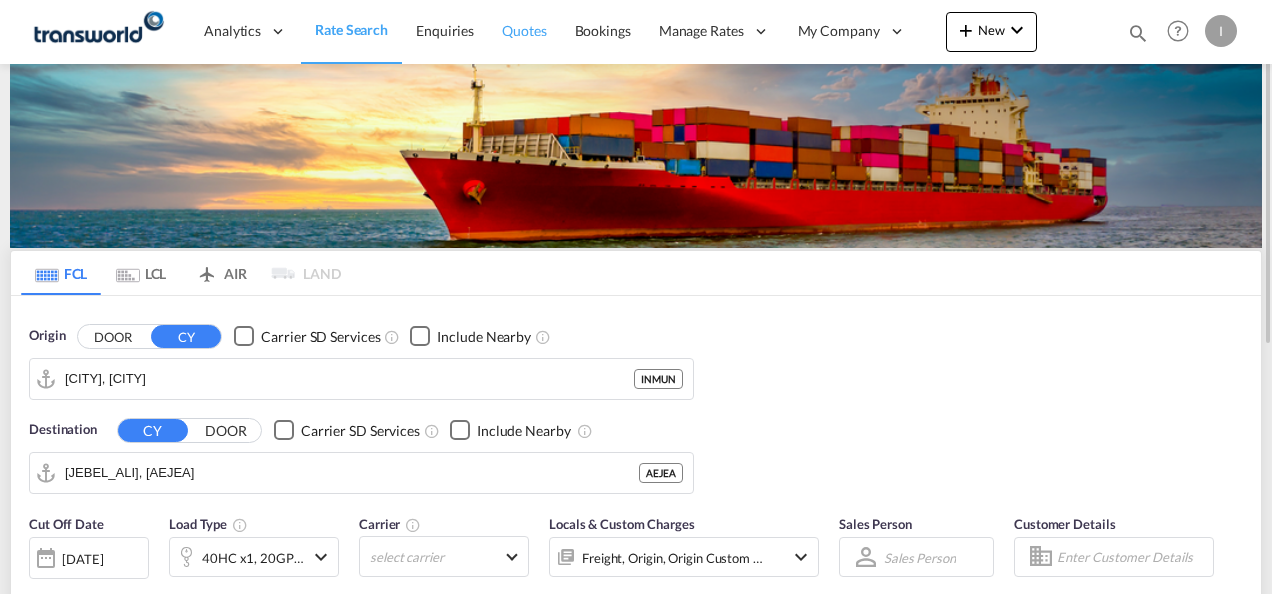 click on "Quotes" at bounding box center (524, 31) 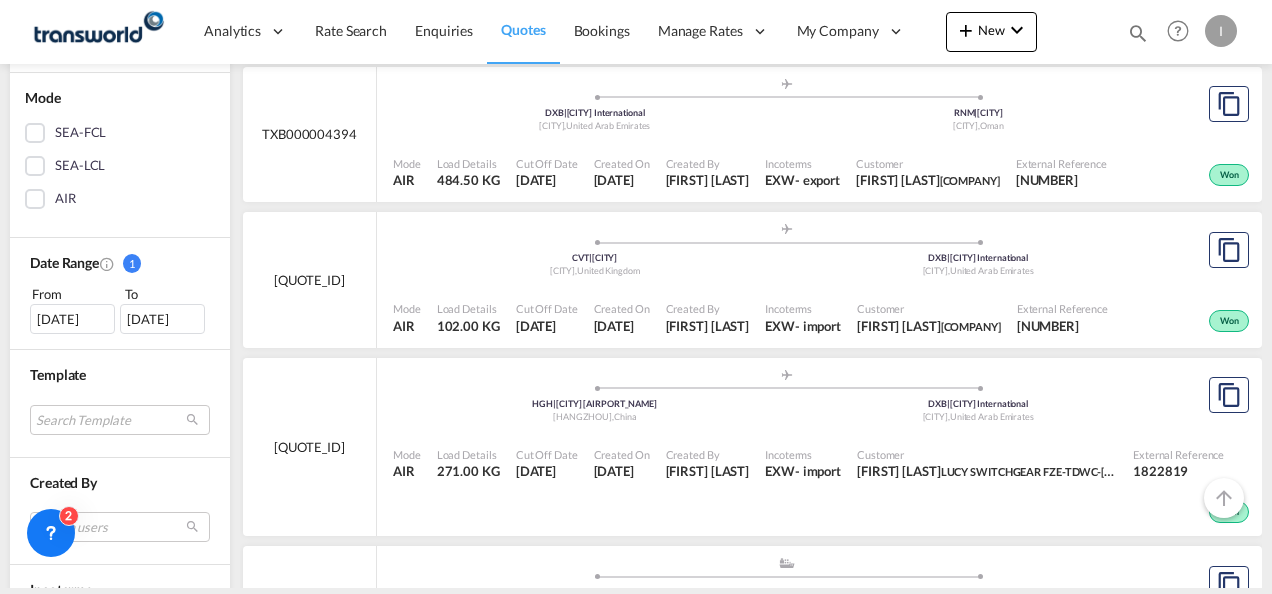 scroll, scrollTop: 658, scrollLeft: 0, axis: vertical 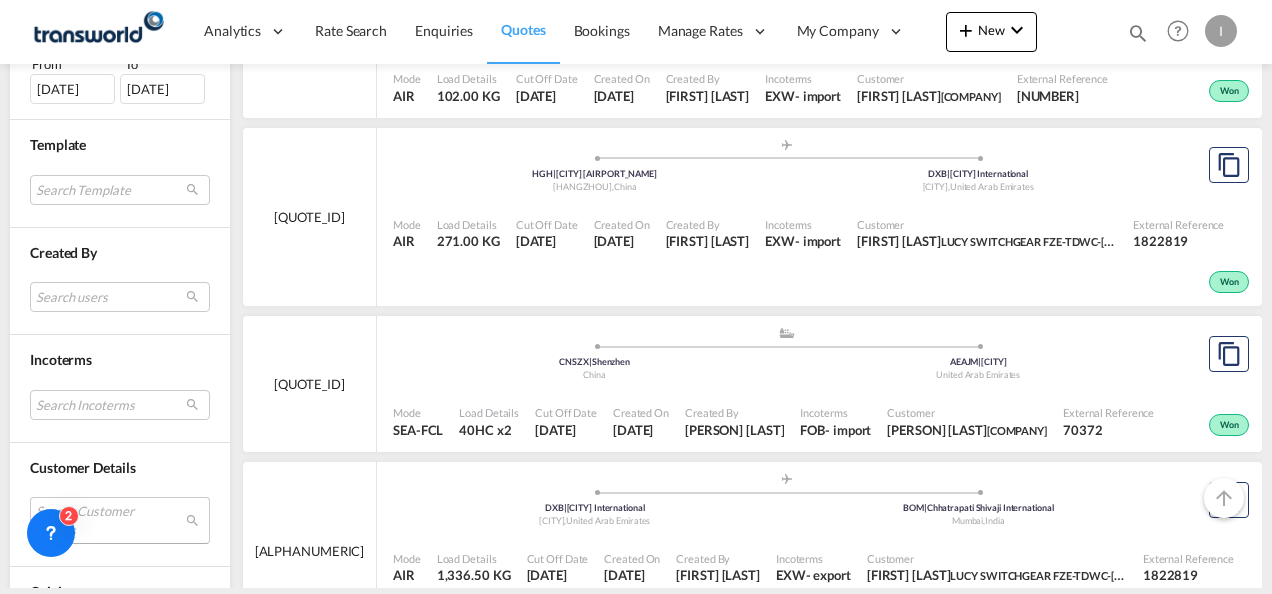 click on "Search Customer Details user name
user lucy SWITCH kayanne.comez@lucyelectric.com    | lucy switchgear fze-tdwc-dubai
user vivek SHARMA vivek.sharma@transworld.com    | oel aviation services fzco
user john JOSHUA john.joshuareyes@gowellpetro.com    | gowell oilfield technology fze
user sankarankutty R skutty@rivoligroup.com    | rivoli group ( llc )
user shiva Shiva alqaanas@emirates.net.ae    | alqannas hunting equipment llc
user vinod SARA vinodpaul@saragroup.com    | sara general trading llc
user bhavya Nair bhavya@unizenlpl.in    | unizen logistics pvt ltd
user hind Hind dxb@torinoelevators.ae    | torino elevator installation and maintenance - sole proprietorship l.l.c.
user sunil Chowta sunil.chowta@ssi-schaefer.com    | schaefer systems international dwc llc
user vinayak Rane vinayak.rane@technovaindia.com    | technova imaging systems
user prakash G prakash.g@alucor.com    | alucor limited
user sumesh VP sumeshvp@tbccgroup.com
user nitin Nitin" at bounding box center (120, 520) 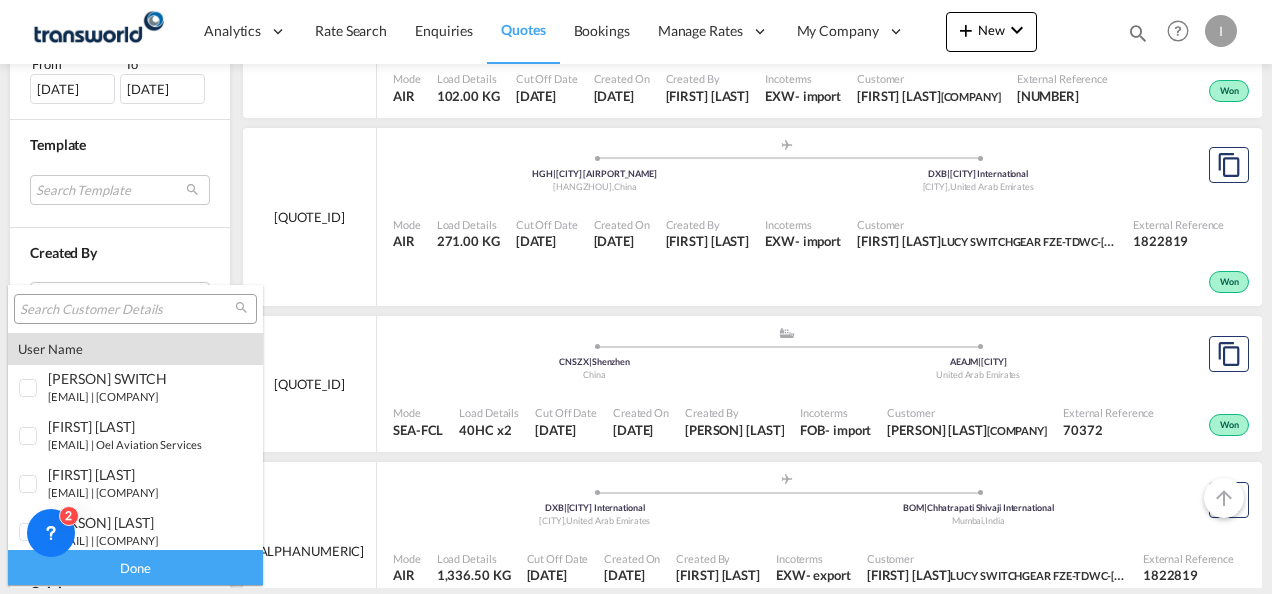 click at bounding box center [127, 310] 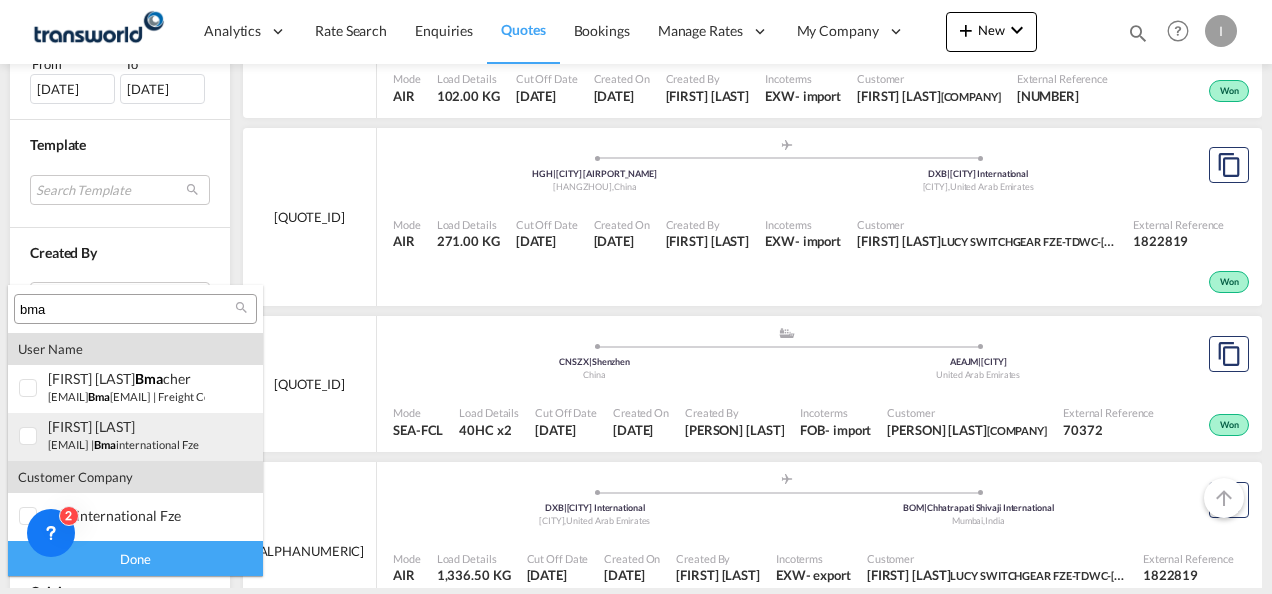 type on "bma" 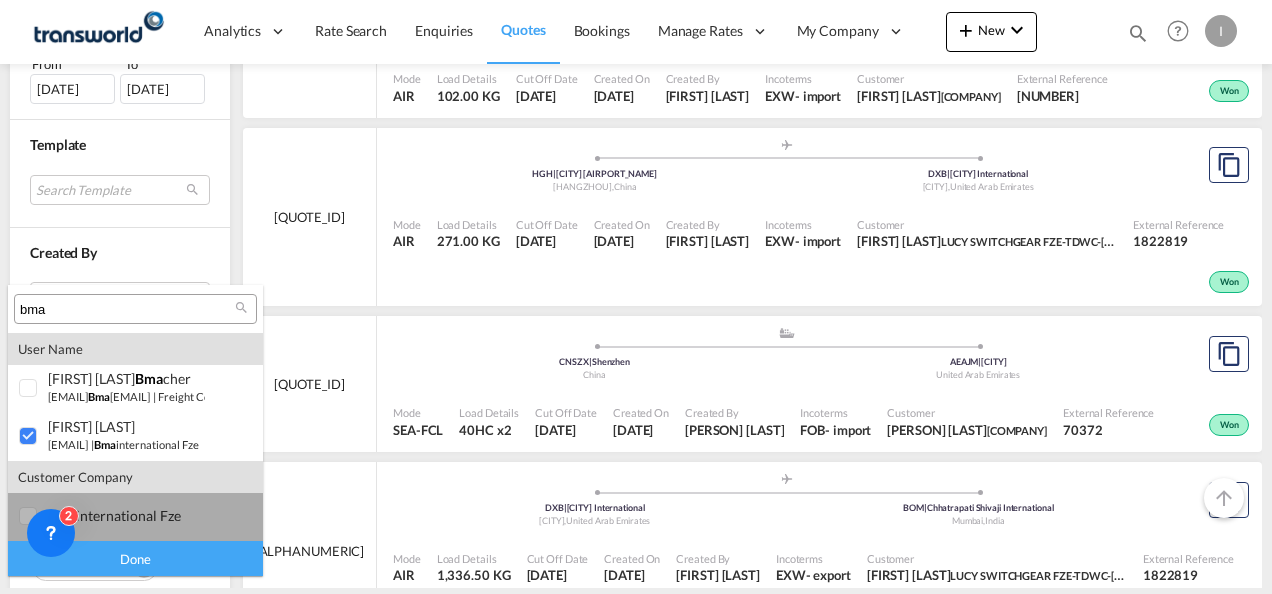click on "company bma  international fze" at bounding box center (135, 517) 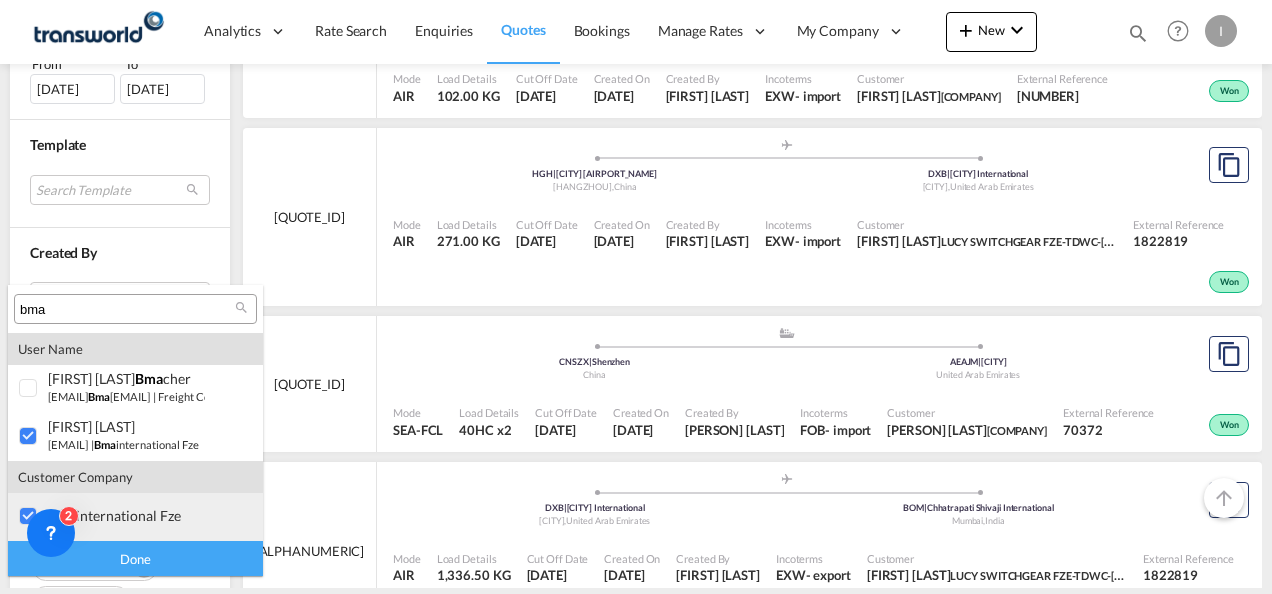 click on "bma  international fze" at bounding box center [126, 515] 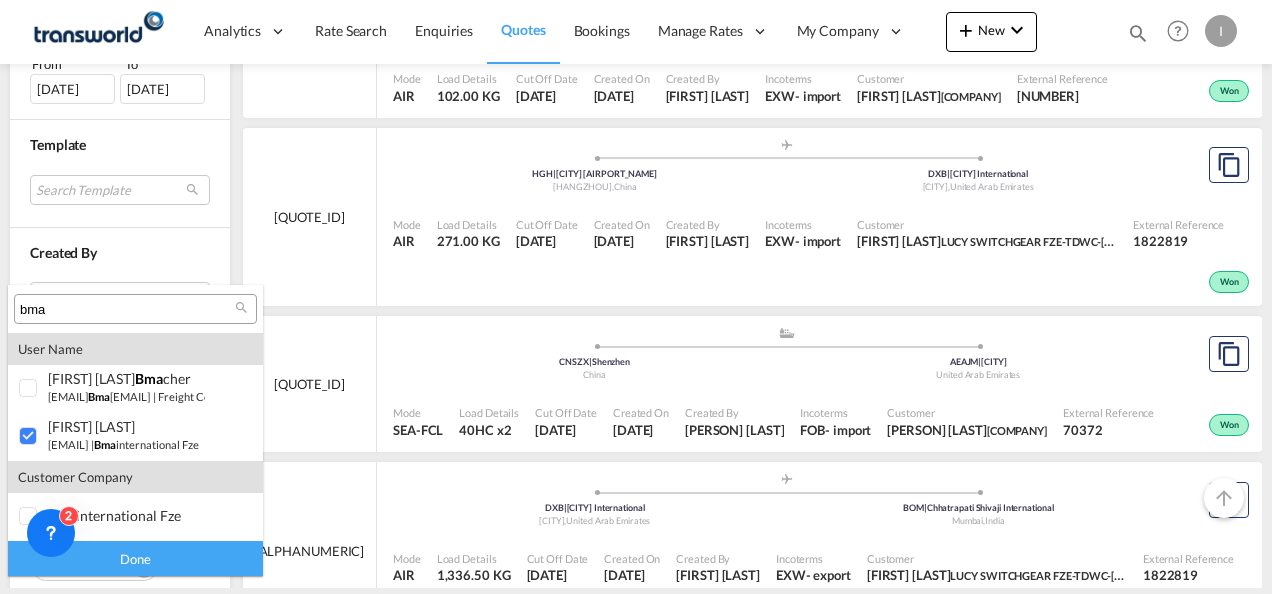 click on "Done" at bounding box center [135, 558] 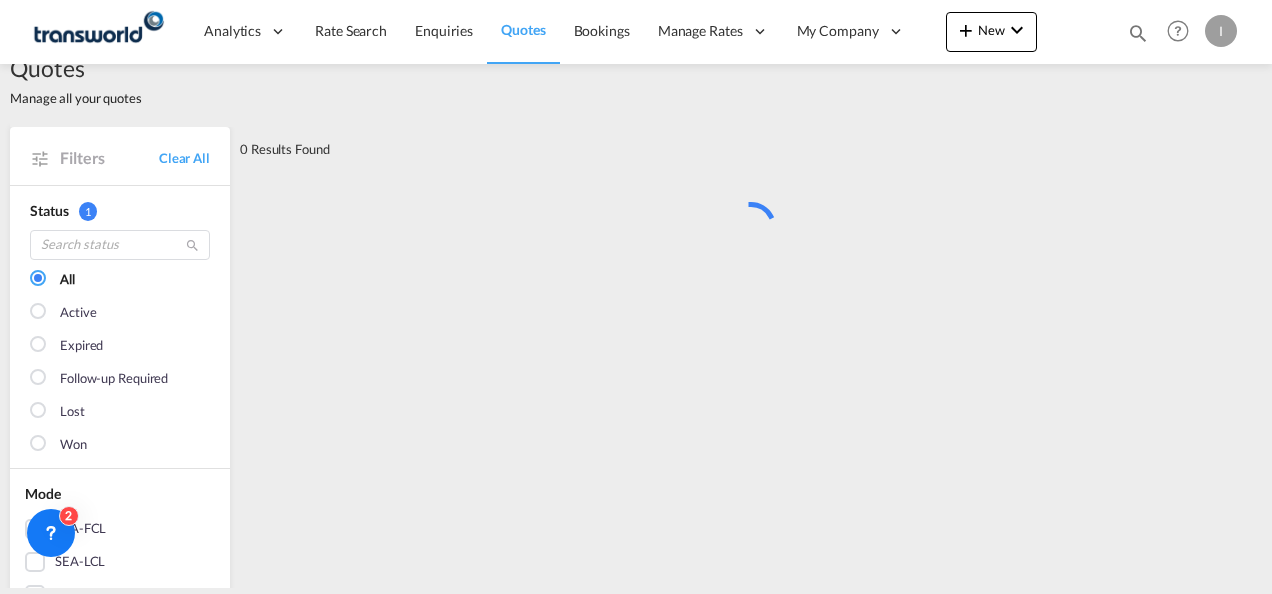 scroll, scrollTop: 0, scrollLeft: 0, axis: both 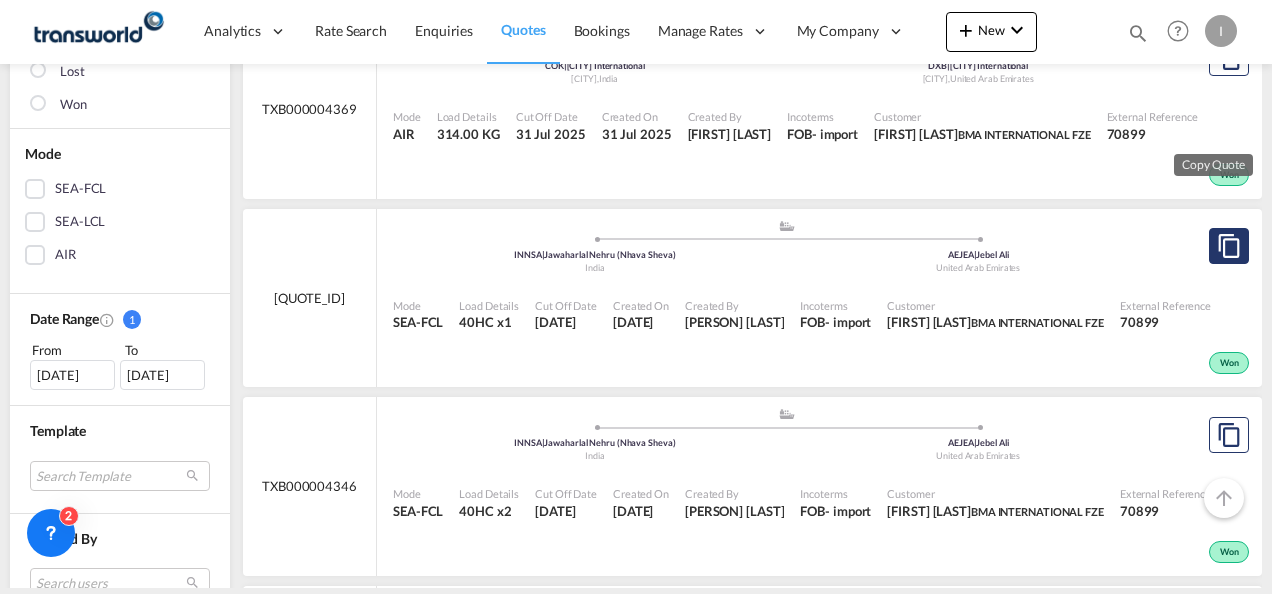 click at bounding box center (1229, 246) 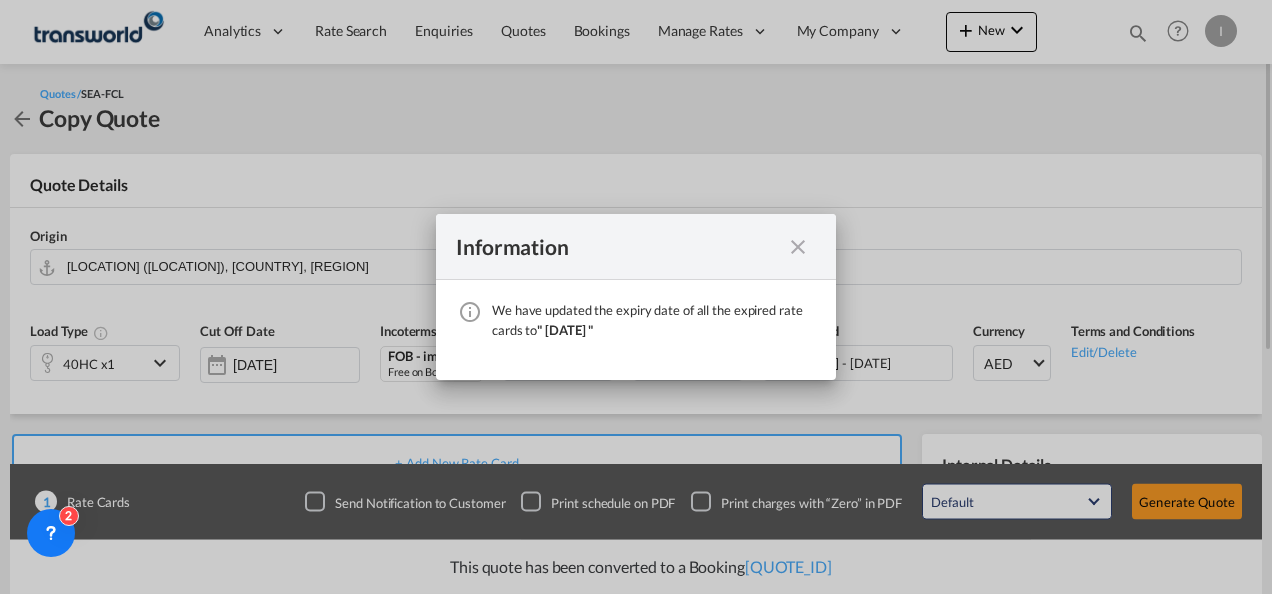 click at bounding box center [798, 247] 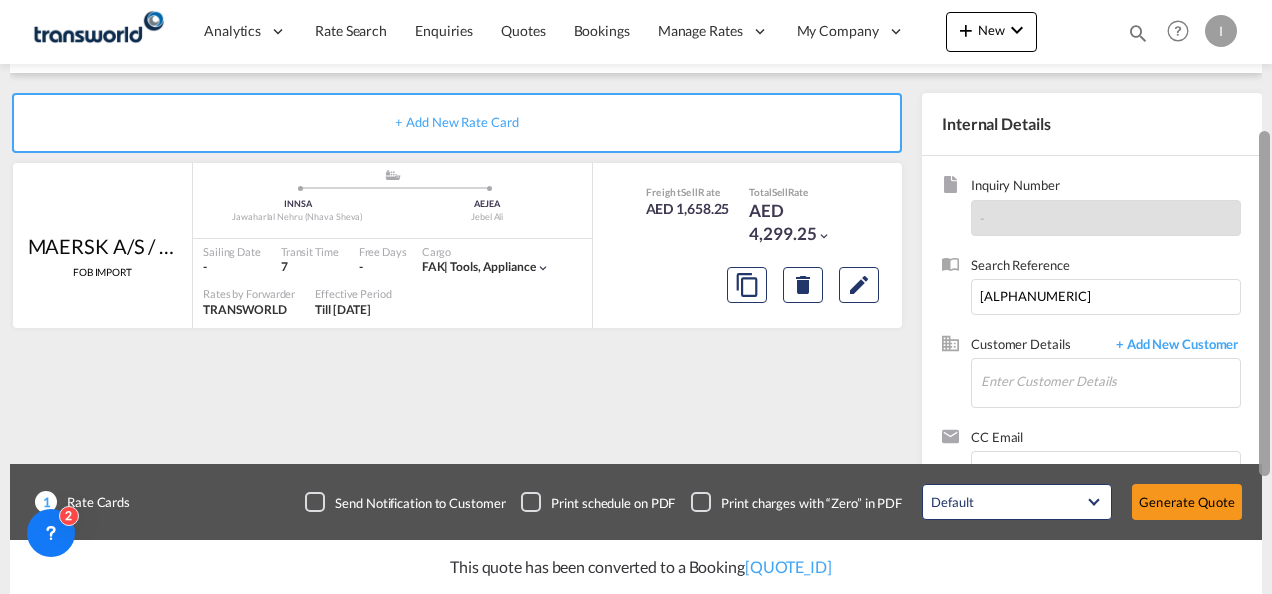 scroll, scrollTop: 365, scrollLeft: 0, axis: vertical 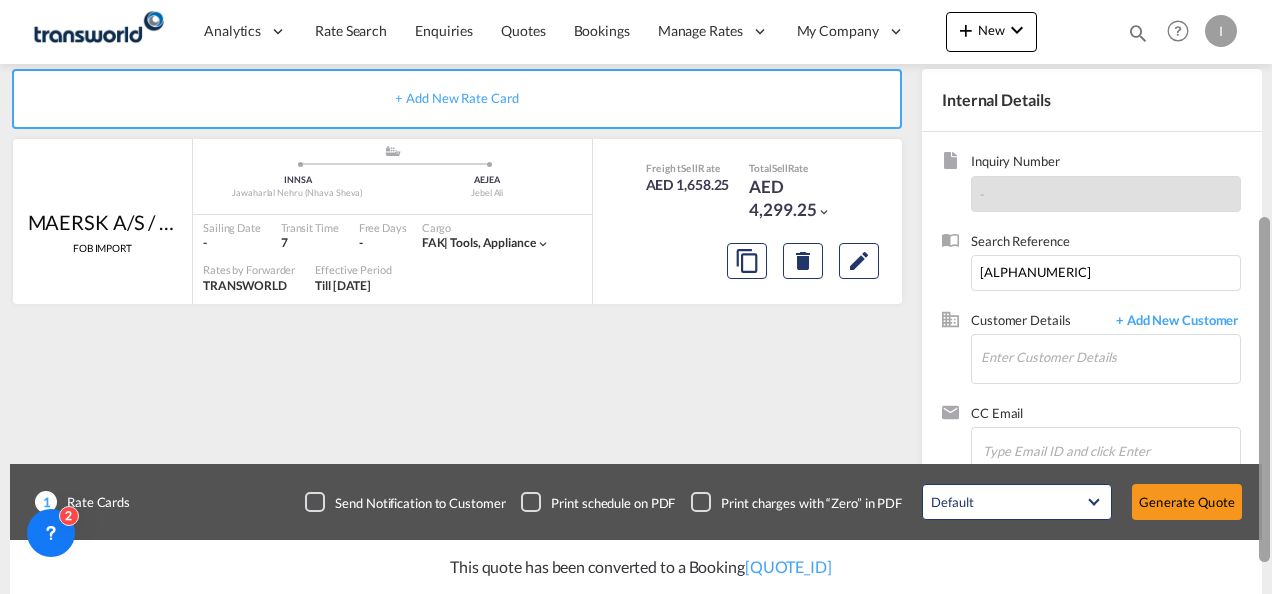 drag, startPoint x: 1266, startPoint y: 160, endPoint x: 1260, endPoint y: 373, distance: 213.08449 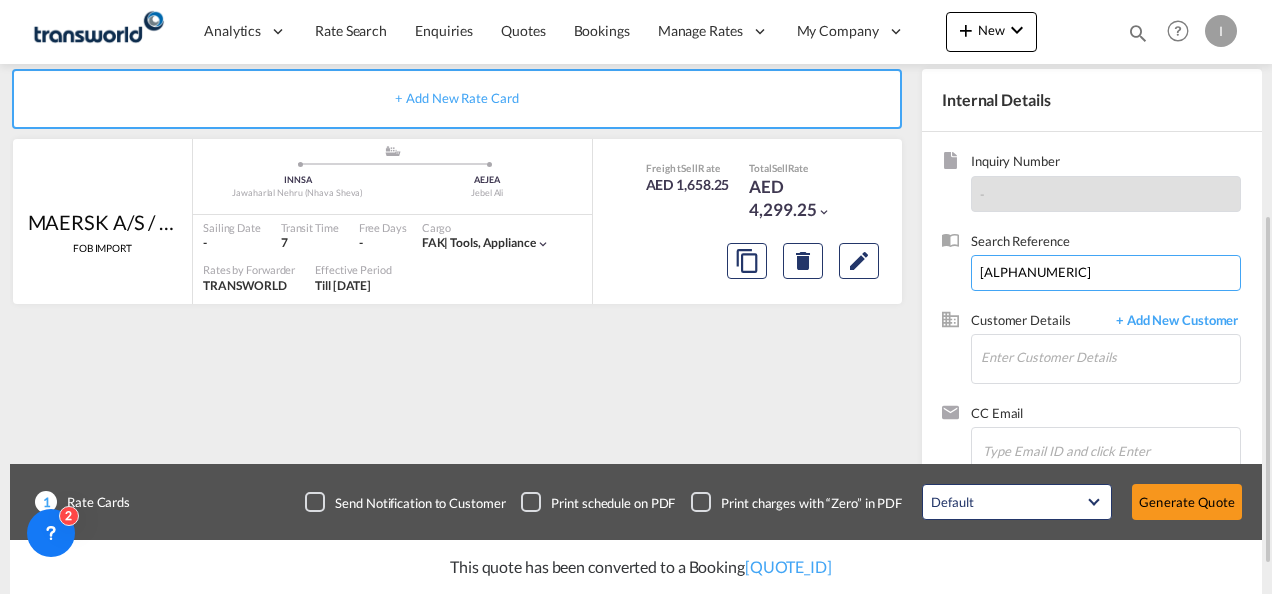 click on "BLJU4652052" at bounding box center [1106, 273] 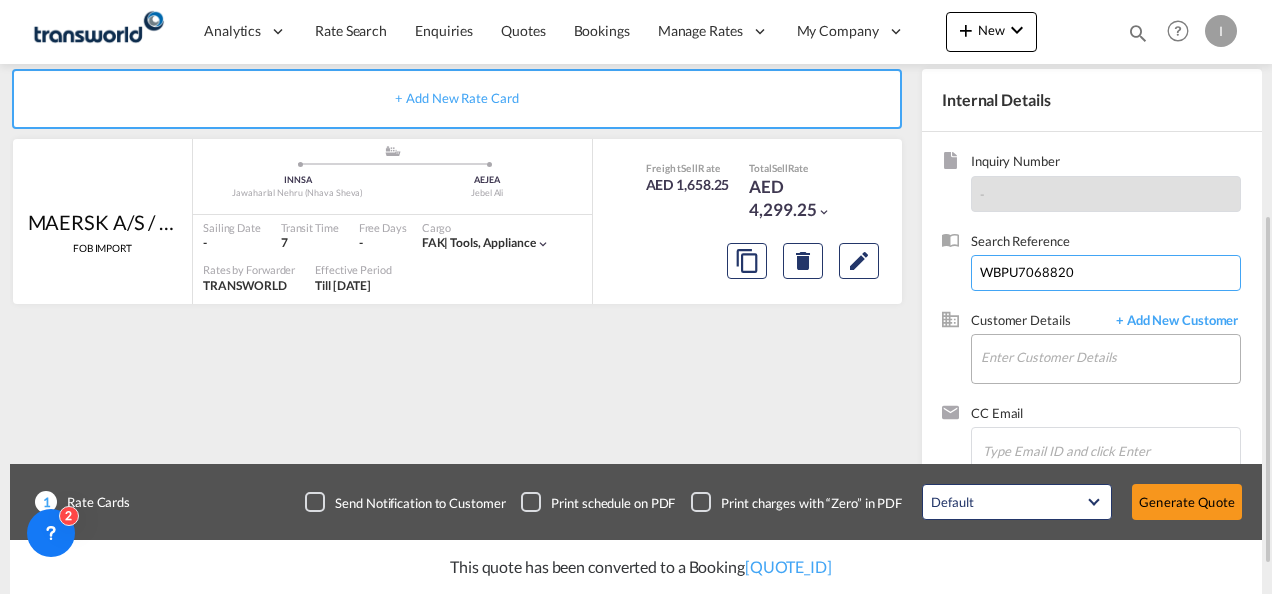 type on "WBPU7068820" 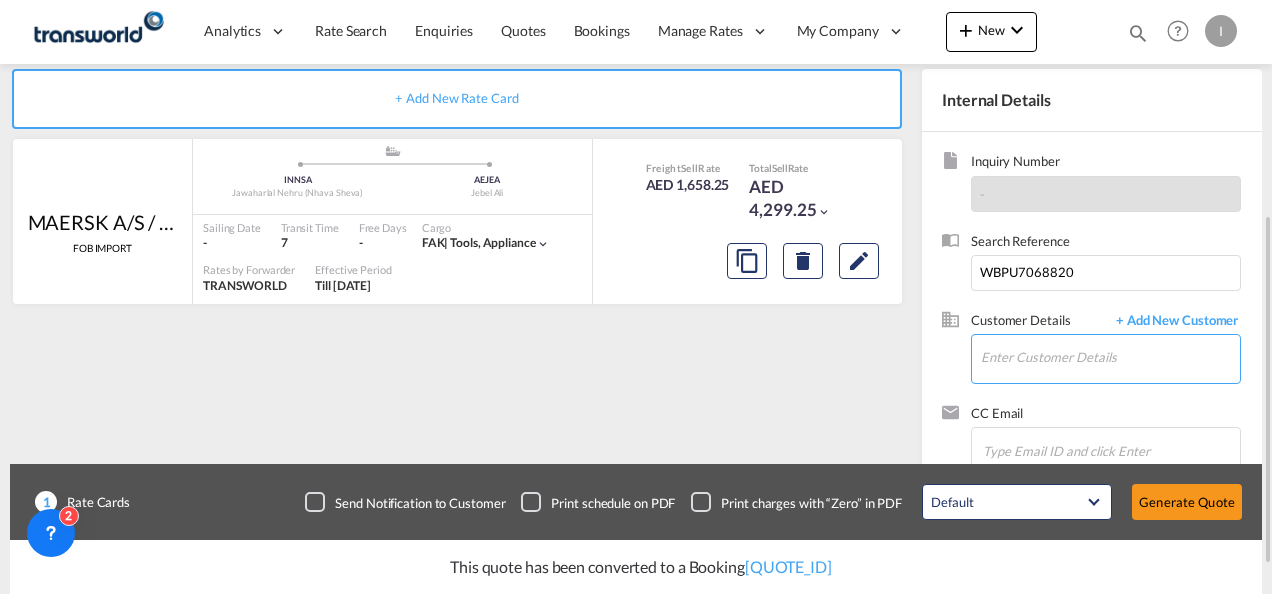 click on "Enter Customer Details" at bounding box center (1110, 357) 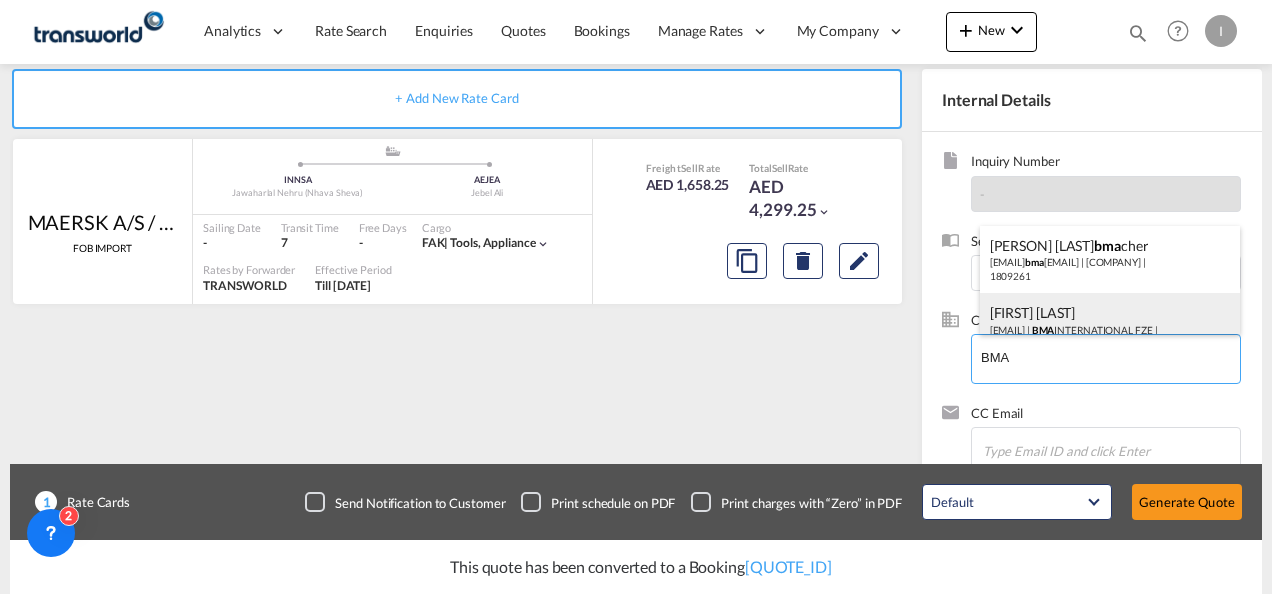 click on "HARUN SHARMA harun.sharma@redtag.ae    |    BMA  INTERNATIONAL FZE
|      70899" at bounding box center [1110, 327] 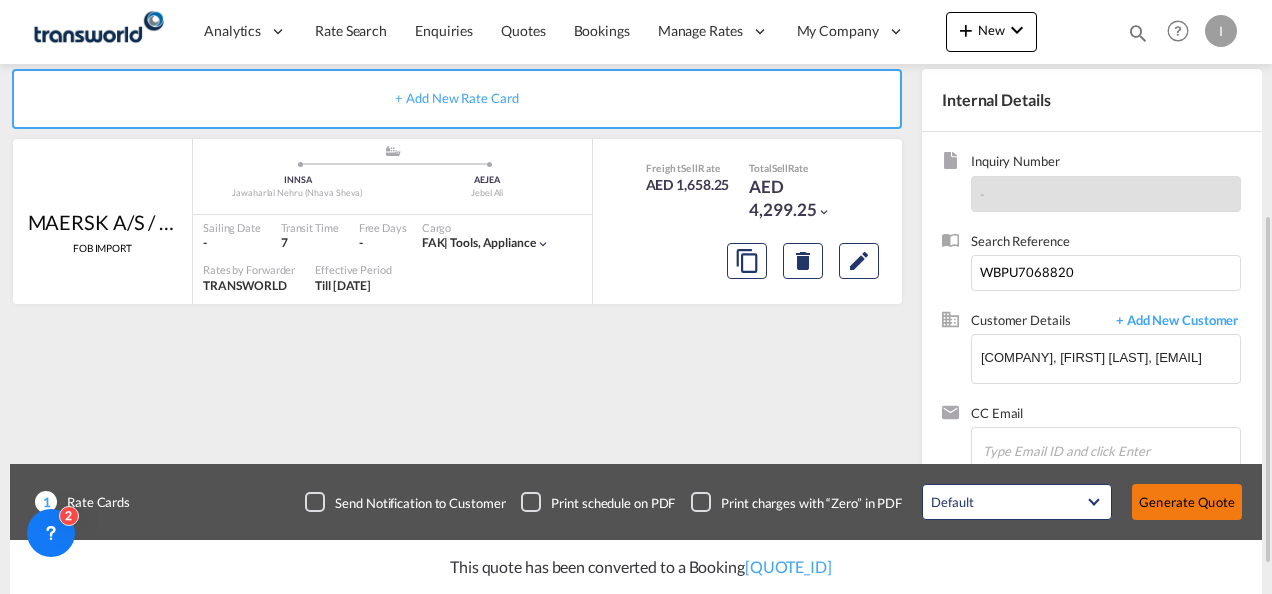 click on "Generate Quote" at bounding box center [1187, 502] 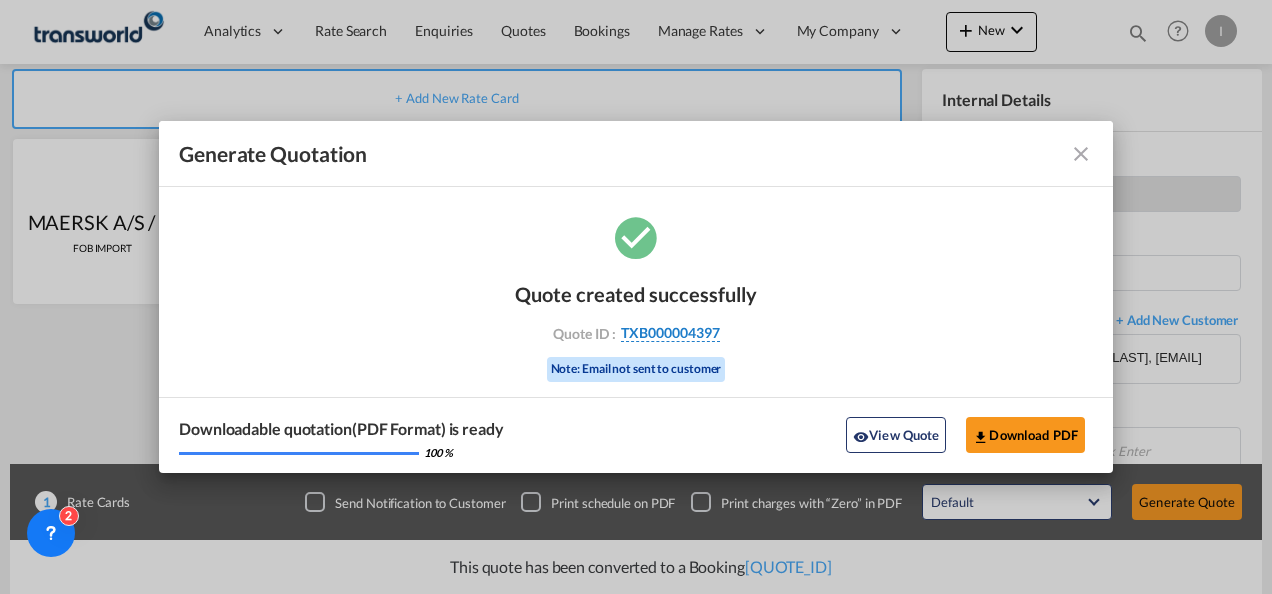 click on "[SHIPMENT_ID]" at bounding box center (670, 333) 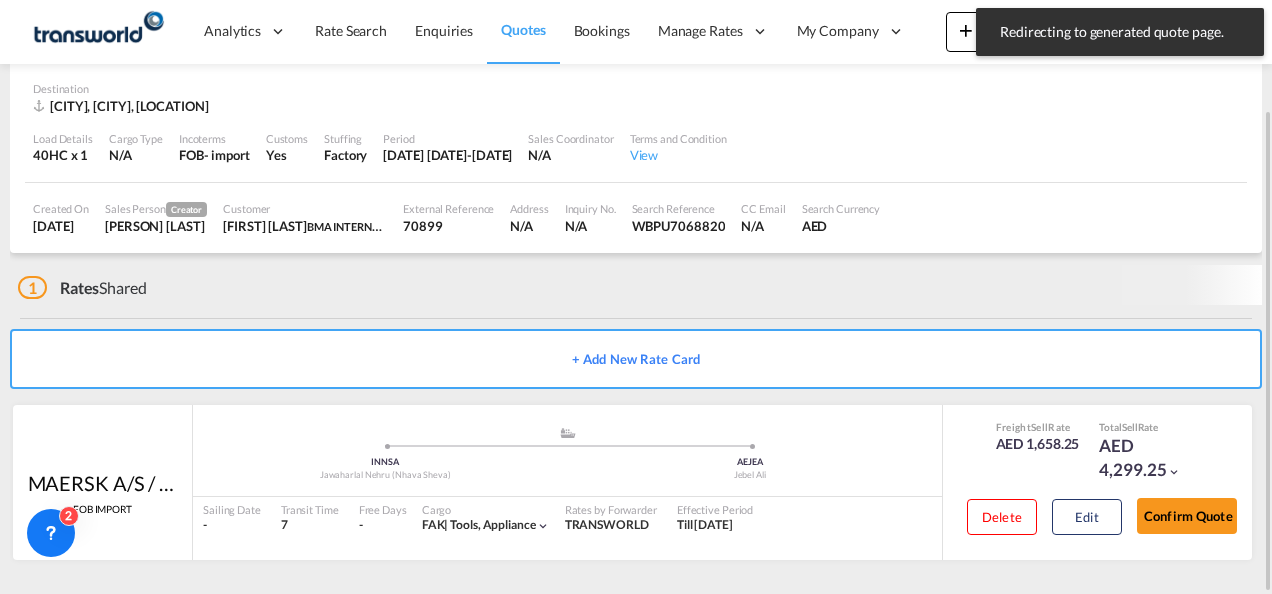 scroll, scrollTop: 122, scrollLeft: 0, axis: vertical 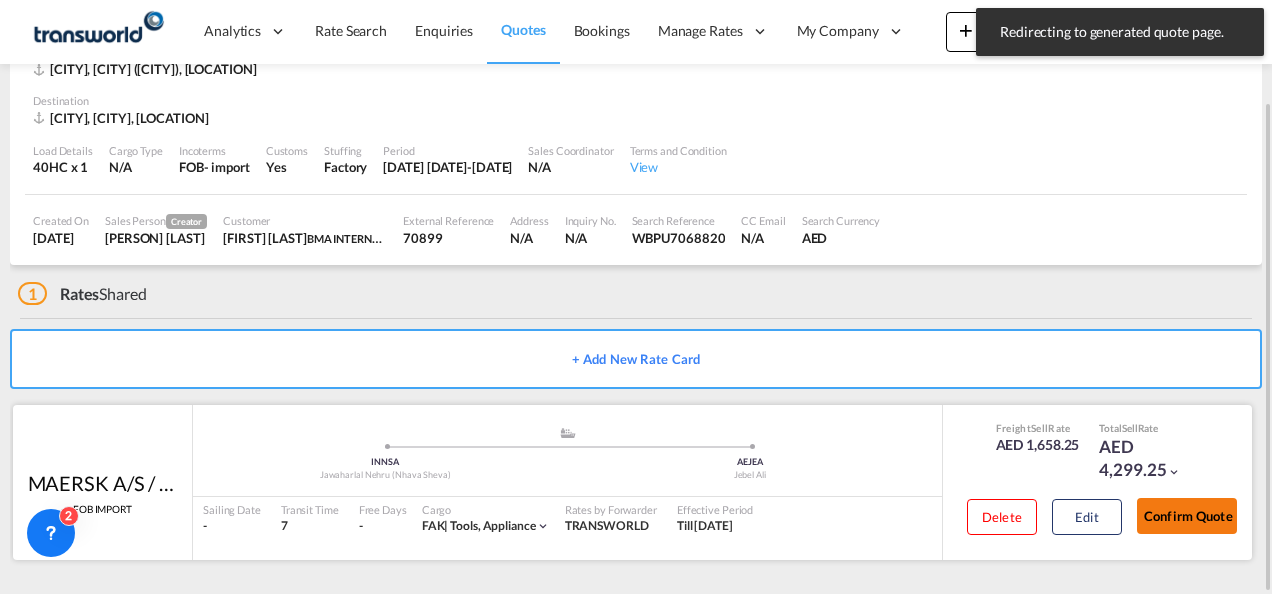 click on "Confirm Quote" at bounding box center (1187, 516) 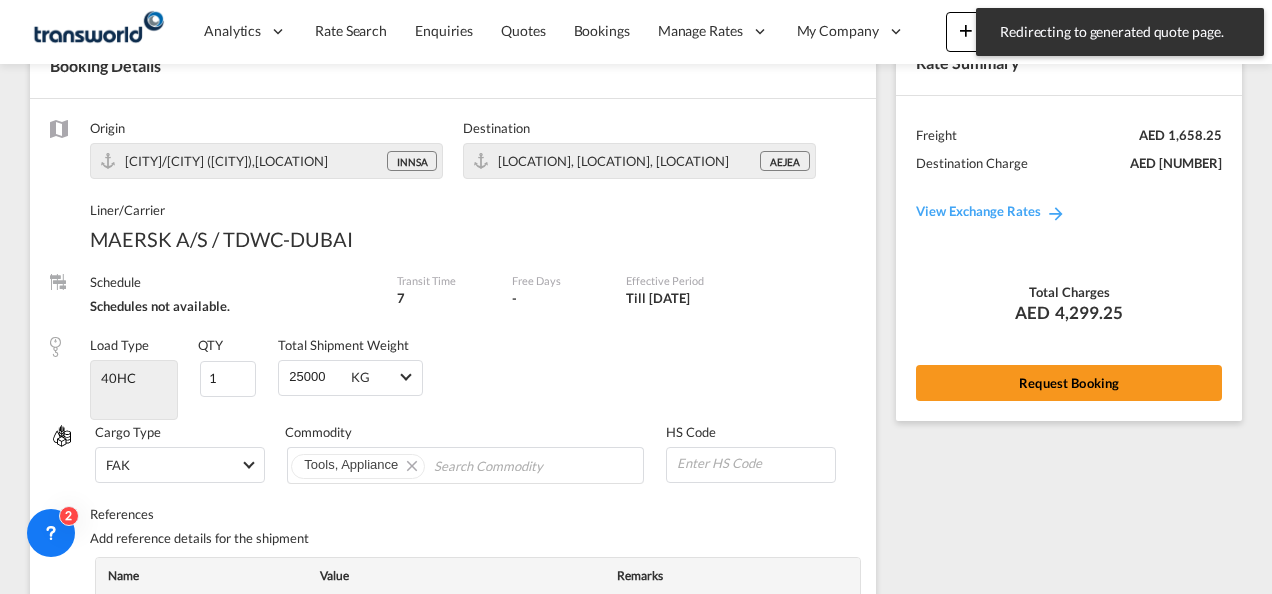 scroll, scrollTop: 811, scrollLeft: 0, axis: vertical 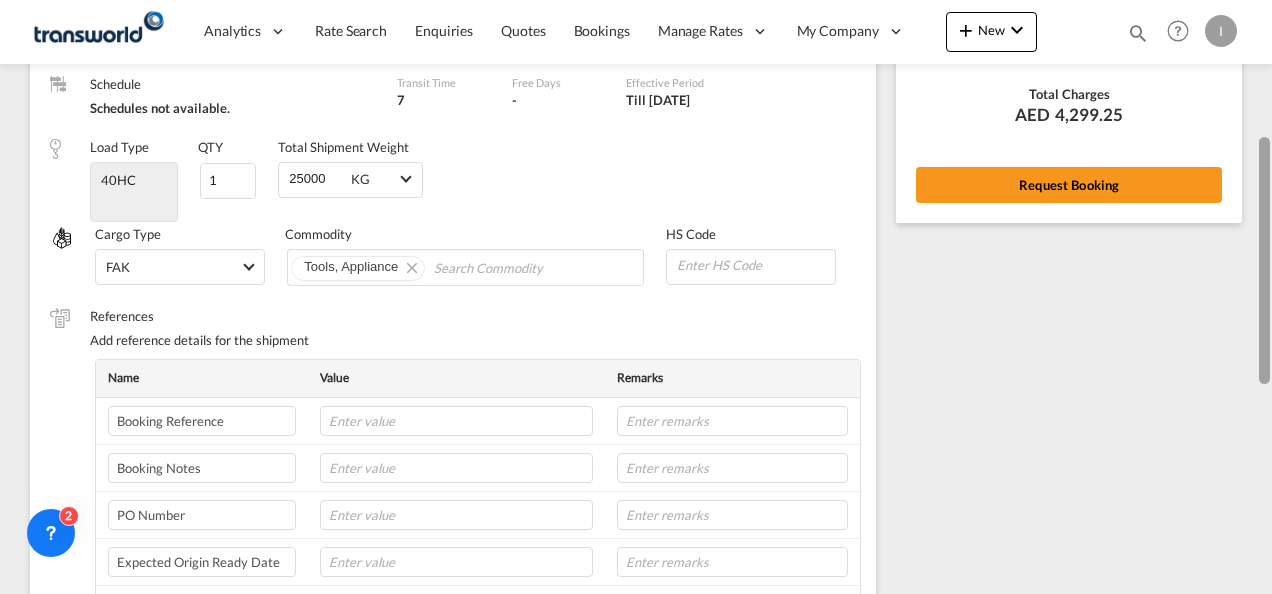drag, startPoint x: 1261, startPoint y: 428, endPoint x: 1240, endPoint y: 223, distance: 206.0728 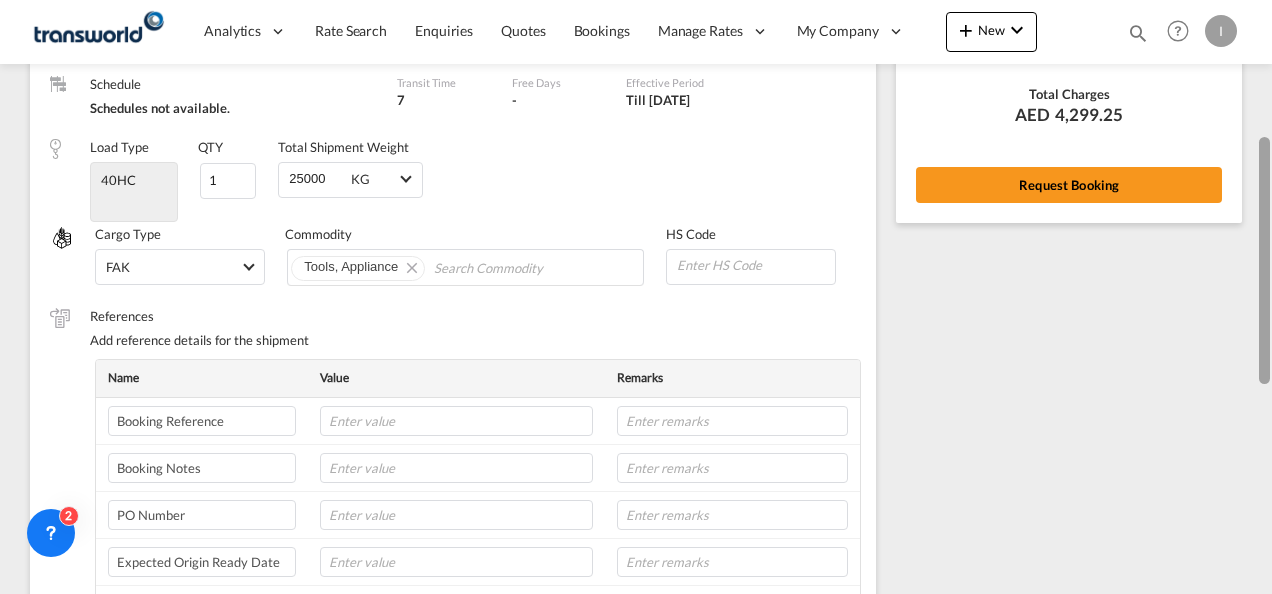 click on "Analytics
Reports
Dashboard
Rate Search
Enquiries
Quotes
Bookings" at bounding box center (636, 297) 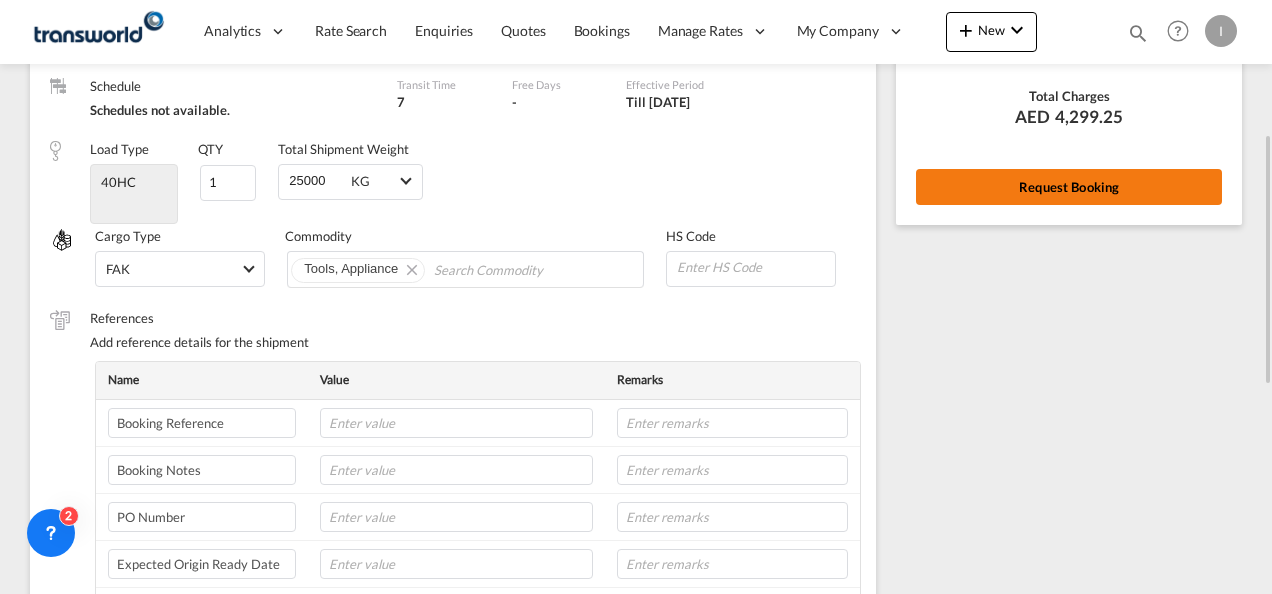 click on "Request Booking" at bounding box center [1069, 187] 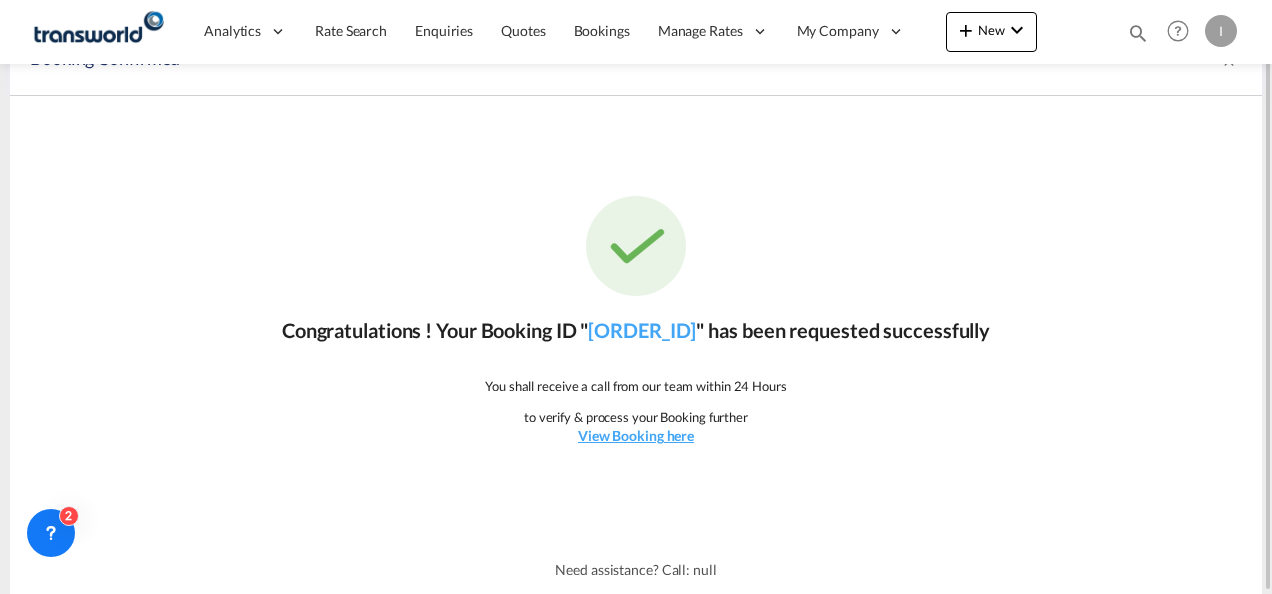 scroll, scrollTop: 37, scrollLeft: 0, axis: vertical 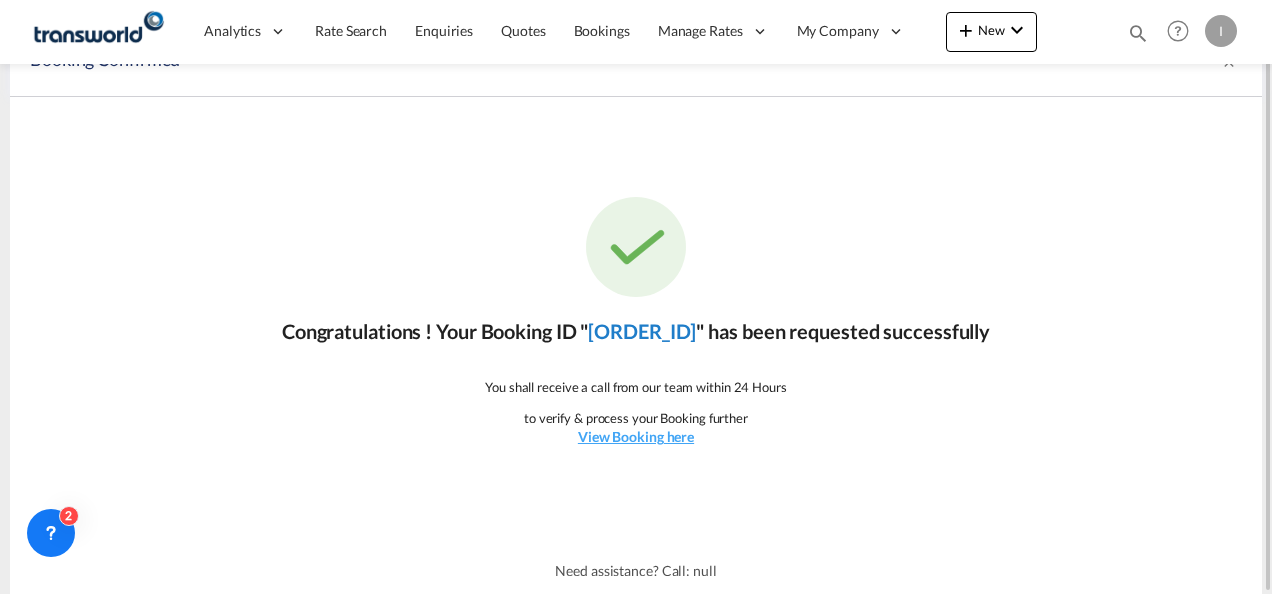 click on "TXB004307" 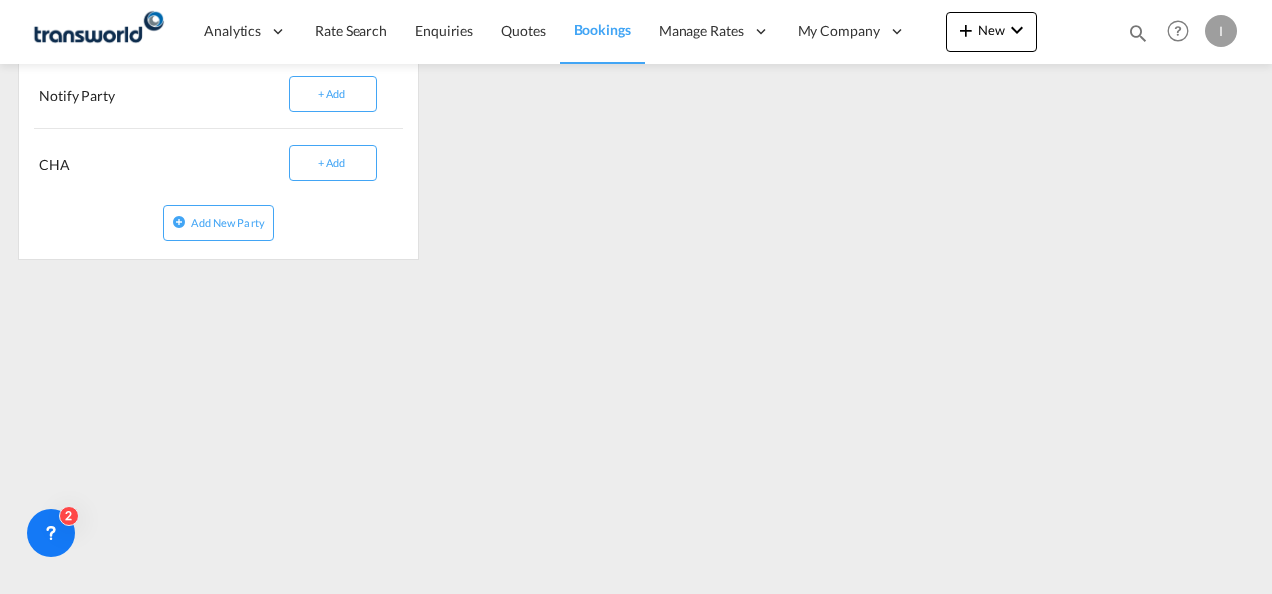 scroll, scrollTop: 633, scrollLeft: 0, axis: vertical 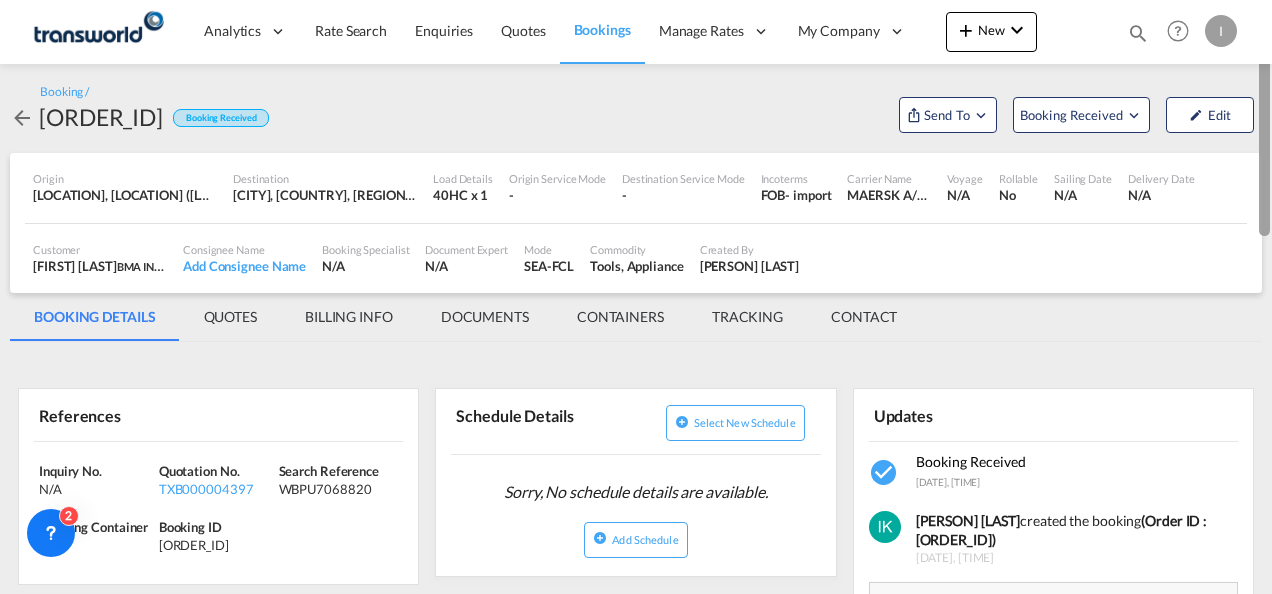 drag, startPoint x: 1268, startPoint y: 318, endPoint x: 1275, endPoint y: 70, distance: 248.09877 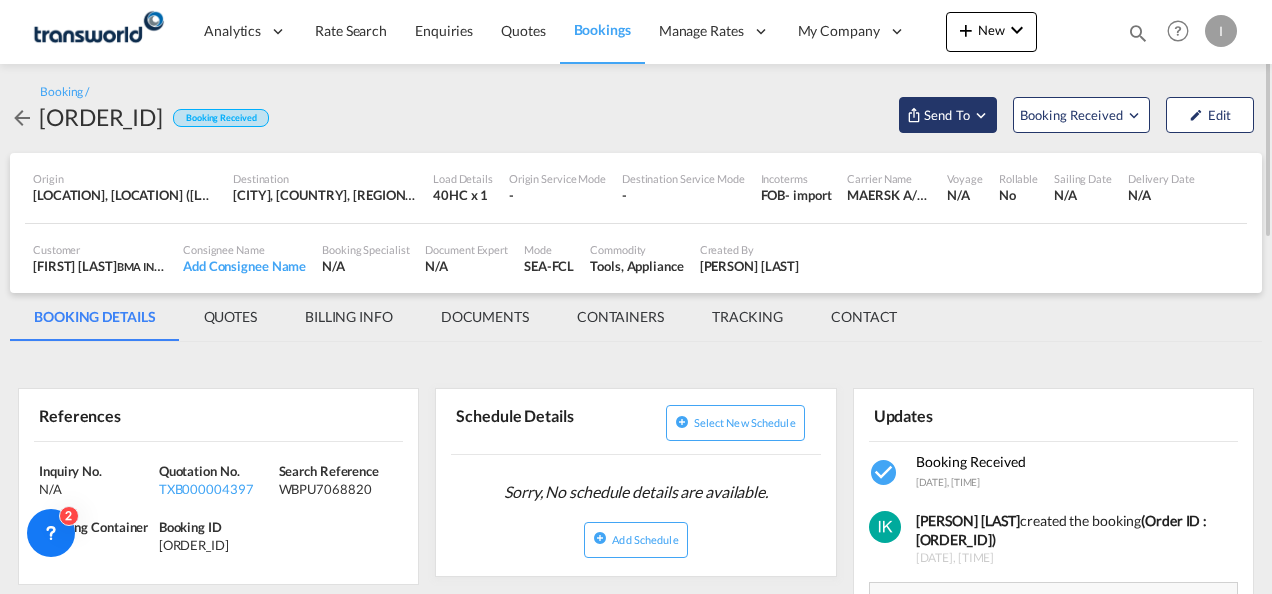 click at bounding box center [914, 115] 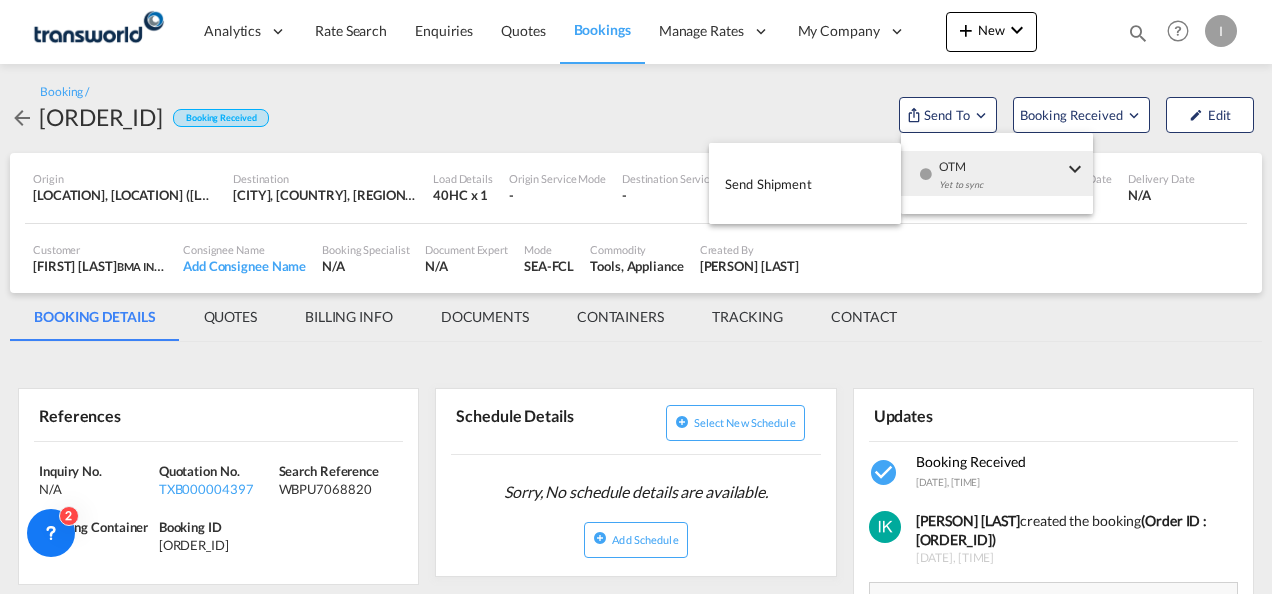 click on "Yet to sync" at bounding box center (1001, 190) 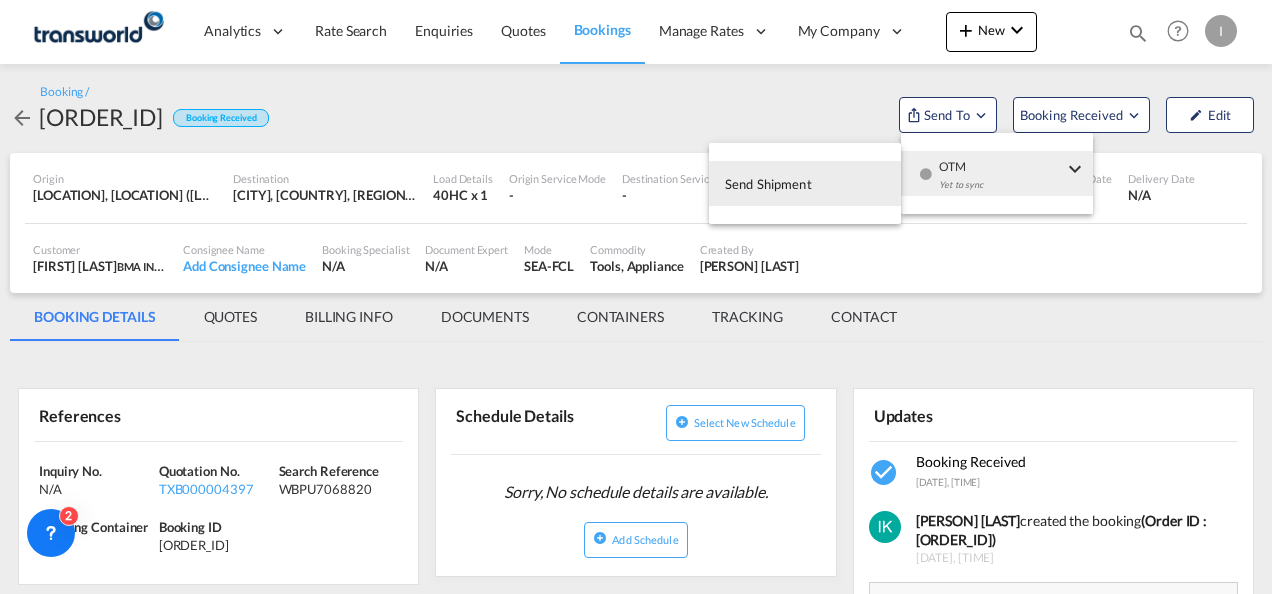 click on "Send Shipment" at bounding box center [805, 183] 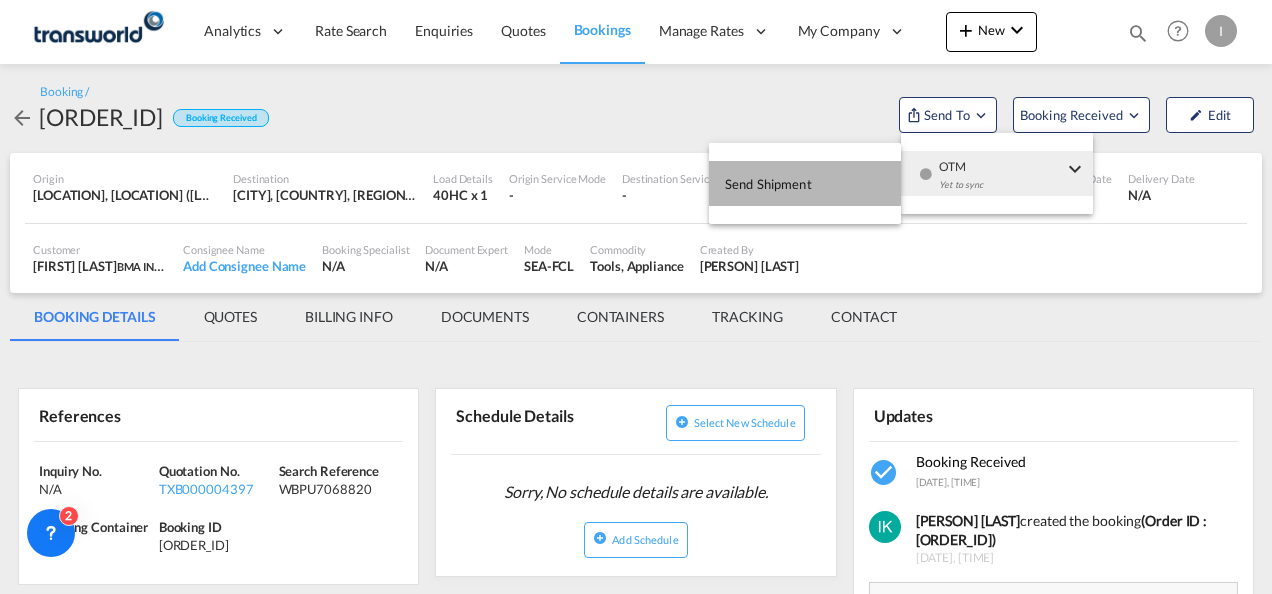 click on "Send Shipment" at bounding box center [768, 184] 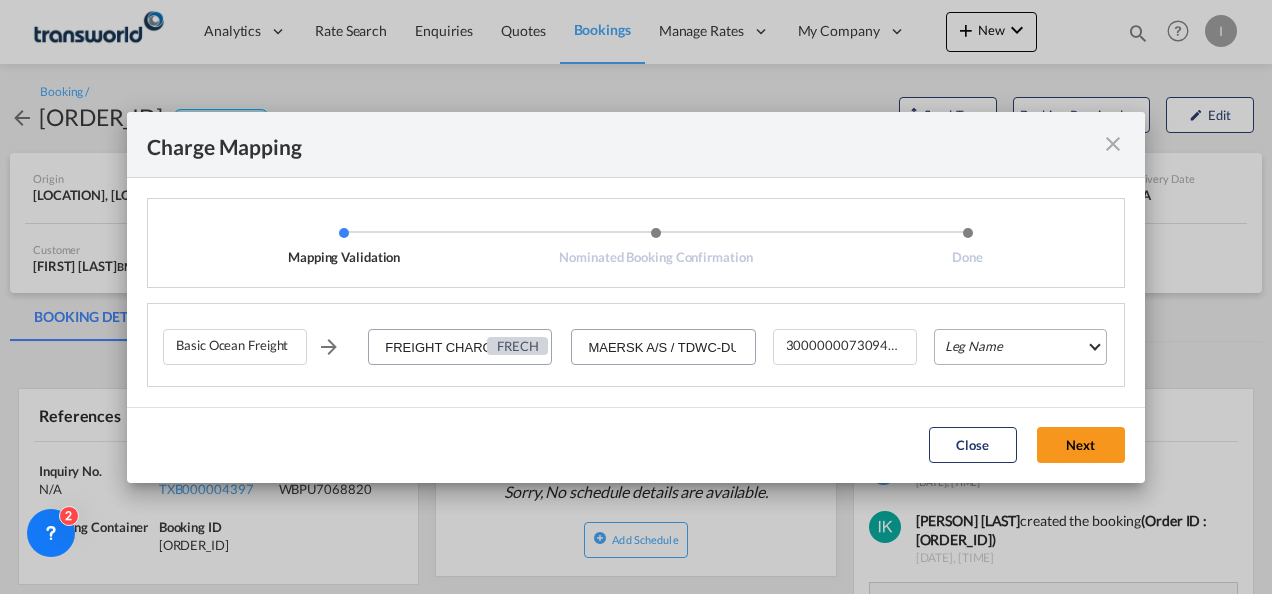 click on "Leg Name HANDLING ORIGIN VESSEL HANDLING DESTINATION OTHERS TL PICK UP CUSTOMS ORIGIN CUSTOMS DESTINATION TL DELIVERY" at bounding box center (1020, 347) 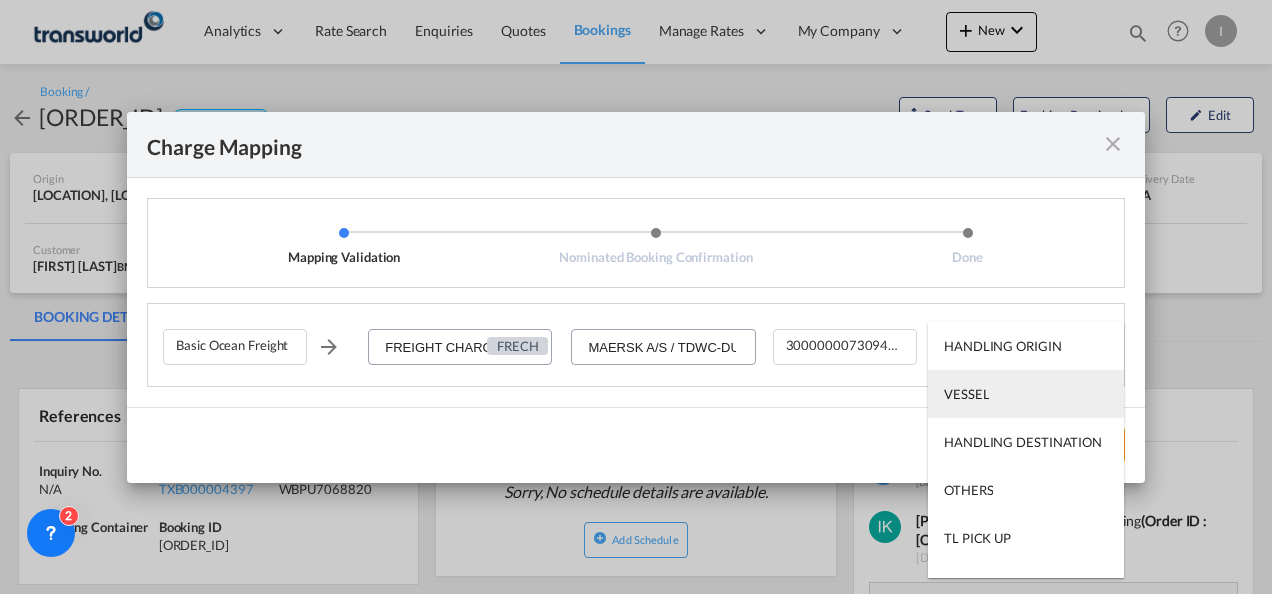 click on "VESSEL" at bounding box center (966, 394) 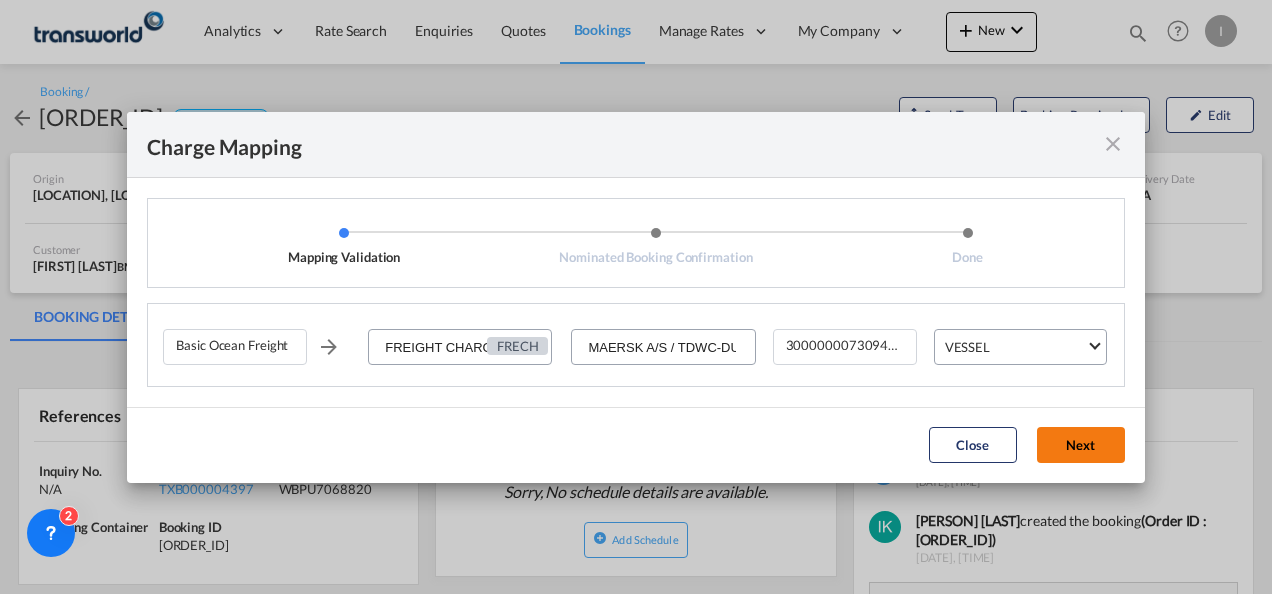 click on "Next" 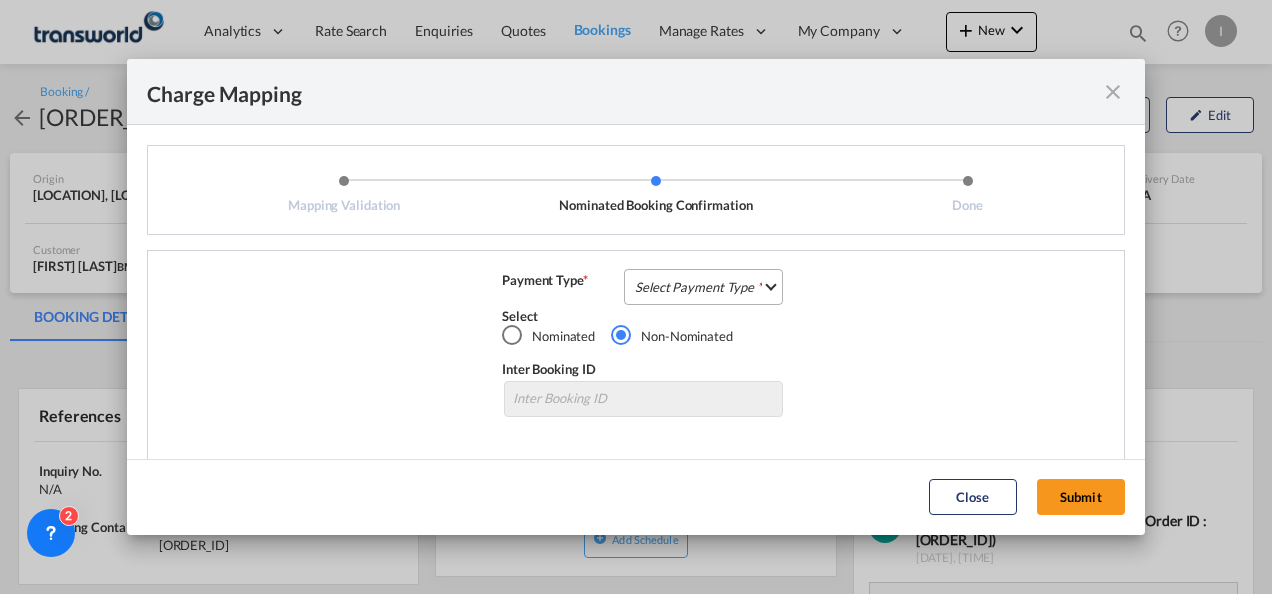 click on "Select Payment Type
COLLECT
PREPAID" at bounding box center [703, 287] 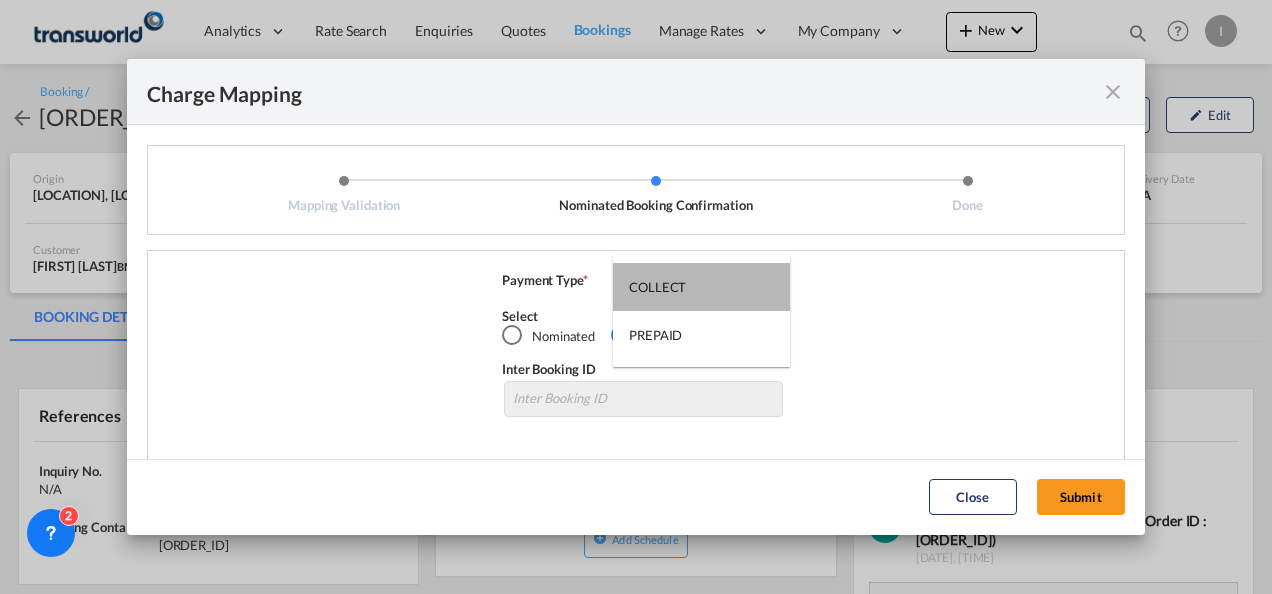 click on "COLLECT" at bounding box center (701, 287) 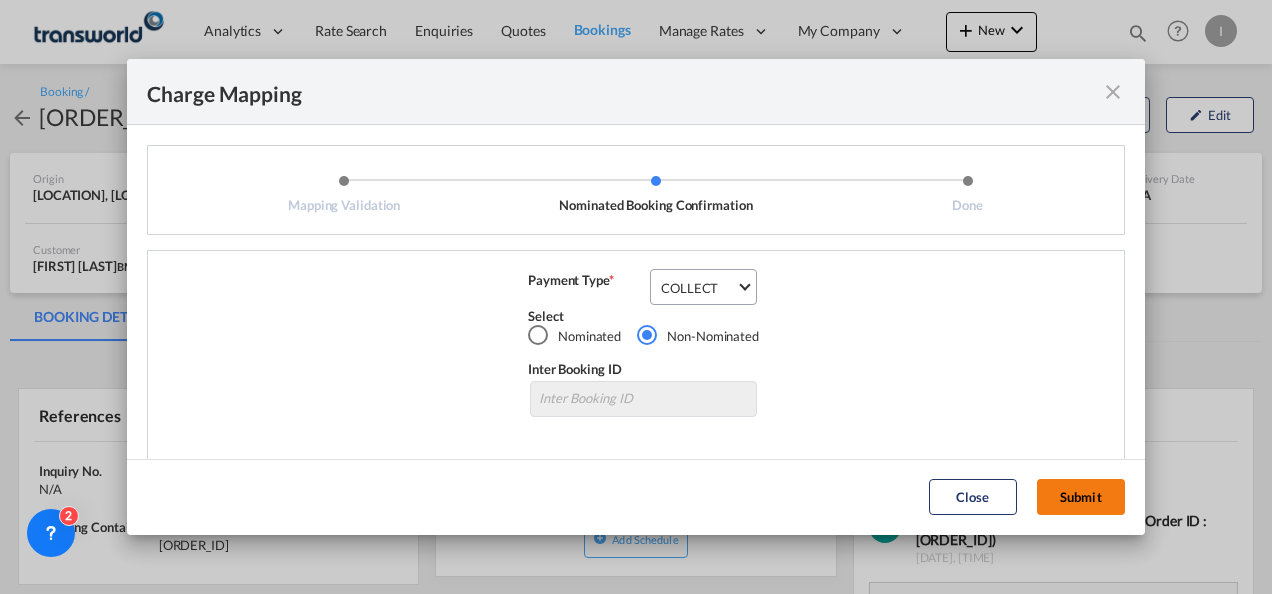 click on "Submit" 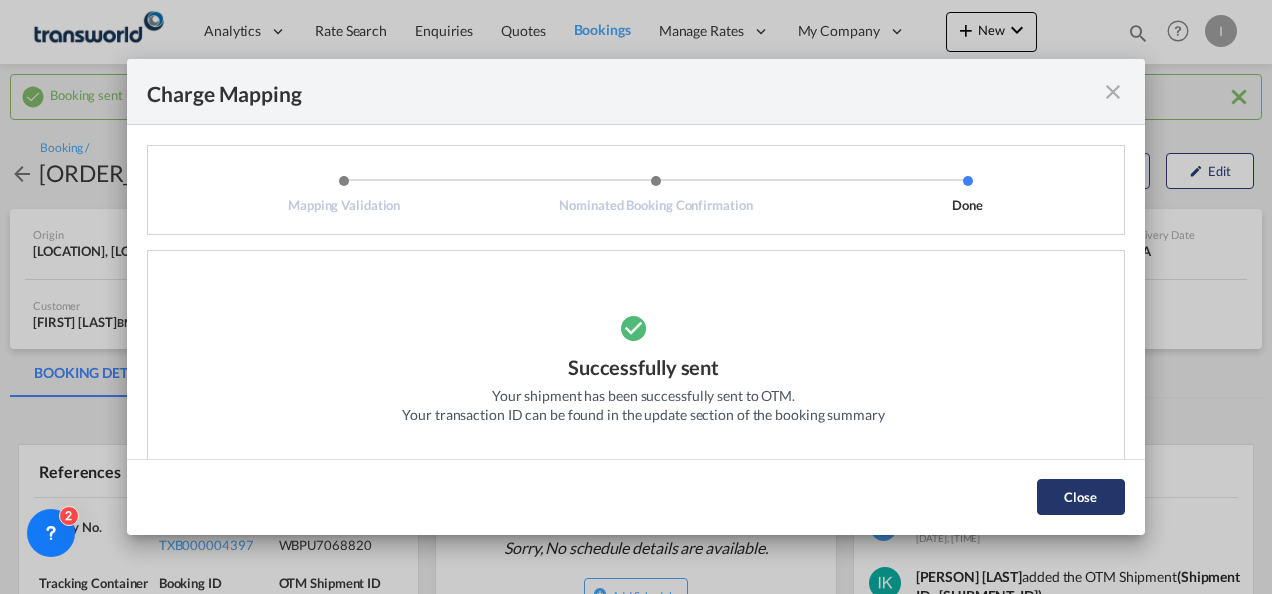 click on "Close" 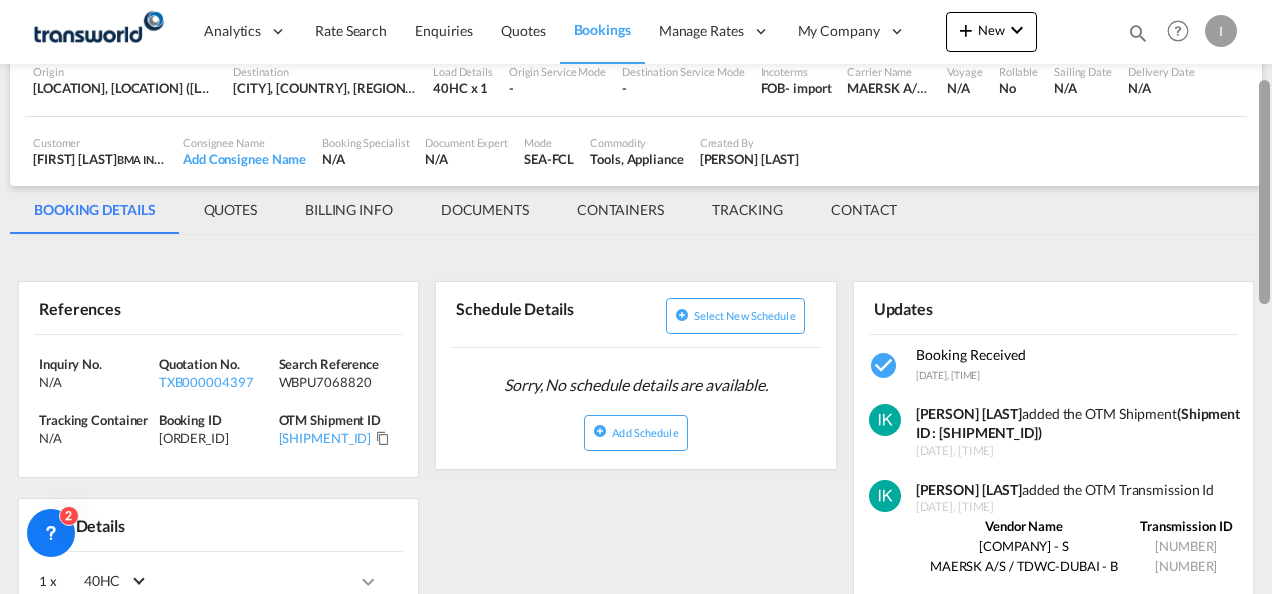 scroll, scrollTop: 179, scrollLeft: 0, axis: vertical 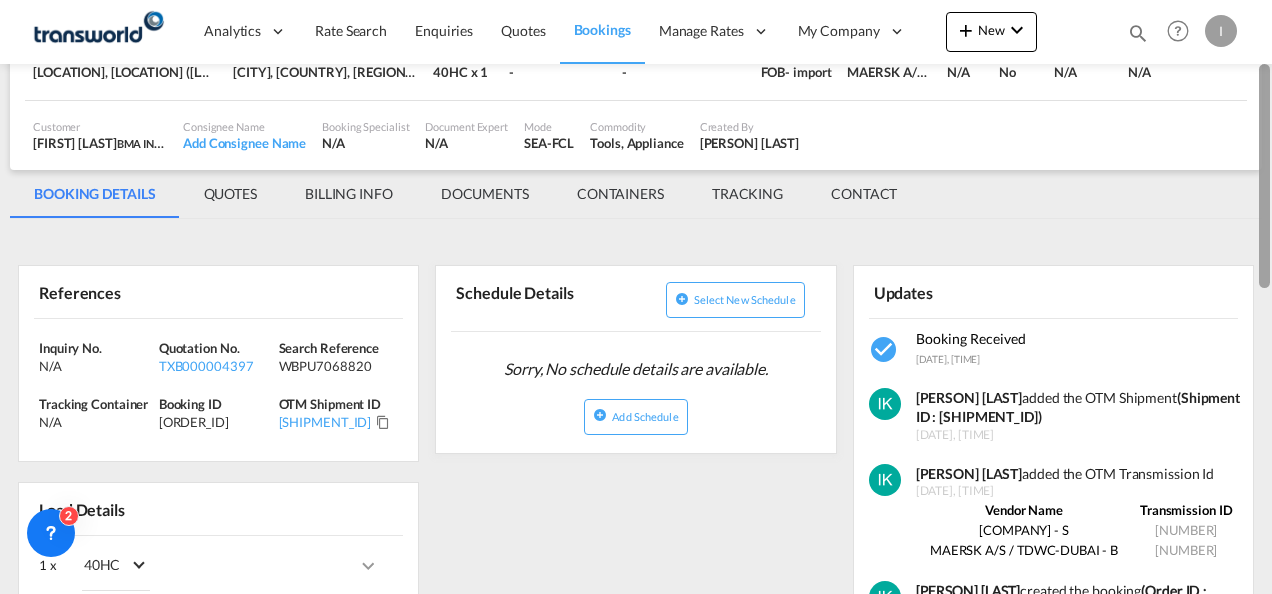 drag, startPoint x: 1264, startPoint y: 110, endPoint x: 1260, endPoint y: 178, distance: 68.117546 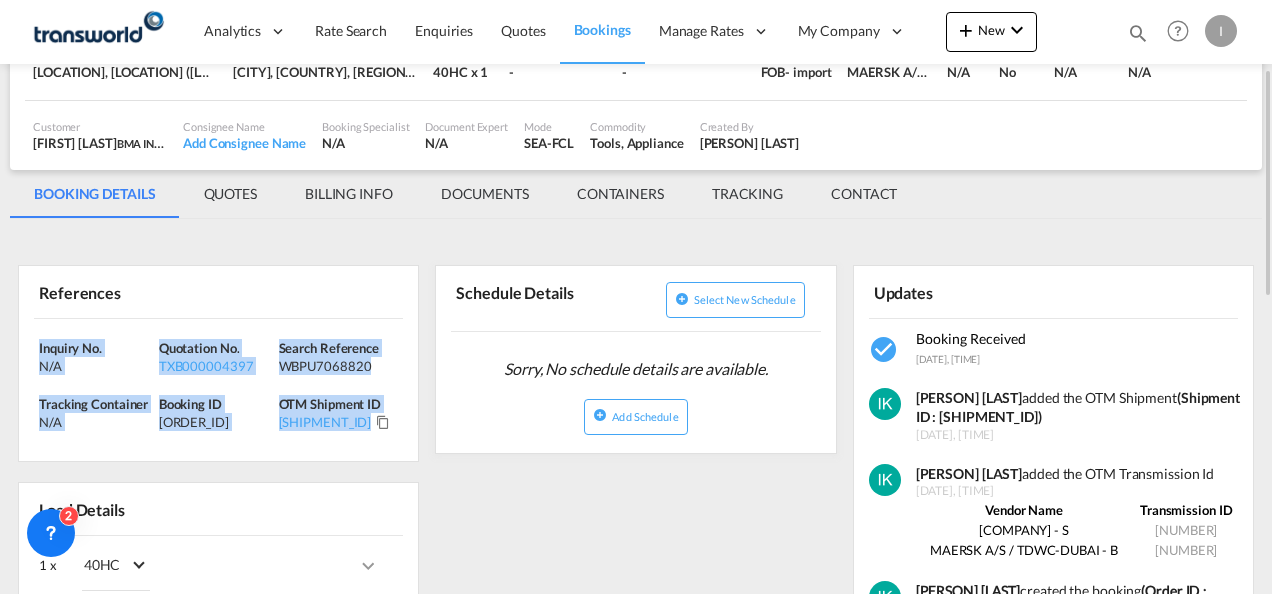 drag, startPoint x: 402, startPoint y: 434, endPoint x: 16, endPoint y: 330, distance: 399.76492 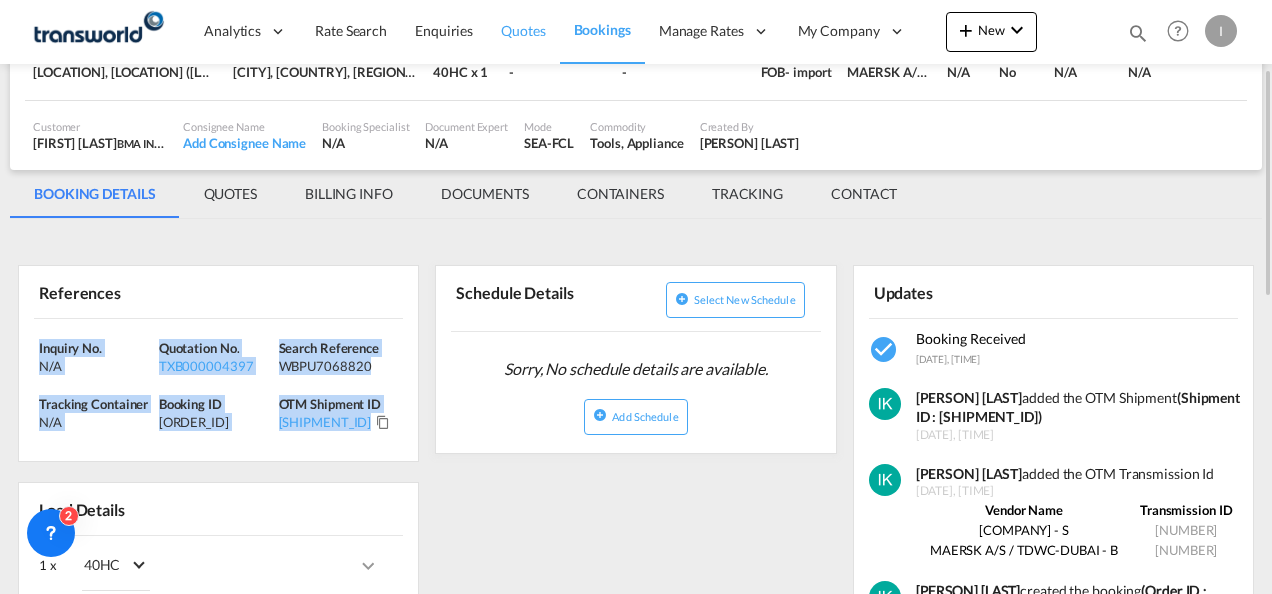 click on "Quotes" at bounding box center [523, 30] 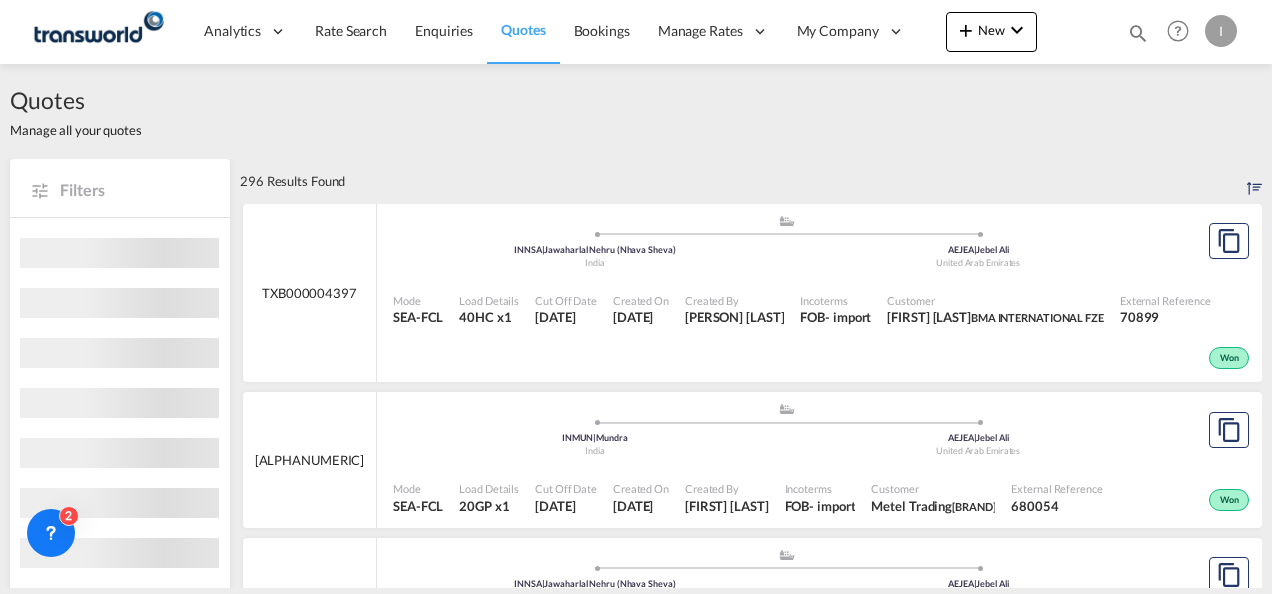 scroll, scrollTop: 0, scrollLeft: 0, axis: both 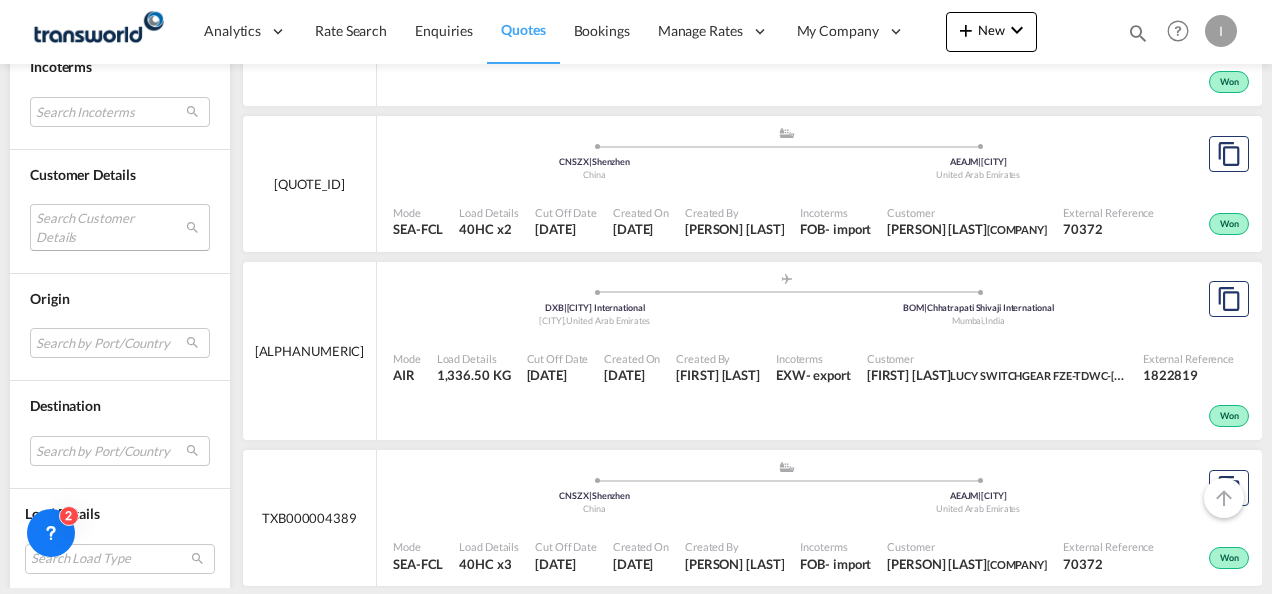 click on "Search Customer Details user name
user lucy SWITCH kayanne.comez@lucyelectric.com    | lucy switchgear fze-tdwc-dubai
user vivek SHARMA vivek.sharma@transworld.com    | oel aviation services fzco
user john JOSHUA john.joshuareyes@gowellpetro.com    | gowell oilfield technology fze
user sankarankutty R skutty@rivoligroup.com    | rivoli group ( llc )
user shiva Shiva alqaanas@emirates.net.ae    | alqannas hunting equipment llc
user vinod SARA vinodpaul@saragroup.com    | sara general trading llc
user bhavya Nair bhavya@unizenlpl.in    | unizen logistics pvt ltd
user hind Hind dxb@torinoelevators.ae    | torino elevator installation and maintenance - sole proprietorship l.l.c.
user sunil Chowta sunil.chowta@ssi-schaefer.com    | schaefer systems international dwc llc
user vinayak Rane vinayak.rane@technovaindia.com    | technova imaging systems
user prakash G prakash.g@alucor.com    | alucor limited
user sumesh VP sumeshvp@tbccgroup.com
user nitin Nitin" at bounding box center (120, 227) 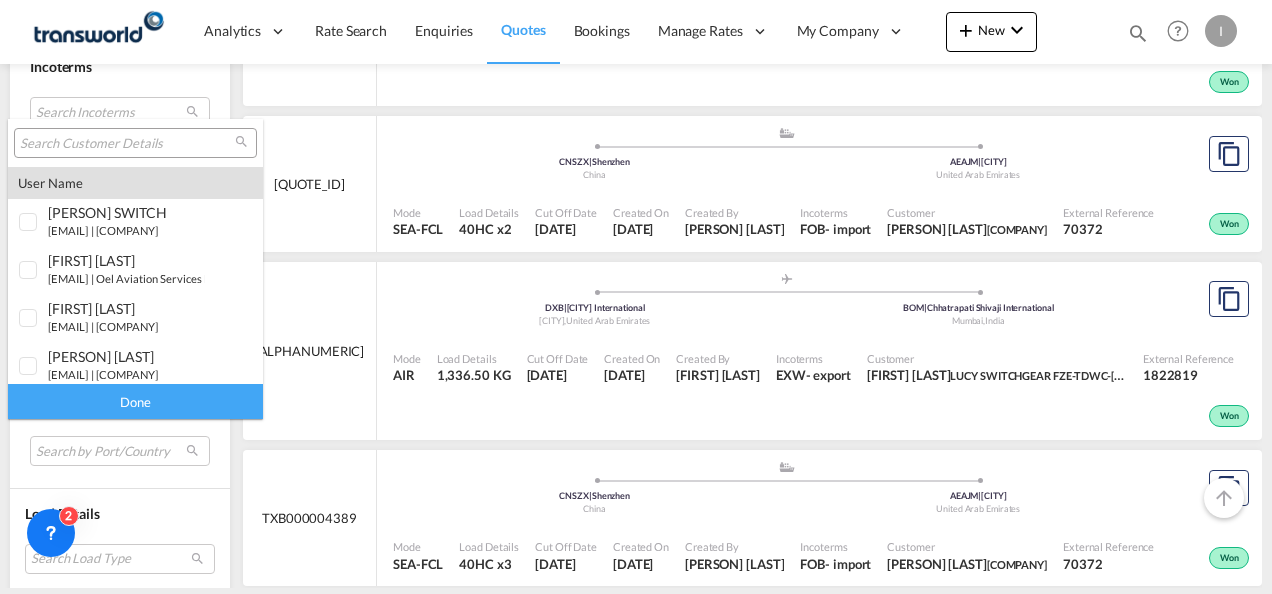 click at bounding box center (127, 144) 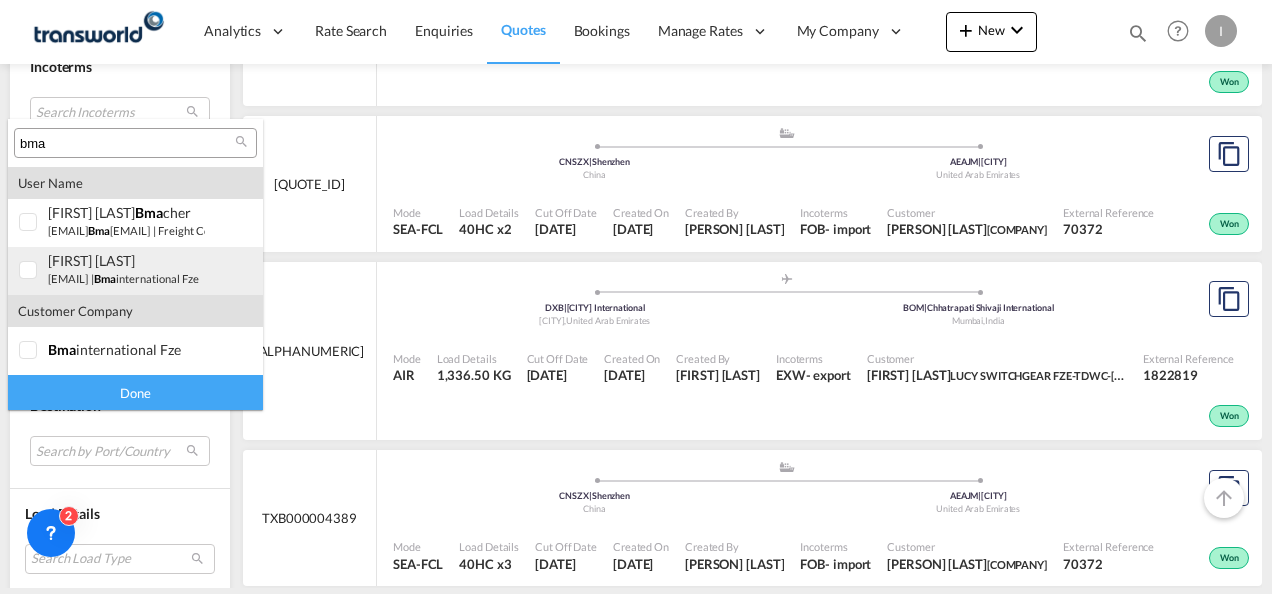 type on "bma" 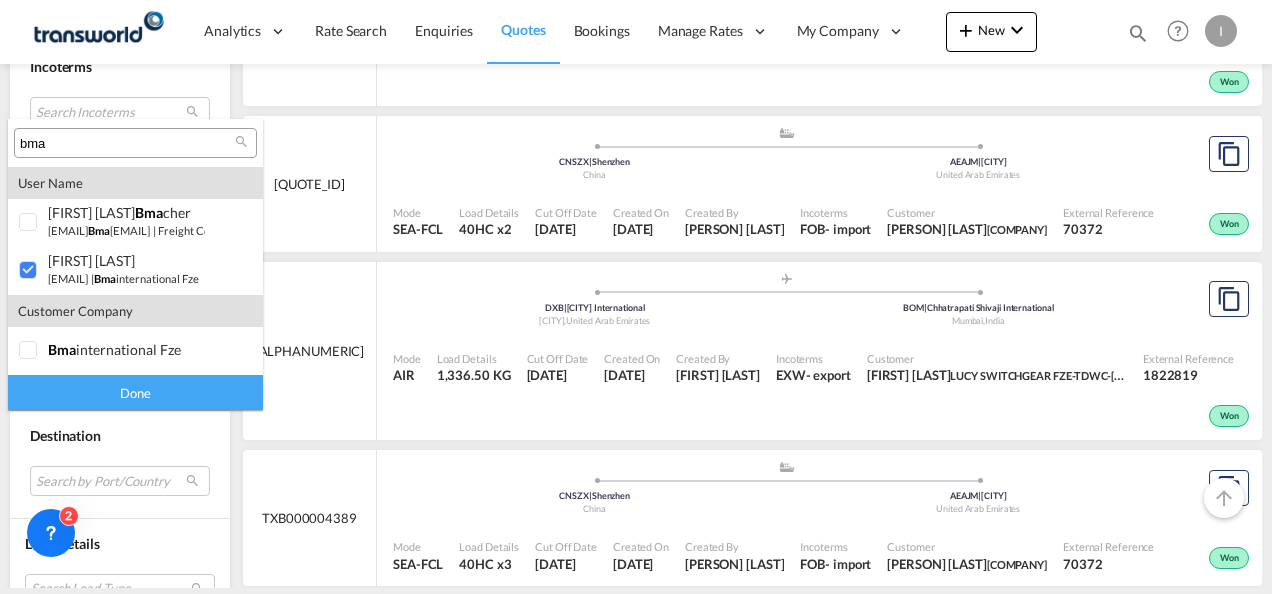click on "Done" at bounding box center [135, 392] 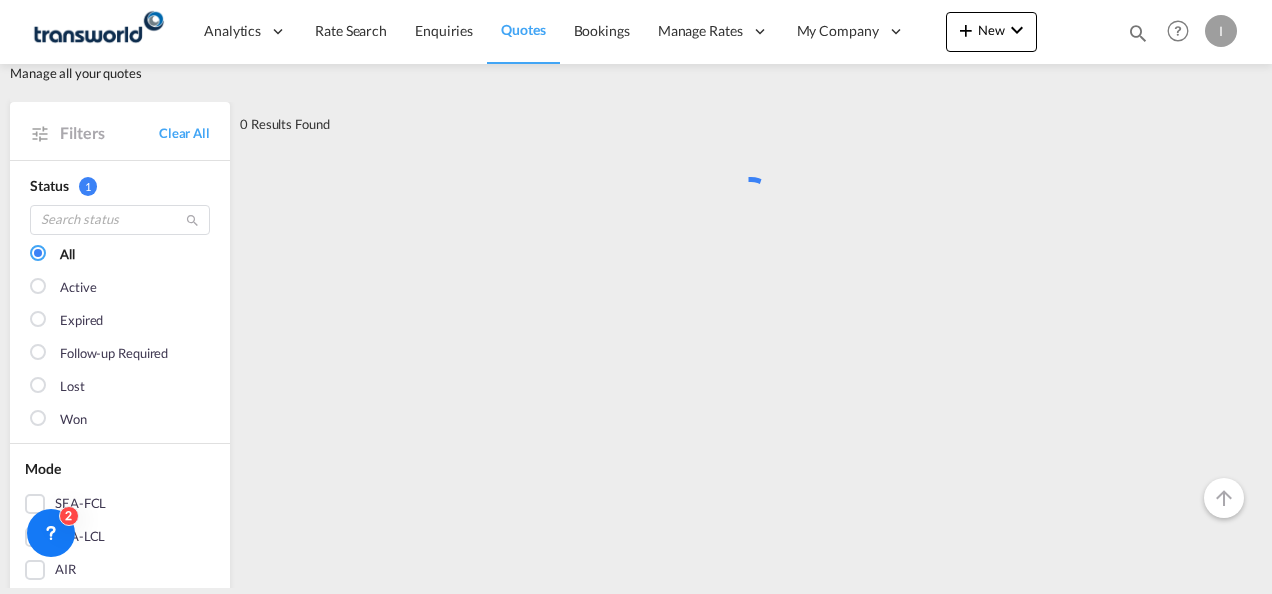 scroll, scrollTop: 0, scrollLeft: 0, axis: both 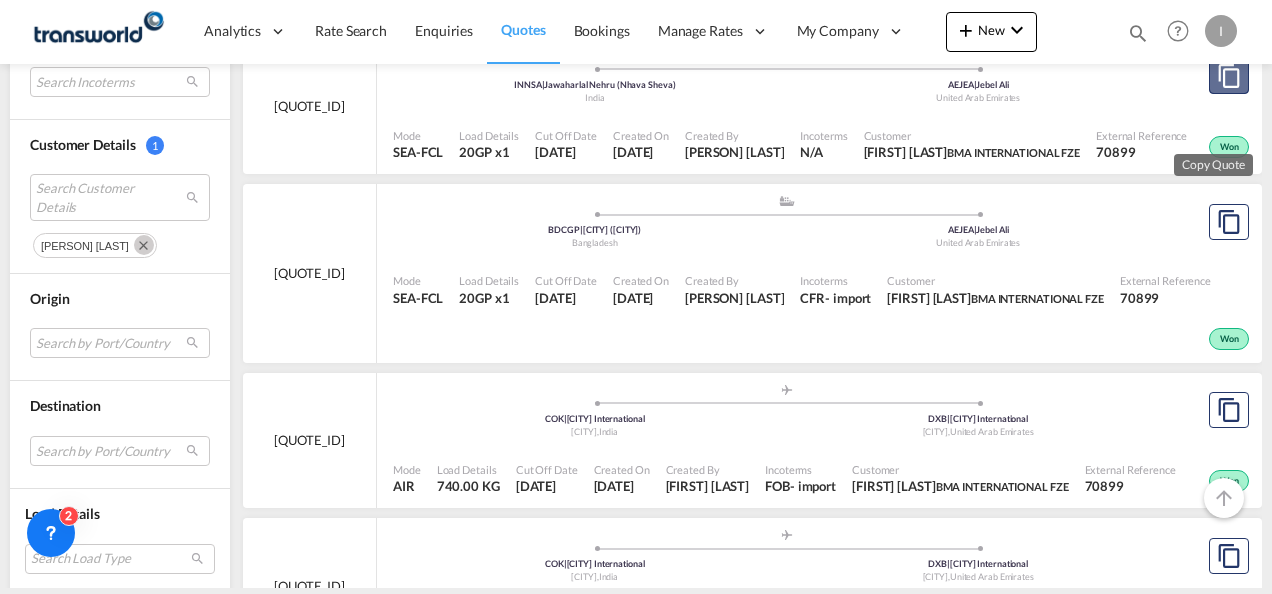 click at bounding box center [1229, 76] 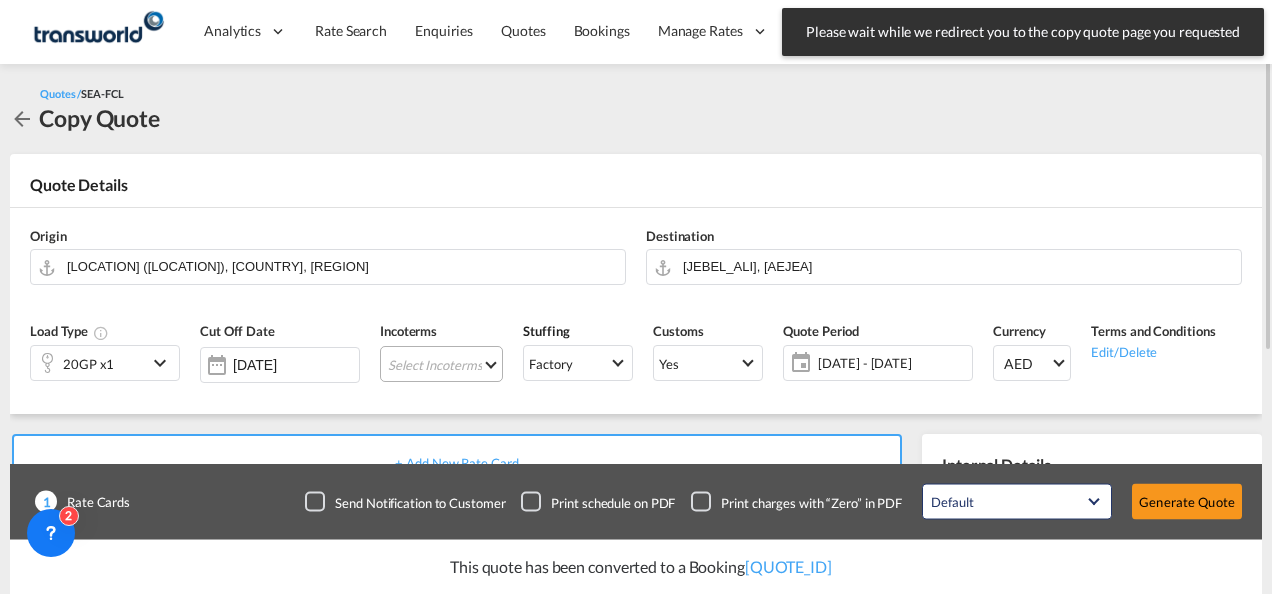 click on "Select Incoterms
CIF - export
Cost,Insurance and Freight DPU - export
Delivery at Place Unloaded CPT - export
Carrier Paid to DPU - import
Delivery at Place Unloaded DAP - import
Delivered at Place EXW - import
Ex Works FAS - import
Free Alongside Ship FOB - export
Free on Board CFR - export
Cost and Freight DDP - export
Delivery Duty Paid EXW - export
Ex Works CIF - import
Cost,Insurance and Freight FOB - import
Free on Board FAS - export
Free Alongside Ship CIP - import
Carriage and Insurance Paid to CPT - import
Carrier Paid to DAP - export
Delivered at Place CIP - export
Carriage and Insurance Paid to FCA - export
Free Carrier CFR - import
Cost and Freight FCA - import
Free Carrier" at bounding box center (441, 364) 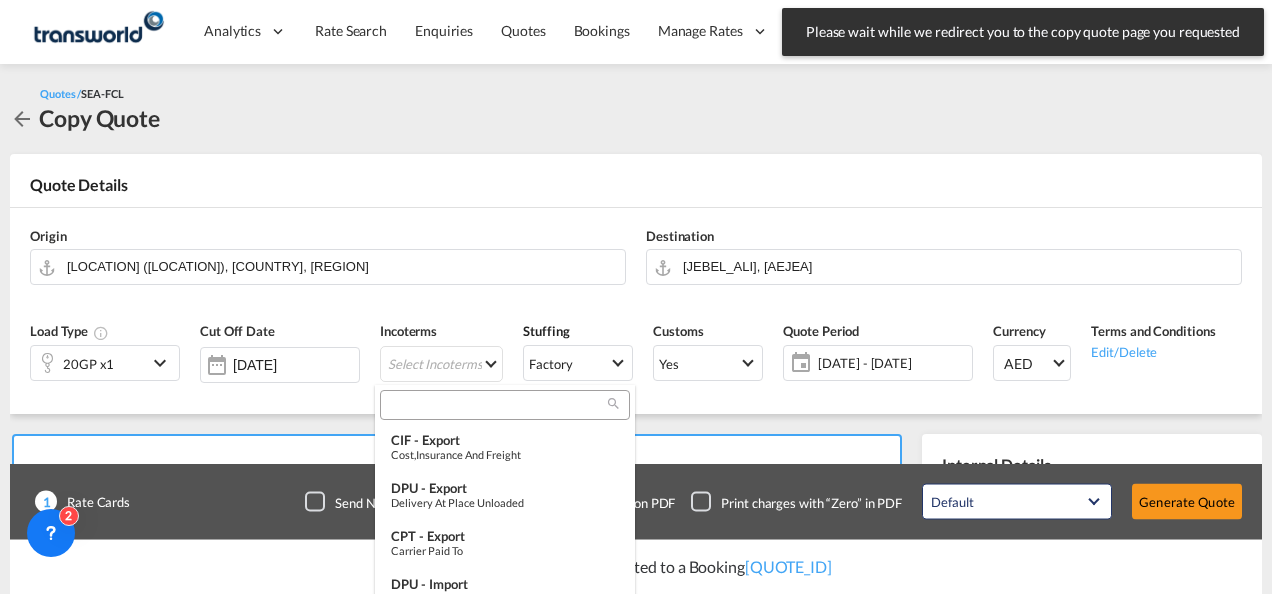 click at bounding box center (497, 405) 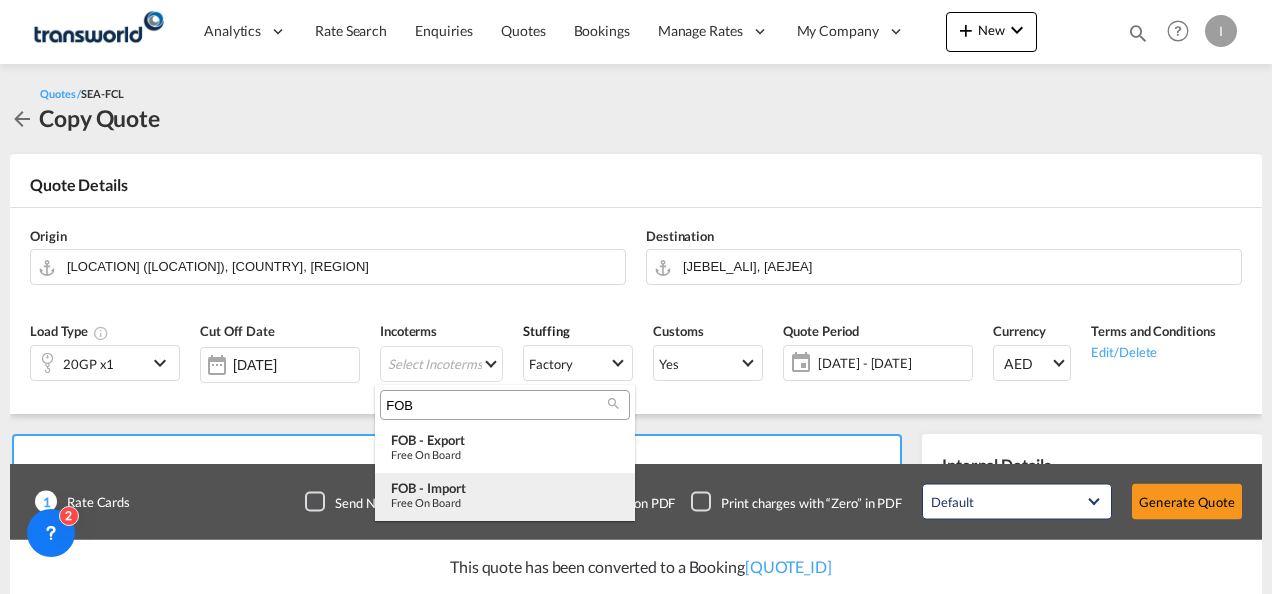 type on "FOB" 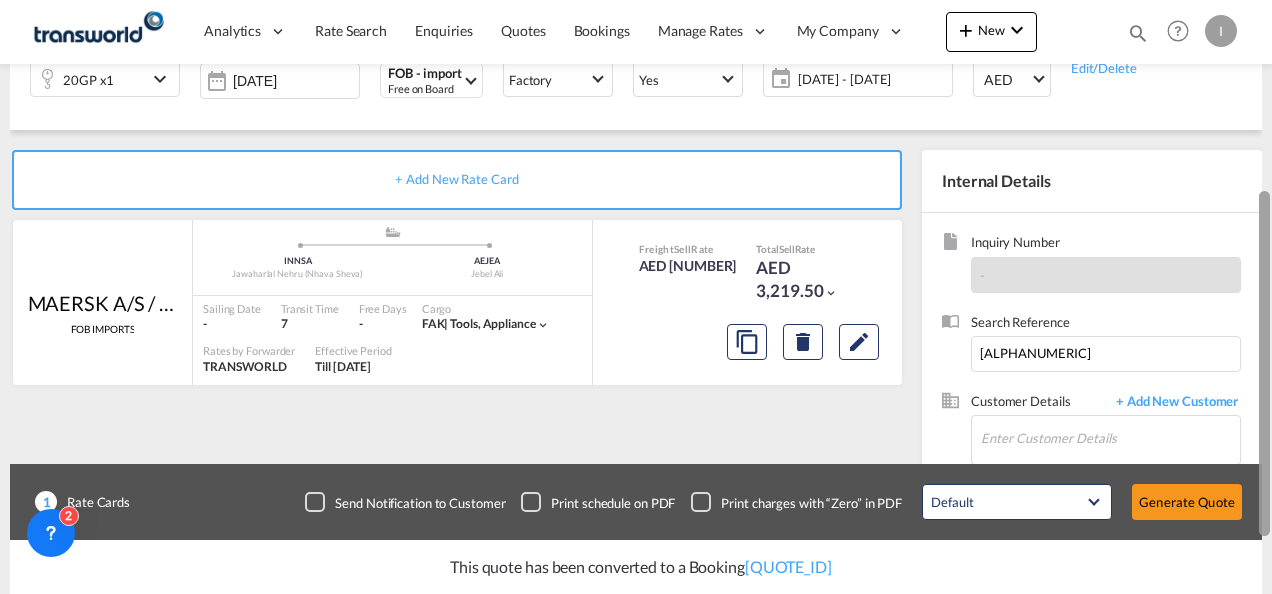 scroll, scrollTop: 305, scrollLeft: 0, axis: vertical 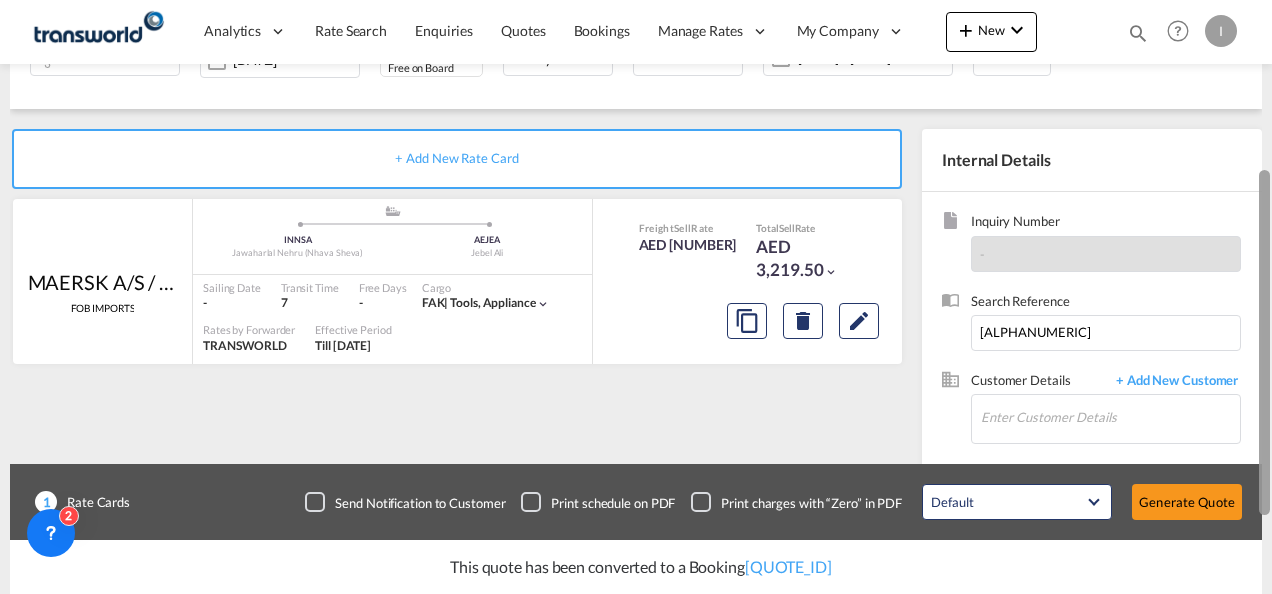 drag, startPoint x: 1262, startPoint y: 230, endPoint x: 1271, endPoint y: 408, distance: 178.22739 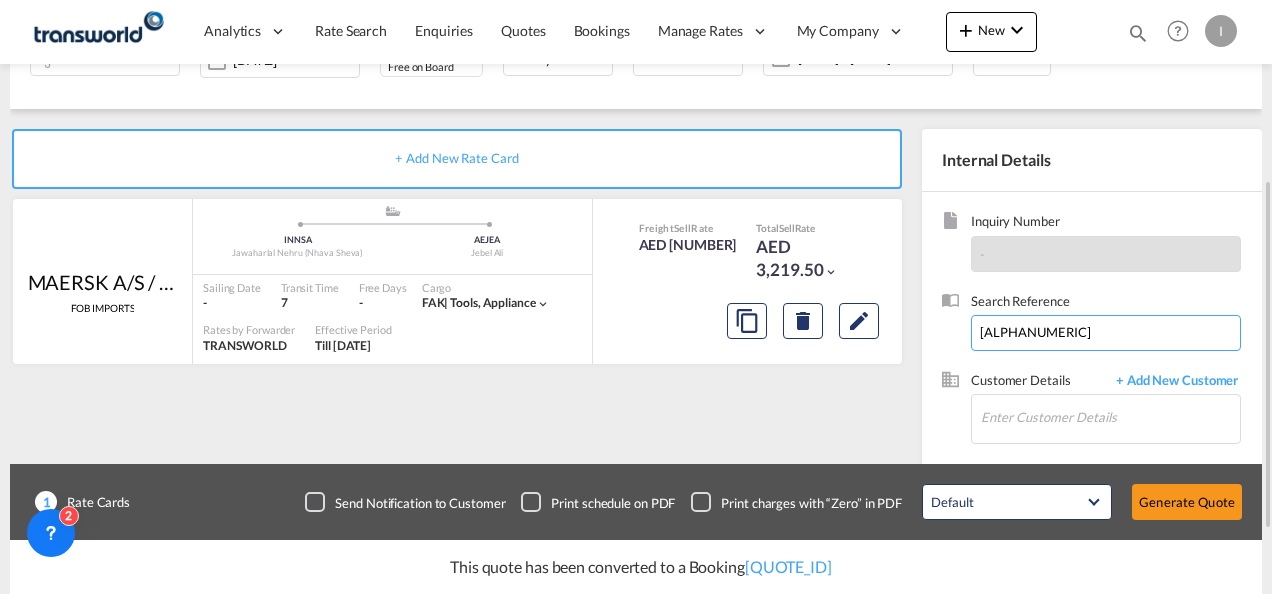click on "DPWU2116521" at bounding box center [1106, 333] 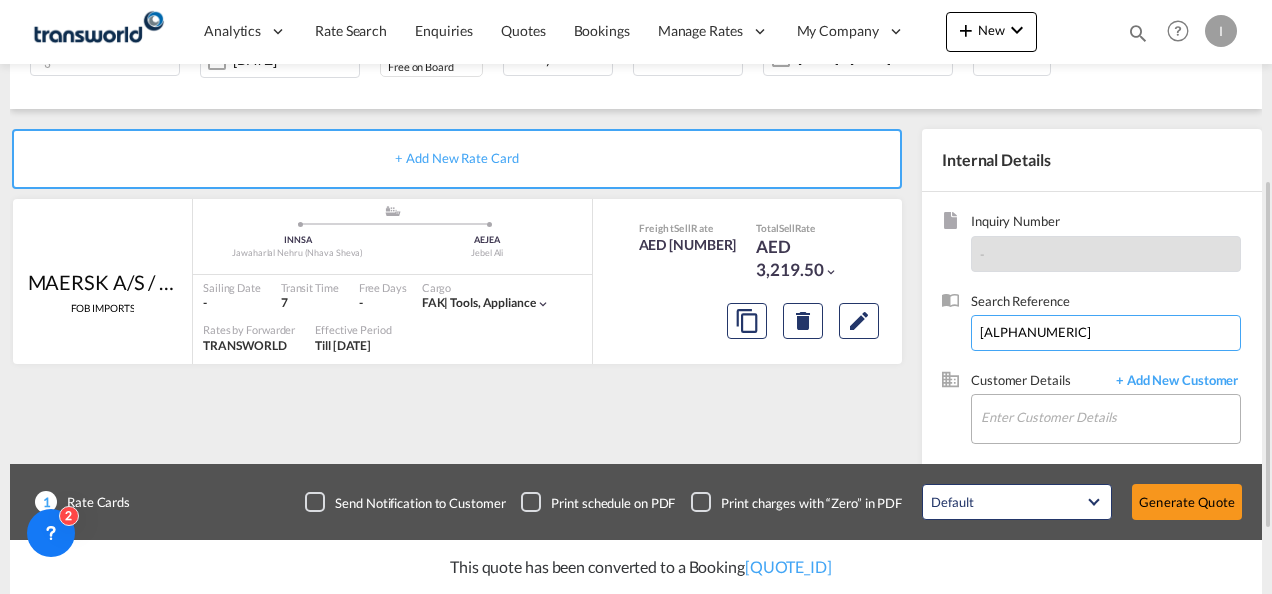 type on "BLJU2654312" 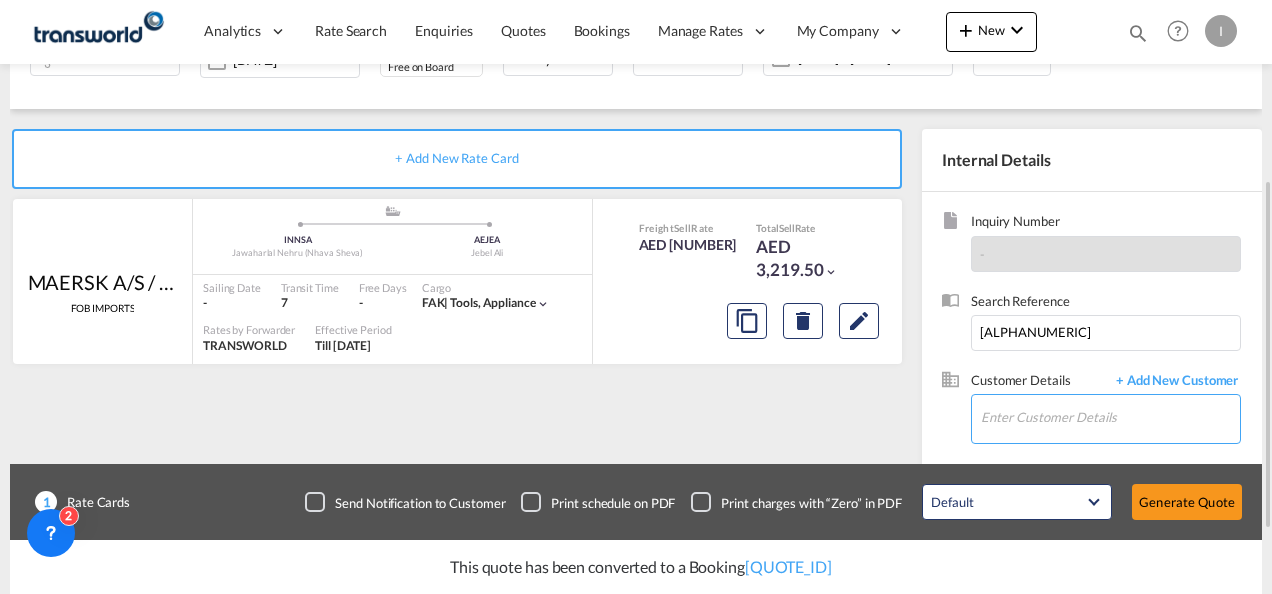 click on "Enter Customer Details" at bounding box center [1110, 417] 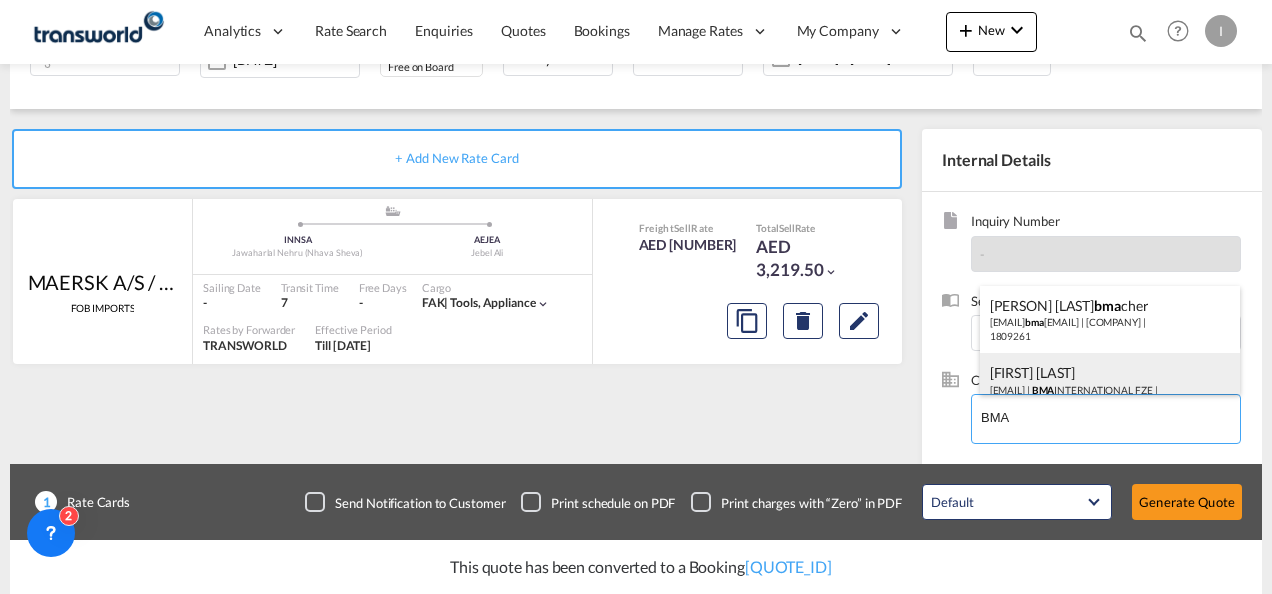 click on "HARUN SHARMA harun.sharma@redtag.ae    |    BMA  INTERNATIONAL FZE
|      70899" at bounding box center (1110, 387) 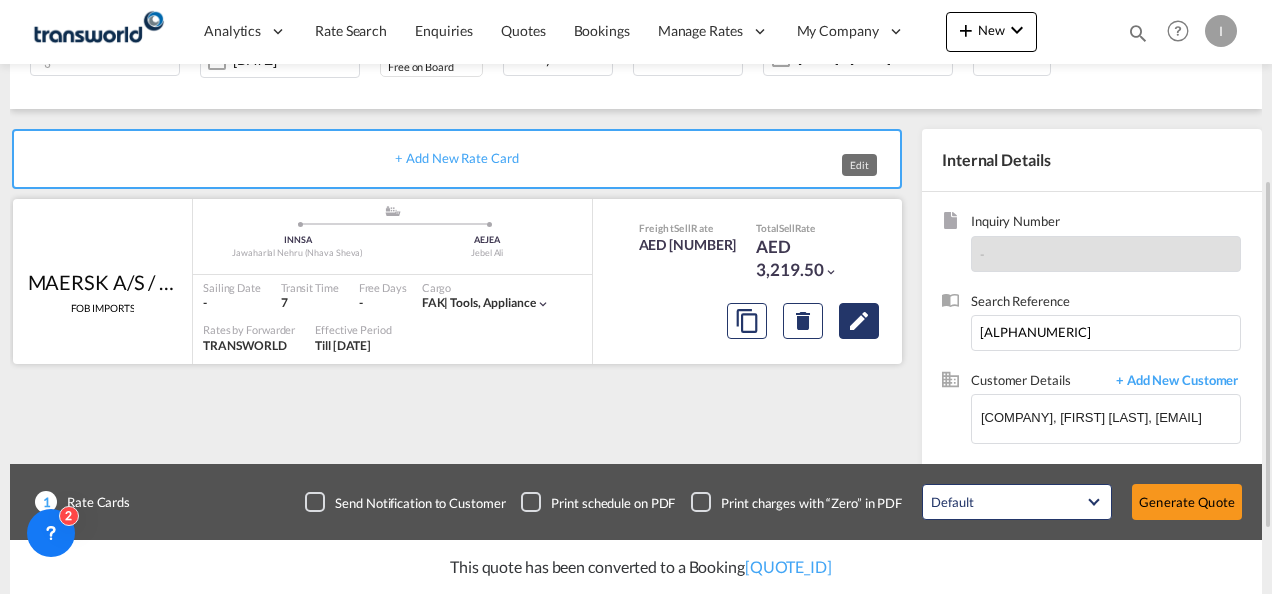 click at bounding box center (859, 321) 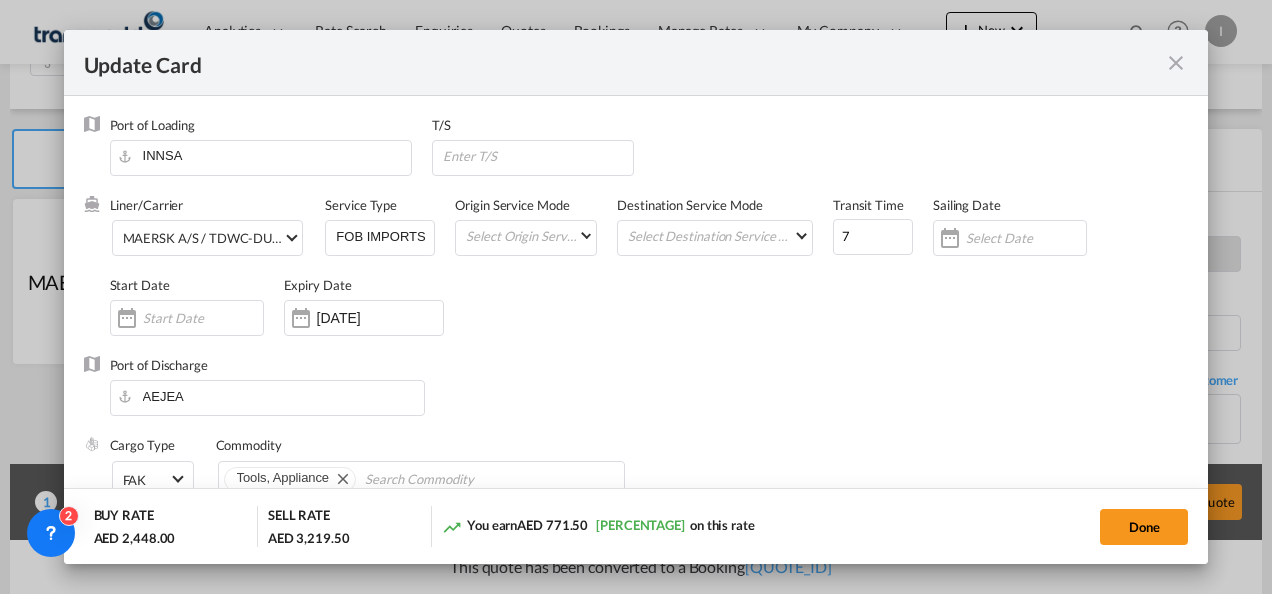 select on "per equipment" 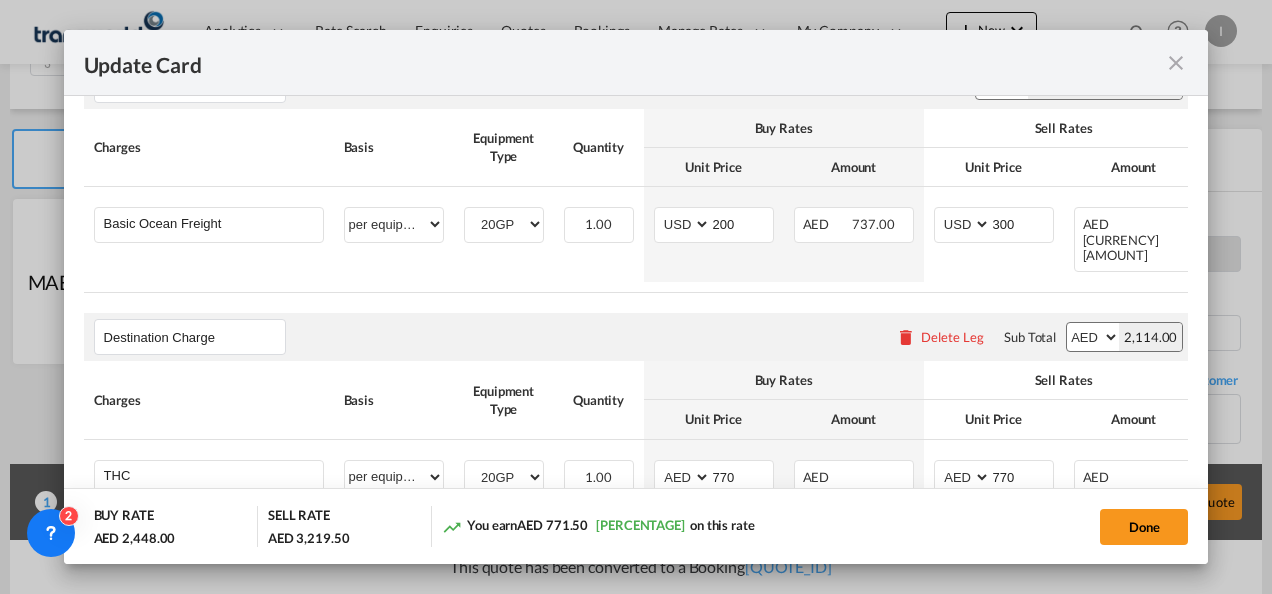 scroll, scrollTop: 567, scrollLeft: 0, axis: vertical 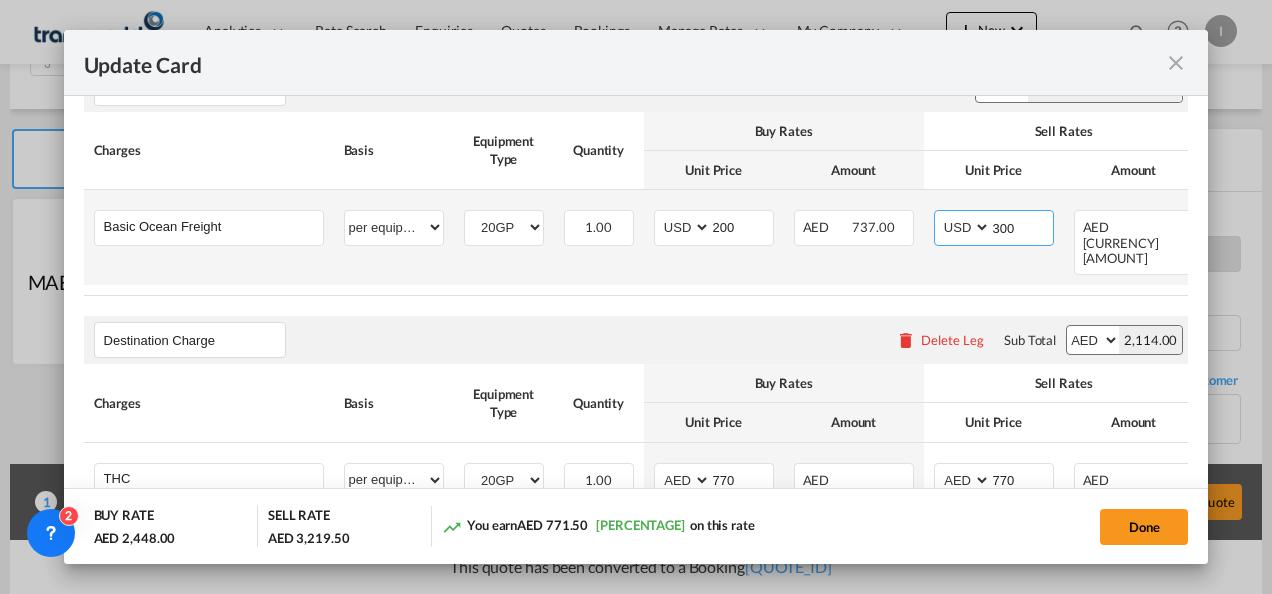 click on "300" at bounding box center [1022, 226] 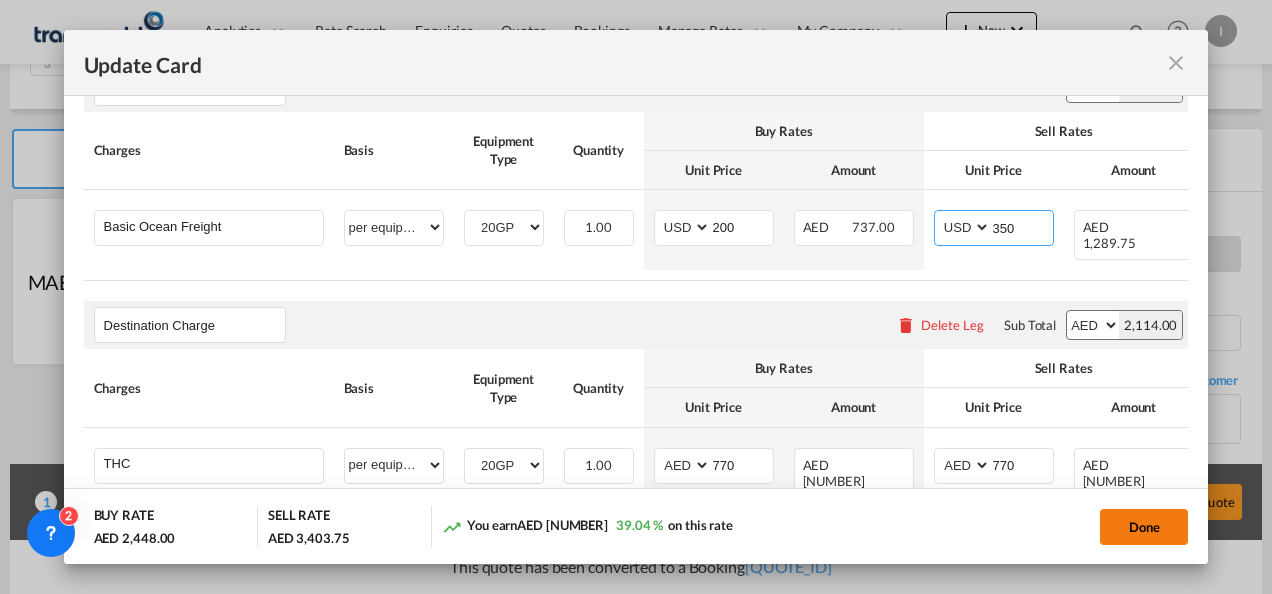 type on "350" 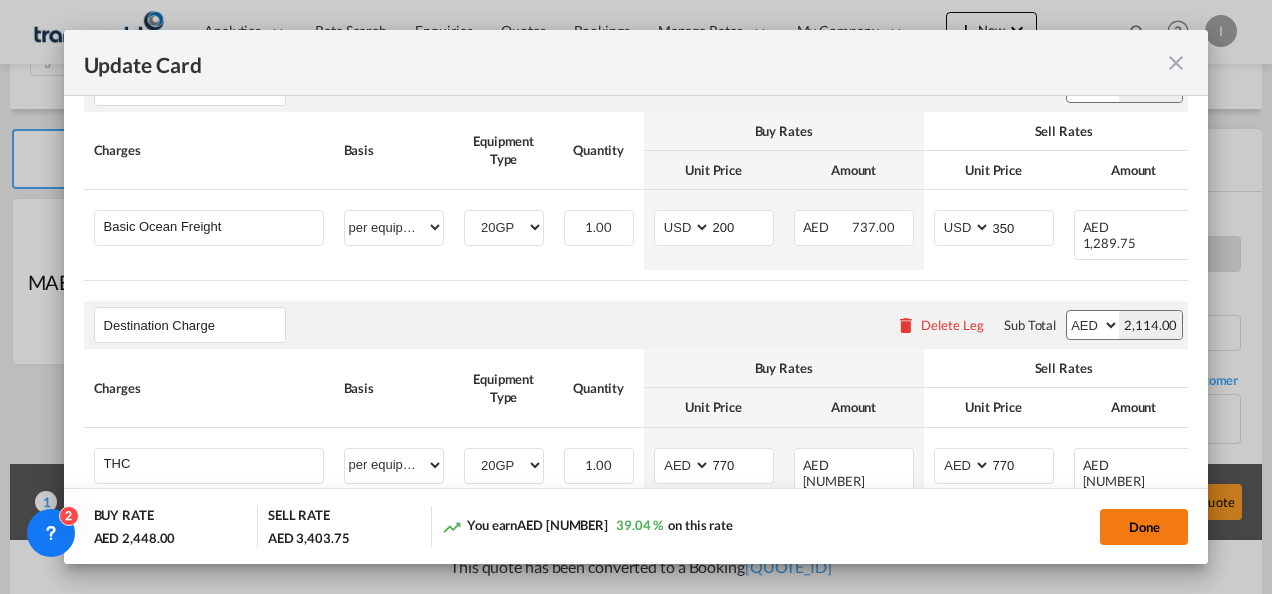 click on "Done" 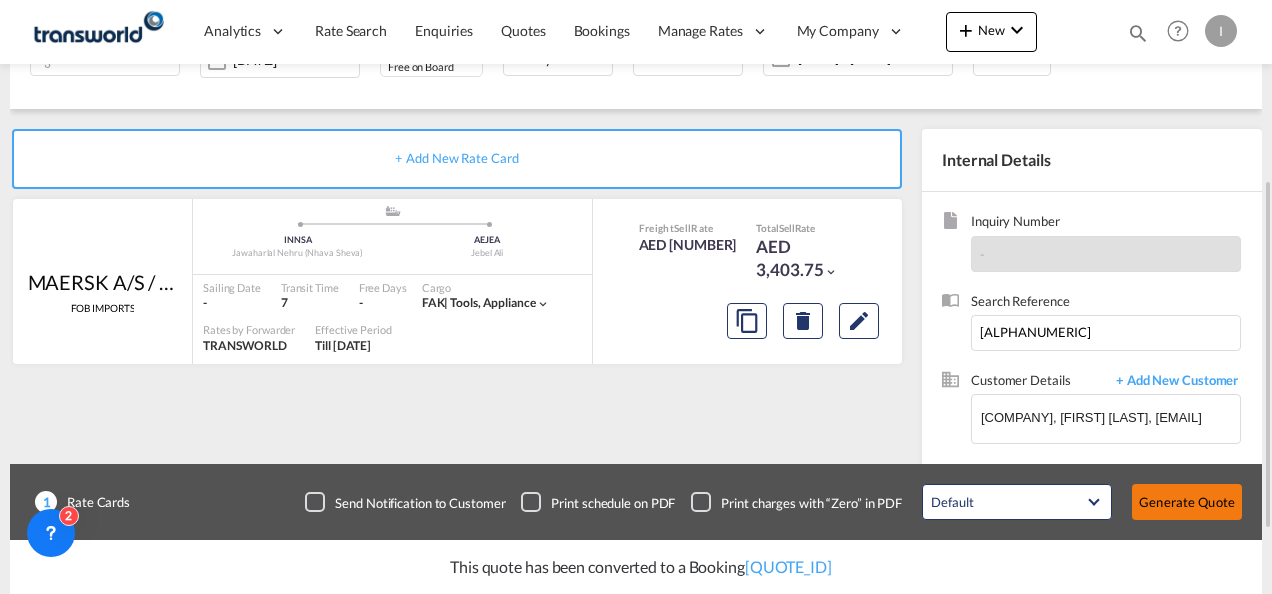 click on "Generate Quote" at bounding box center [1187, 502] 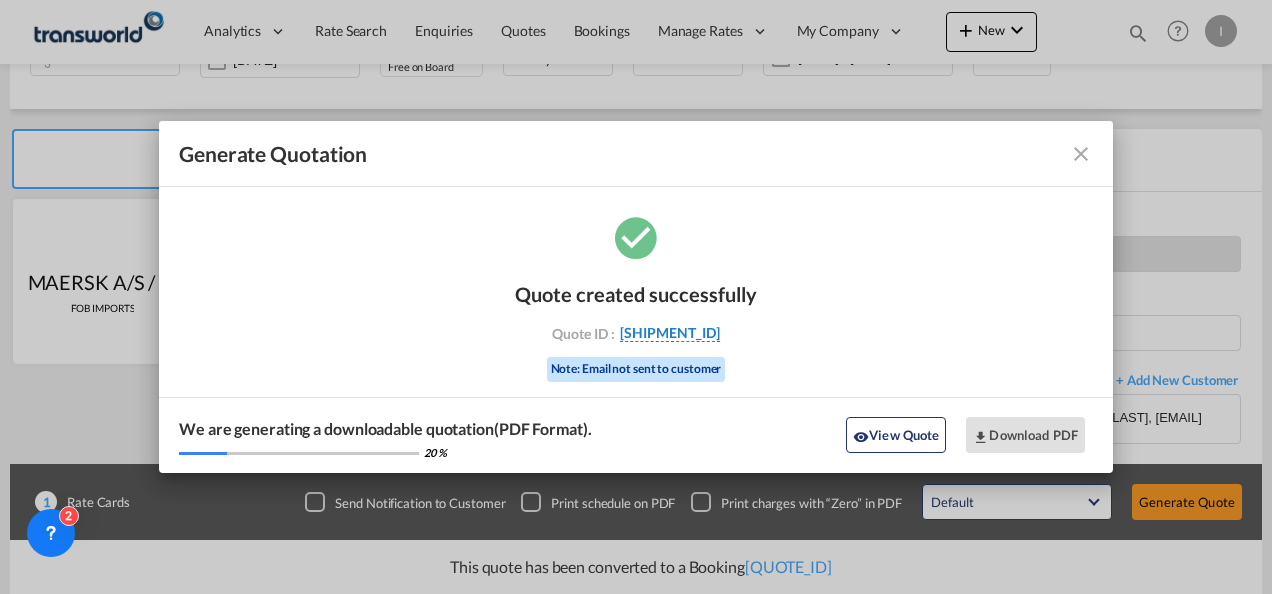 click on "[SHIPMENT_ID]" at bounding box center (670, 333) 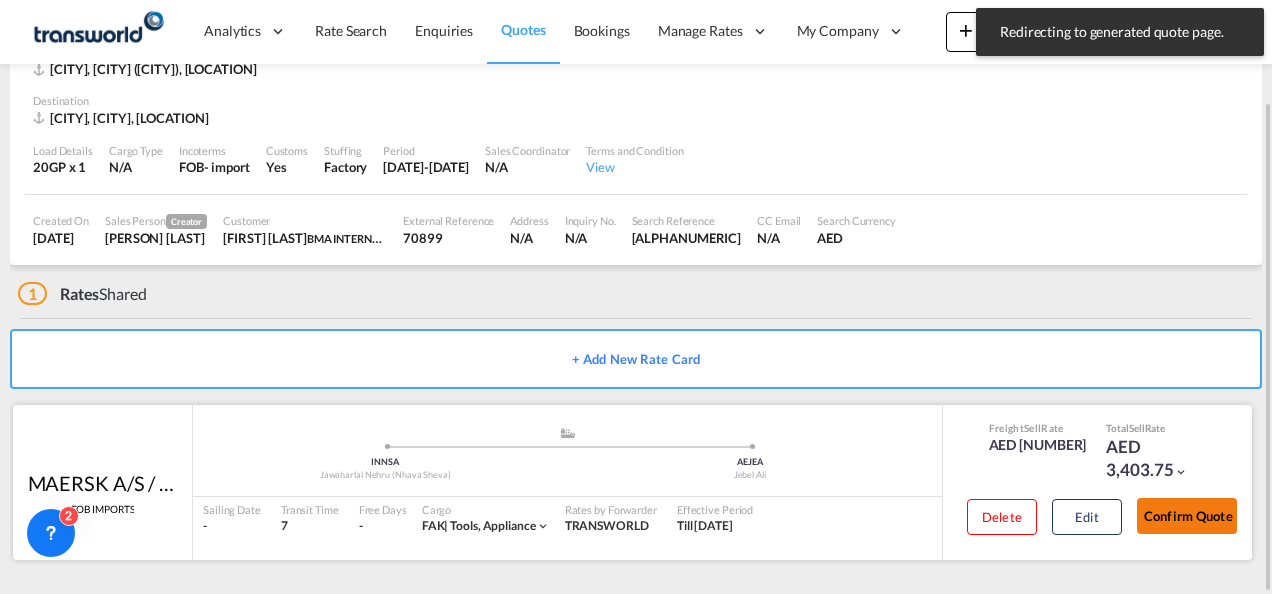 click on "Confirm Quote" at bounding box center (1187, 516) 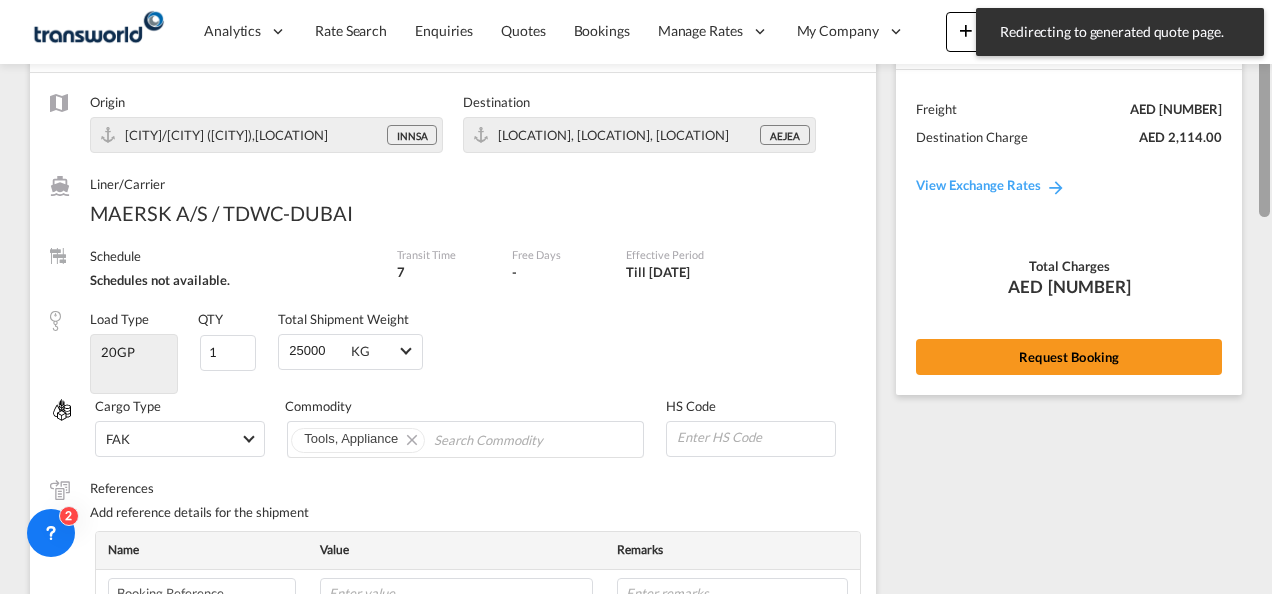 scroll, scrollTop: 11, scrollLeft: 0, axis: vertical 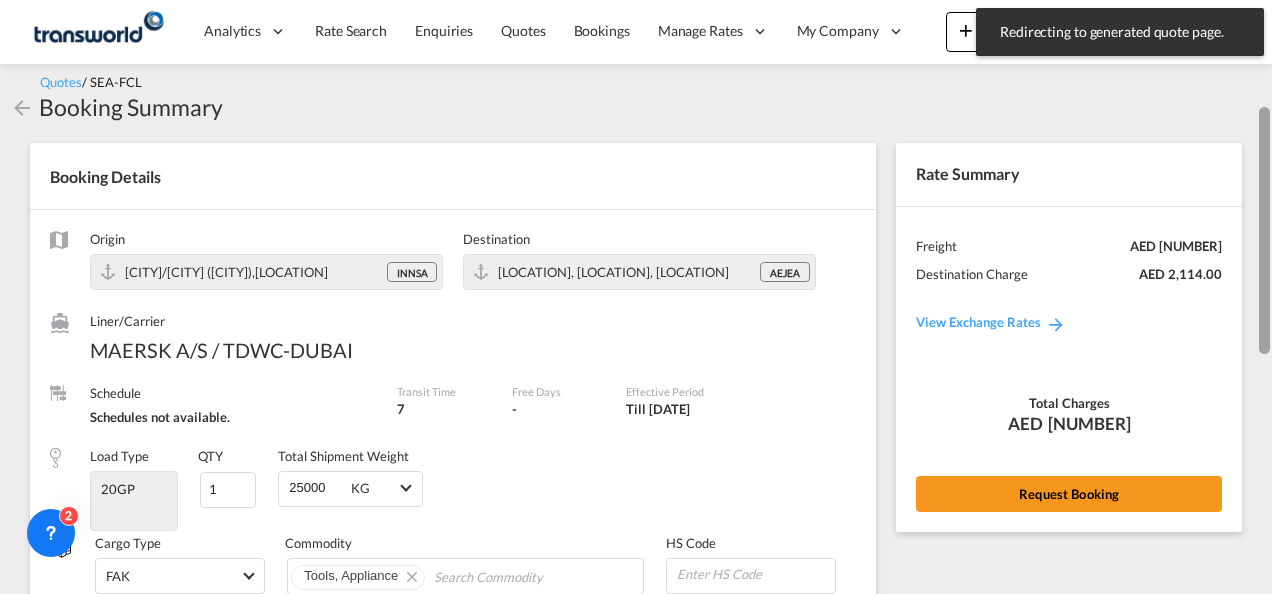 drag, startPoint x: 1263, startPoint y: 456, endPoint x: 1249, endPoint y: 123, distance: 333.29416 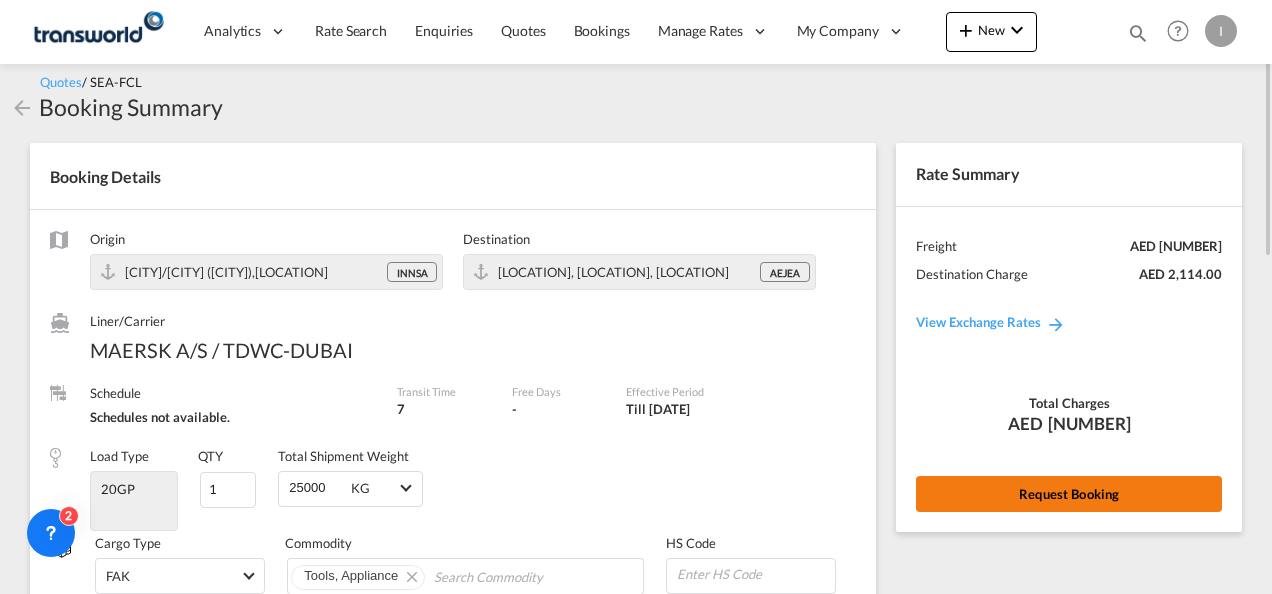 click on "Request Booking" at bounding box center [1069, 494] 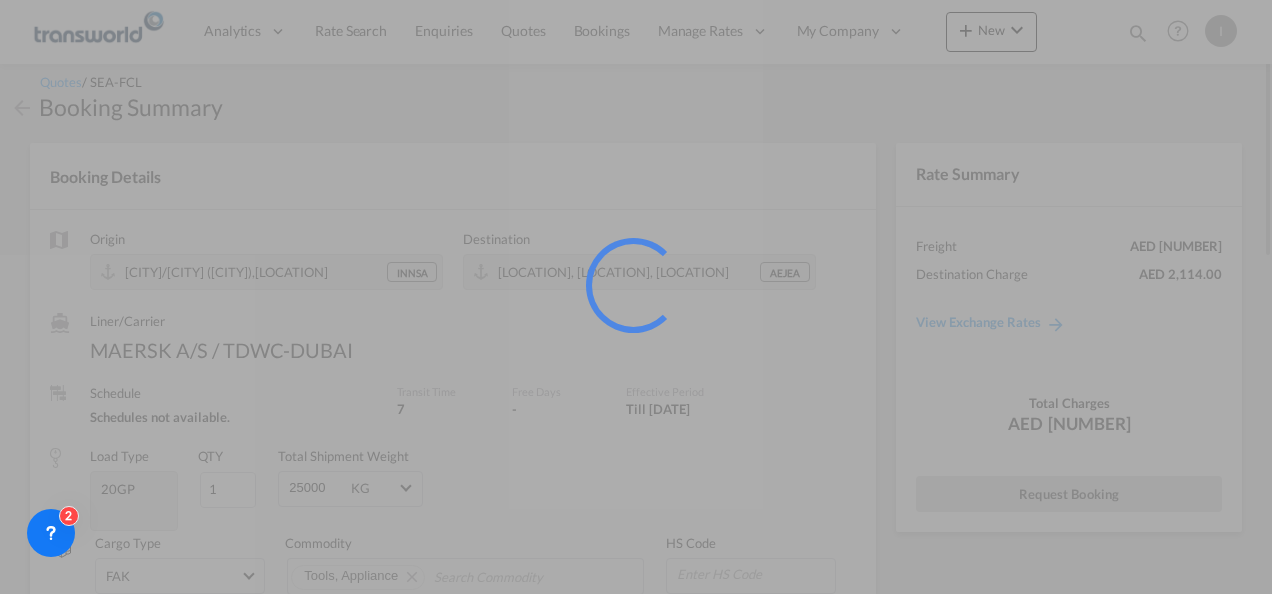 scroll, scrollTop: 37, scrollLeft: 0, axis: vertical 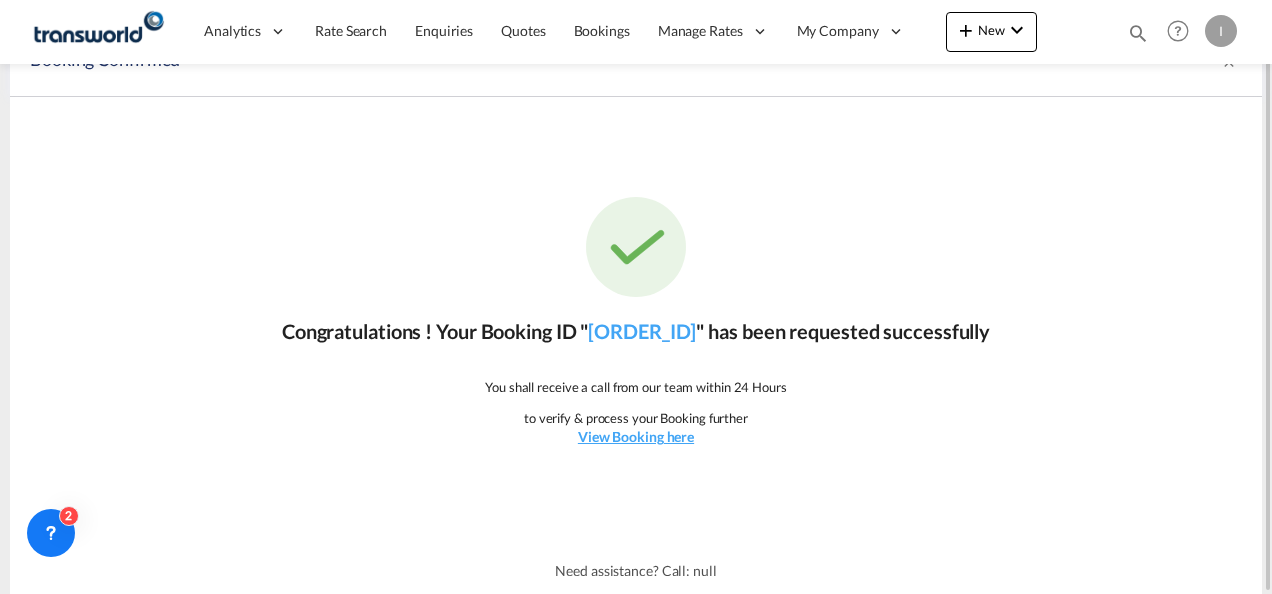 click on "Congratulations ! Your Booking ID "  TXB004308  " has been requested successfully" 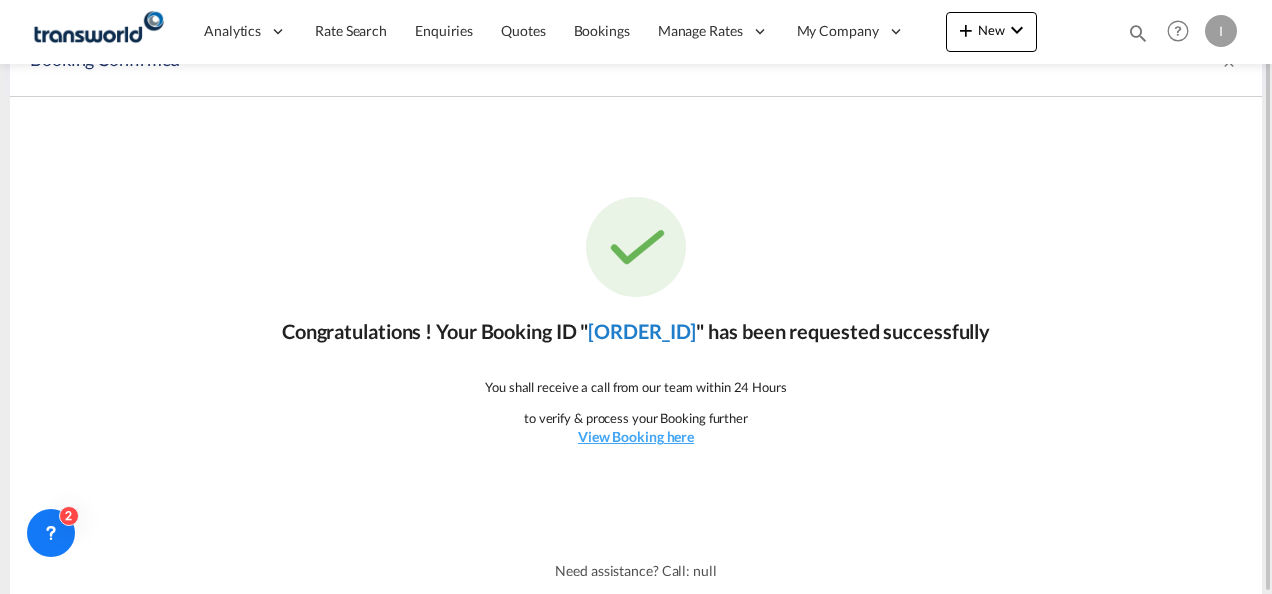 click on "TXB004308" 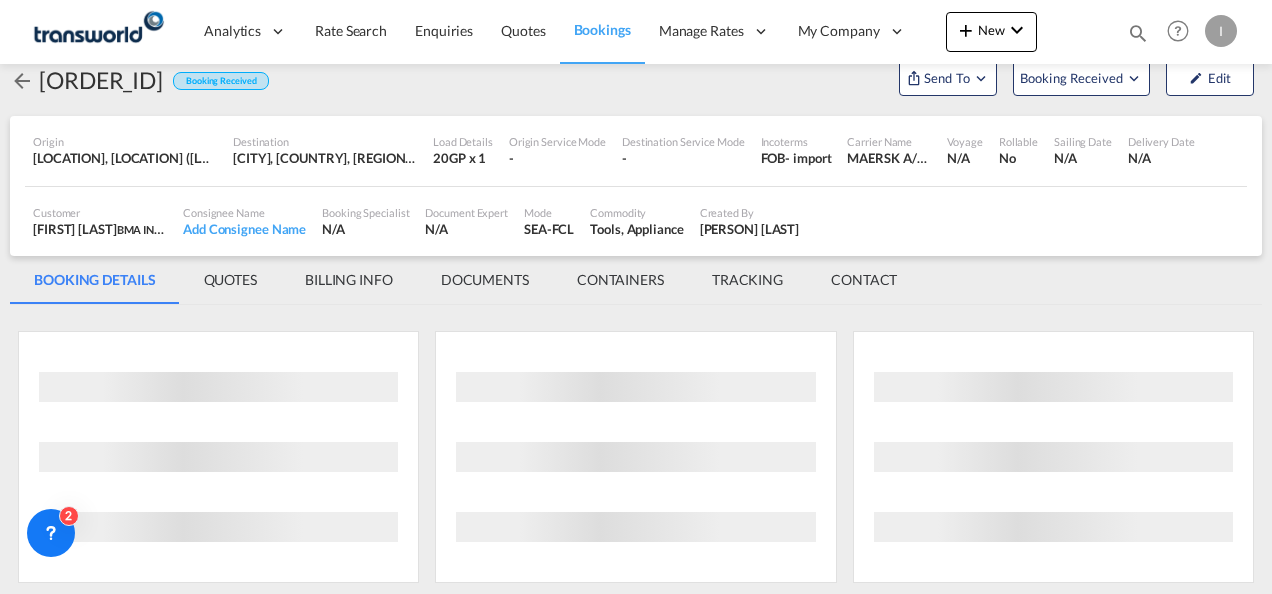 scroll, scrollTop: 1176, scrollLeft: 0, axis: vertical 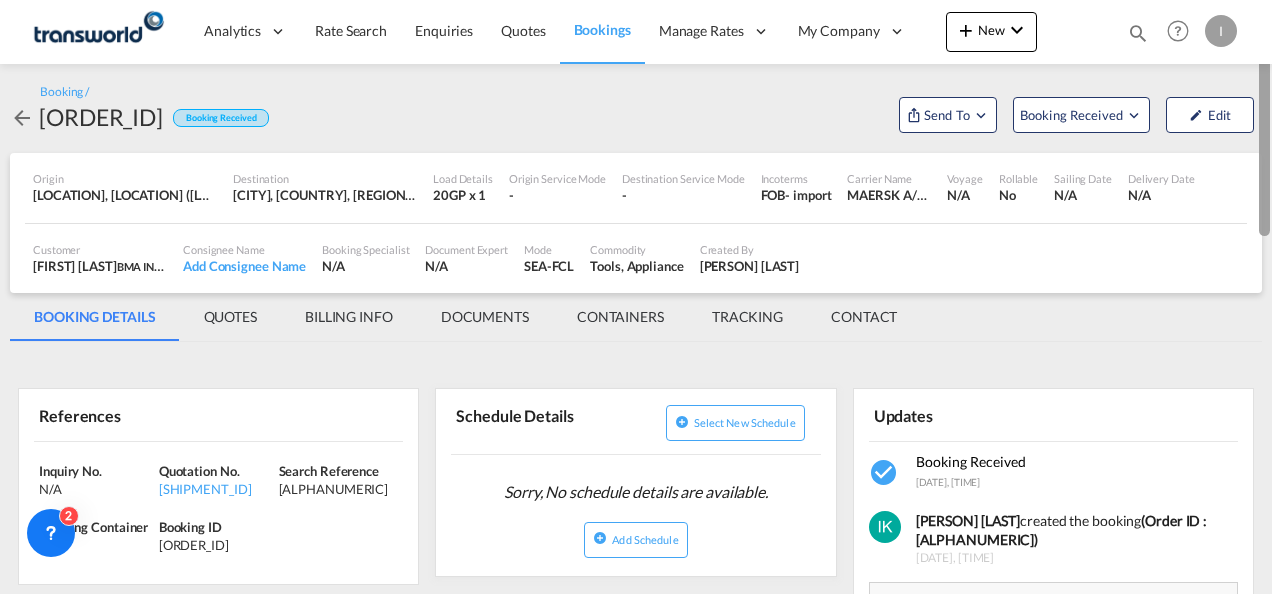 drag, startPoint x: 1264, startPoint y: 376, endPoint x: 1234, endPoint y: 78, distance: 299.50626 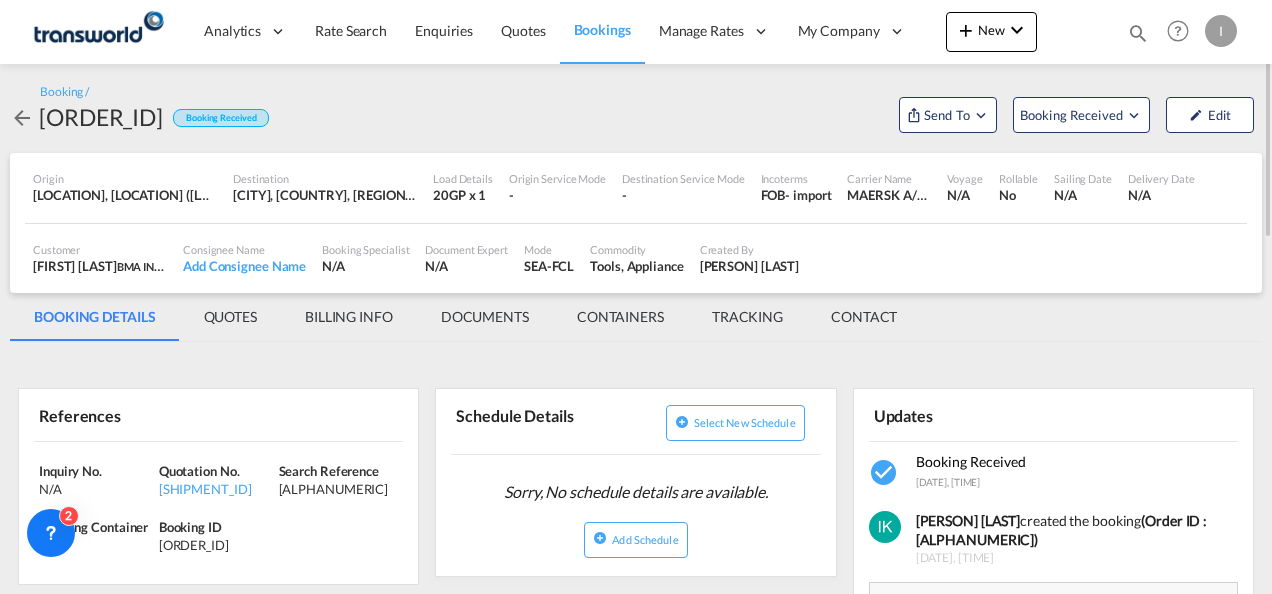 click on "Send To
OTM
Yet to sync
Send Shipment" at bounding box center [948, 112] 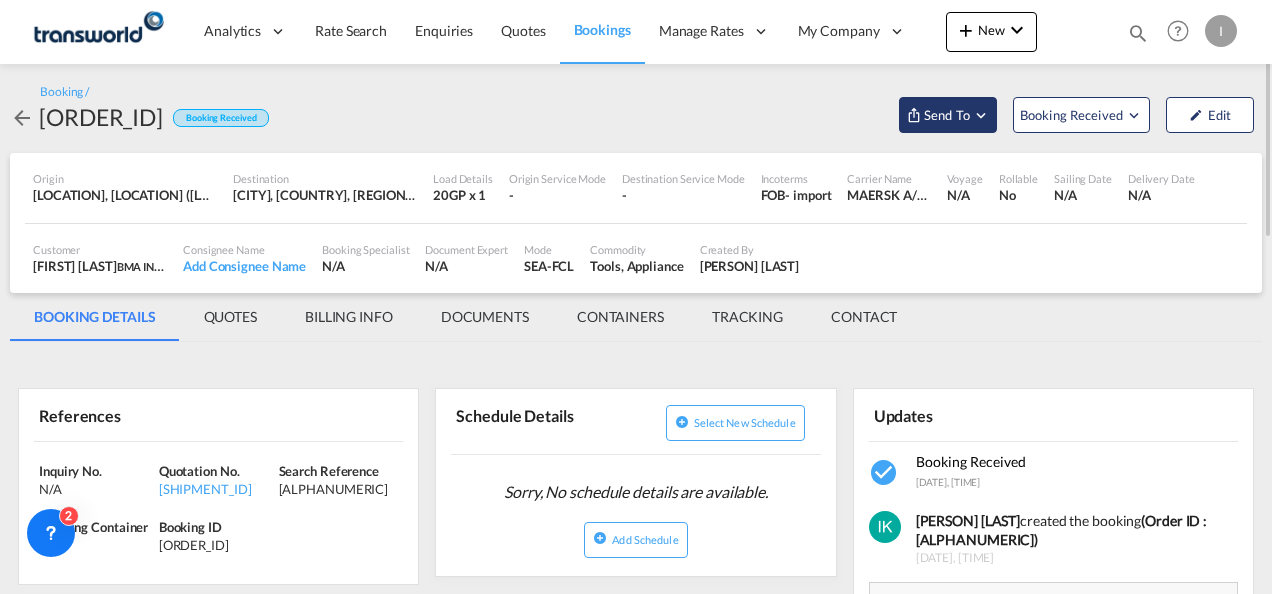 click on "Send To" at bounding box center [947, 115] 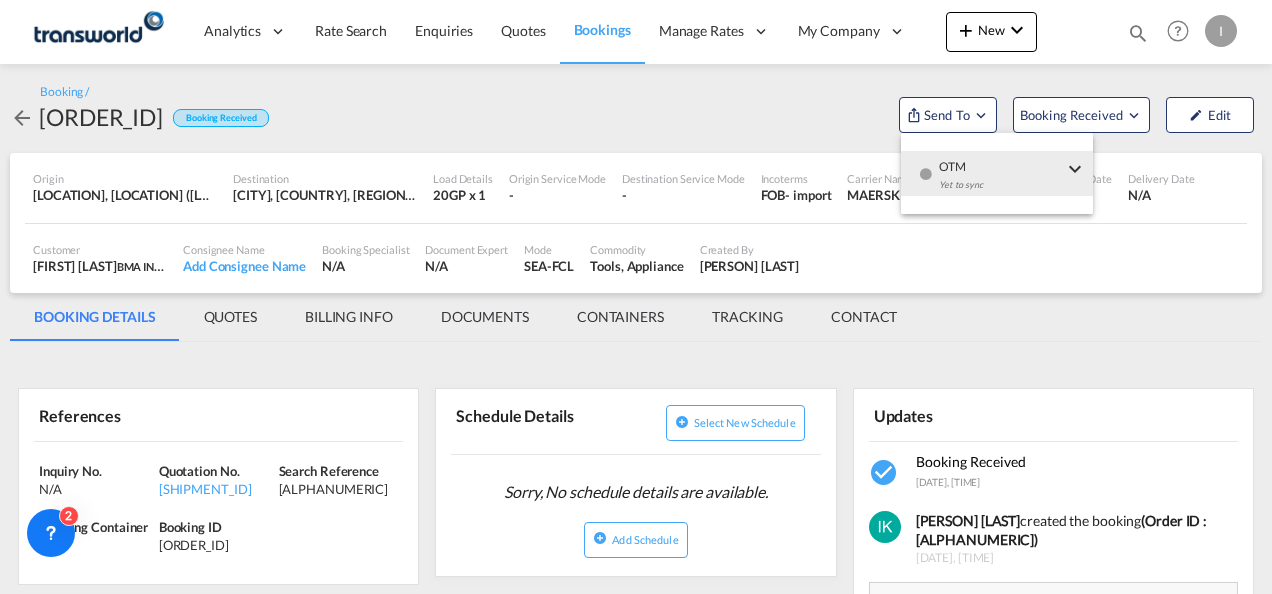 click on "OTM
Yet to sync
Send Shipment" at bounding box center [997, 173] 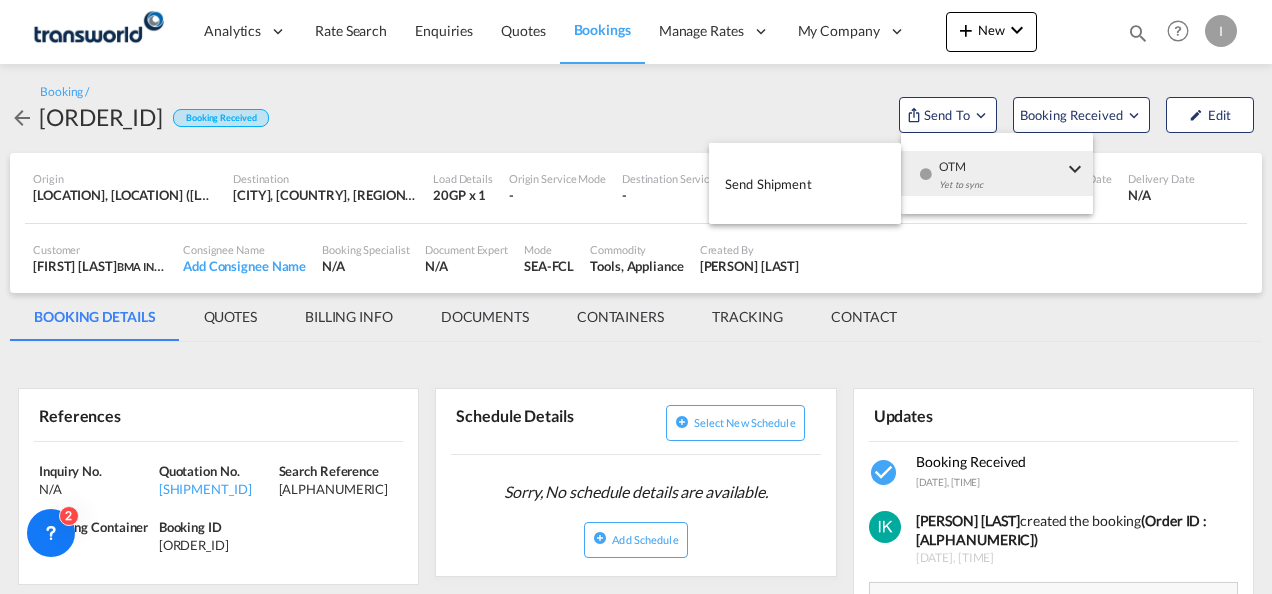 click on "Send Shipment" at bounding box center (805, 183) 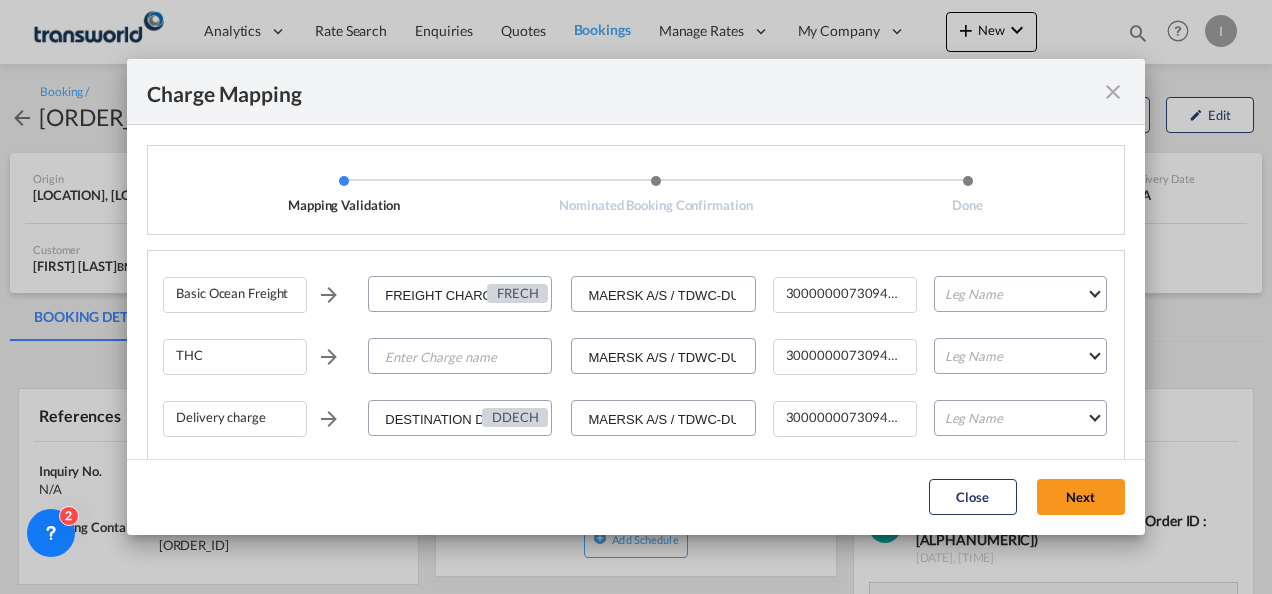 click on "Leg Name HANDLING ORIGIN VESSEL HANDLING DESTINATION OTHERS TL PICK UP CUSTOMS ORIGIN CUSTOMS DESTINATION TL DELIVERY" at bounding box center [1020, 296] 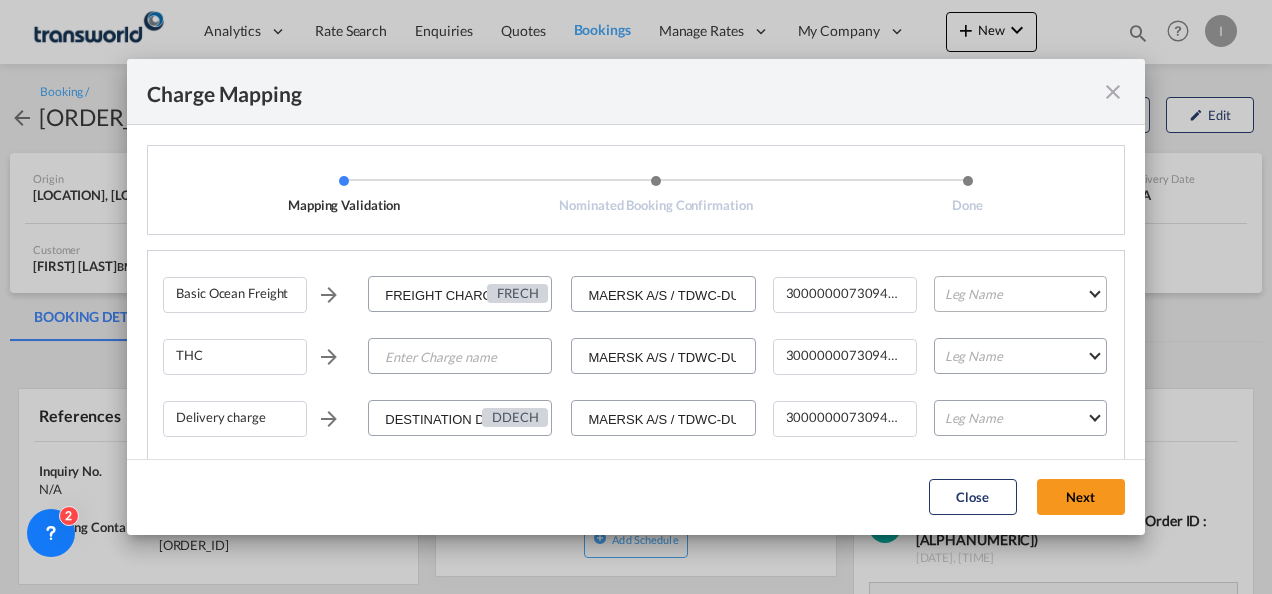 click on "Leg Name HANDLING ORIGIN VESSEL HANDLING DESTINATION OTHERS TL PICK UP CUSTOMS ORIGIN CUSTOMS DESTINATION TL DELIVERY" at bounding box center [1020, 294] 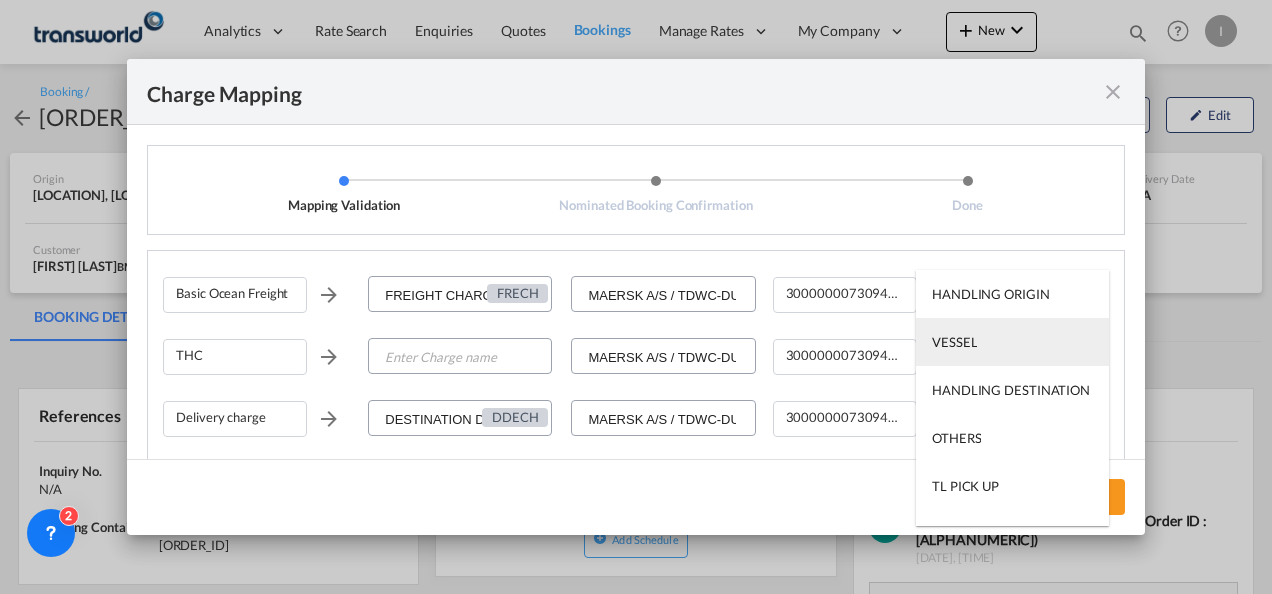 click on "VESSEL" at bounding box center [954, 342] 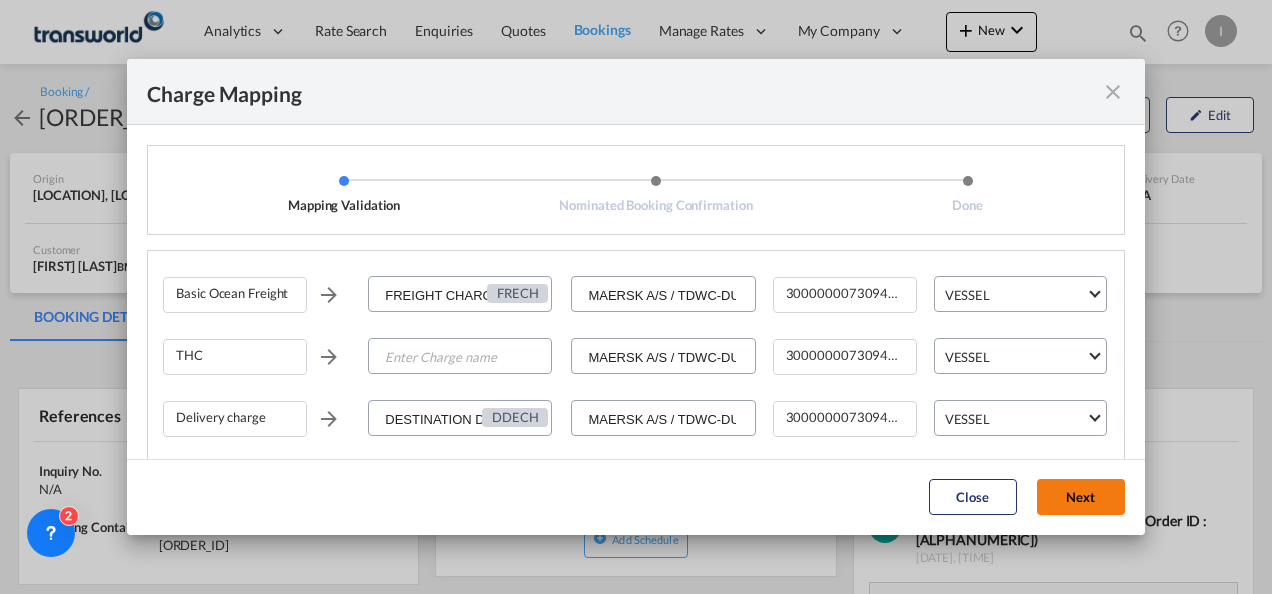 click on "Next" 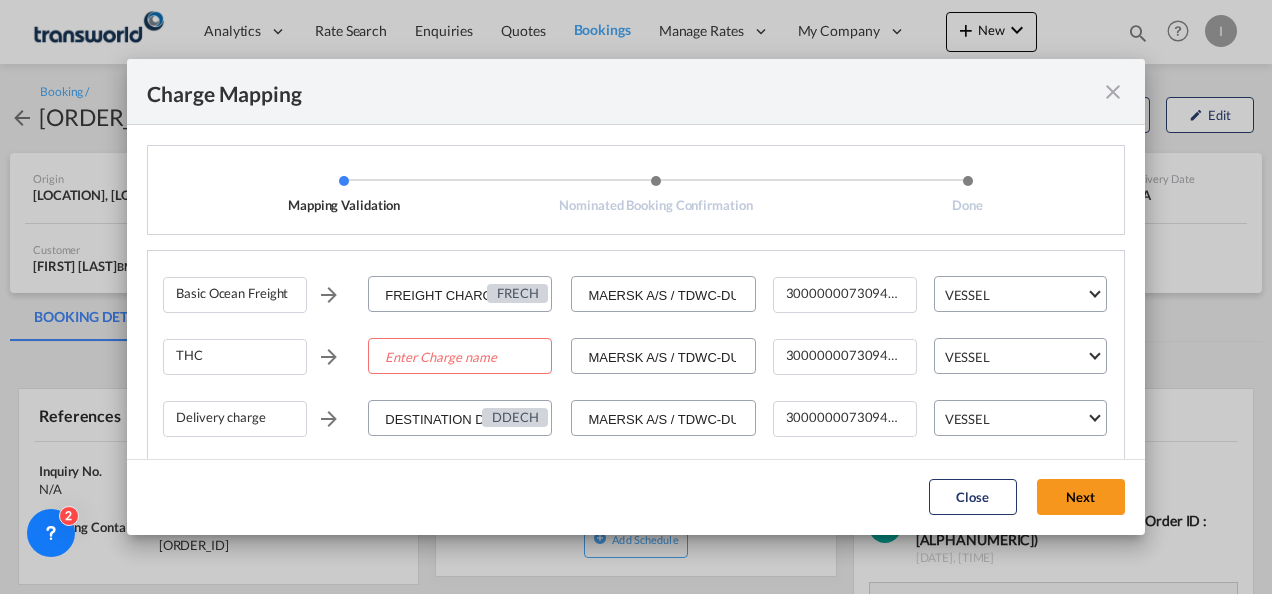 click on "Charge Mapping" at bounding box center [636, 92] 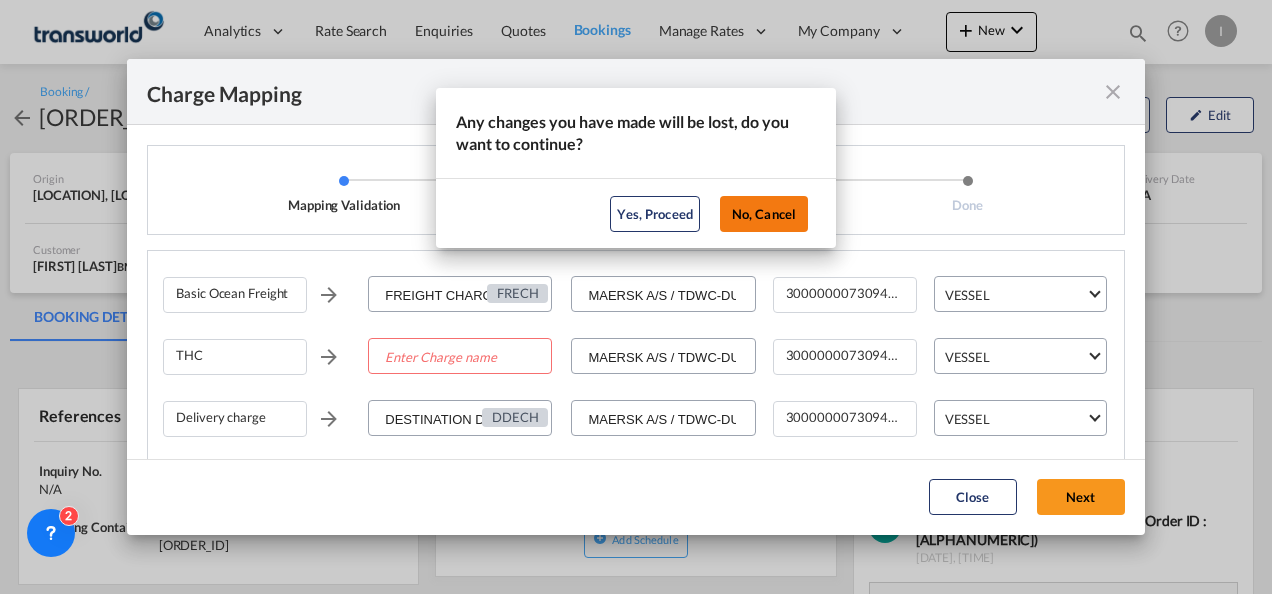click on "No, Cancel" at bounding box center (764, 214) 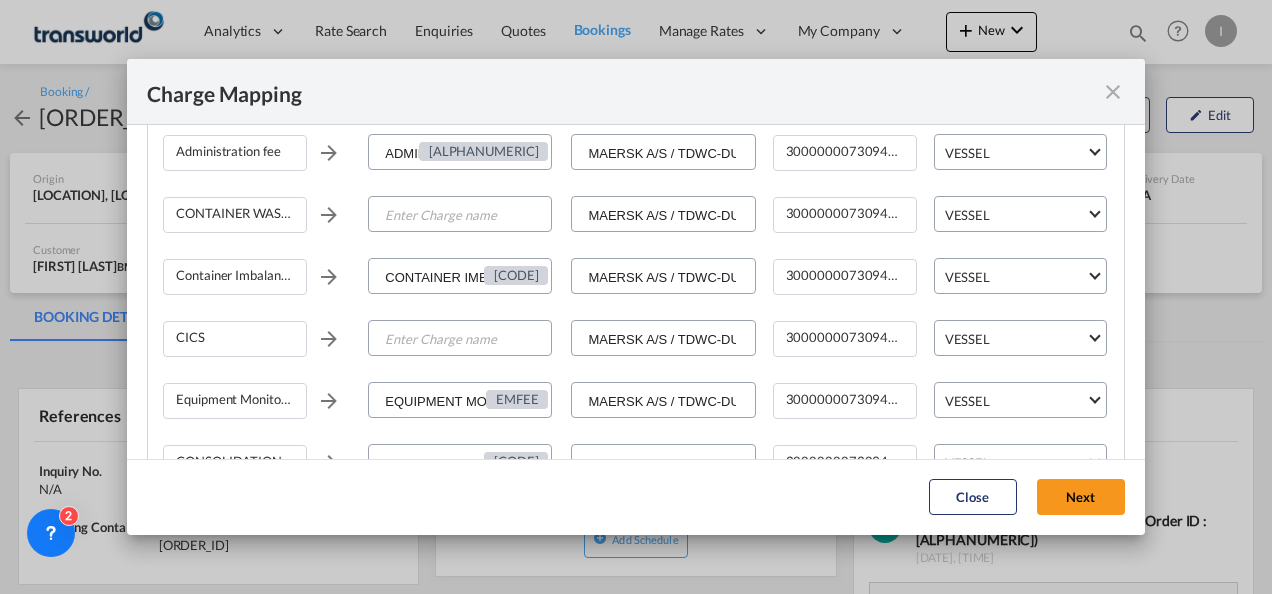 scroll, scrollTop: 515, scrollLeft: 0, axis: vertical 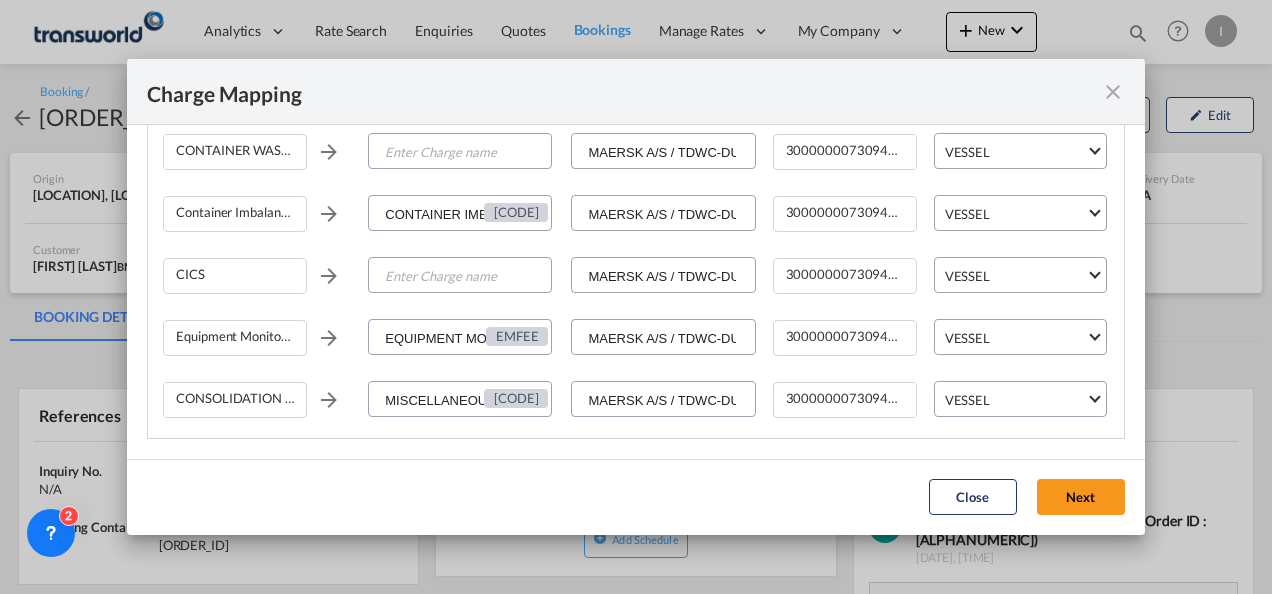 click at bounding box center (1113, 92) 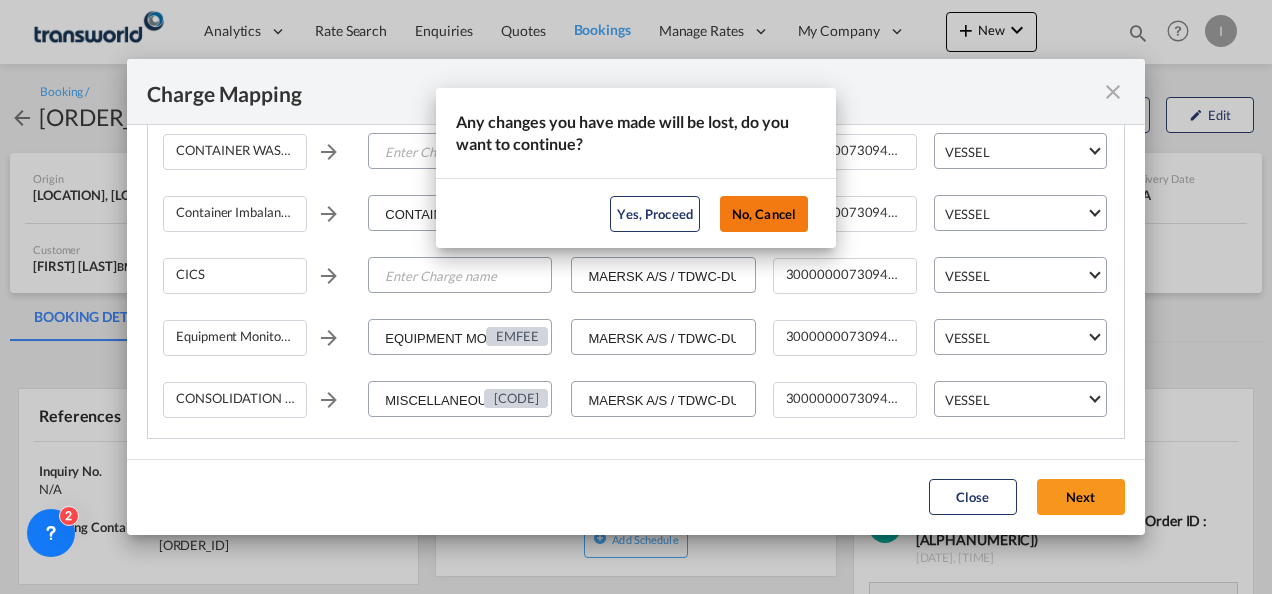 click on "No, Cancel" at bounding box center [764, 214] 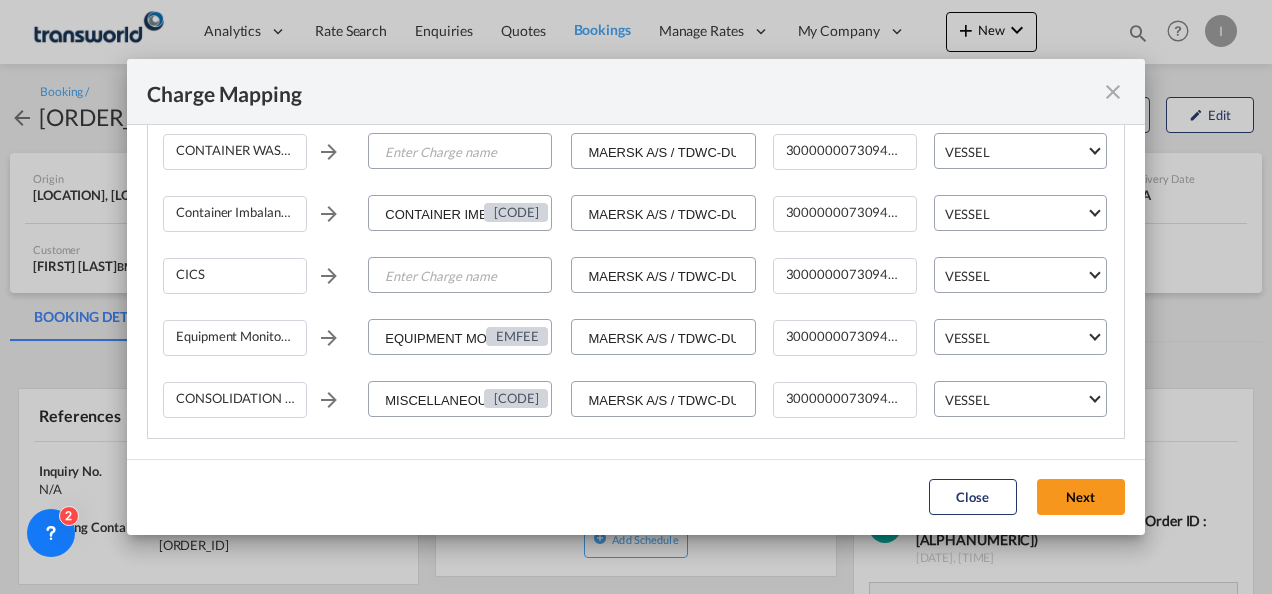 click at bounding box center [1113, 92] 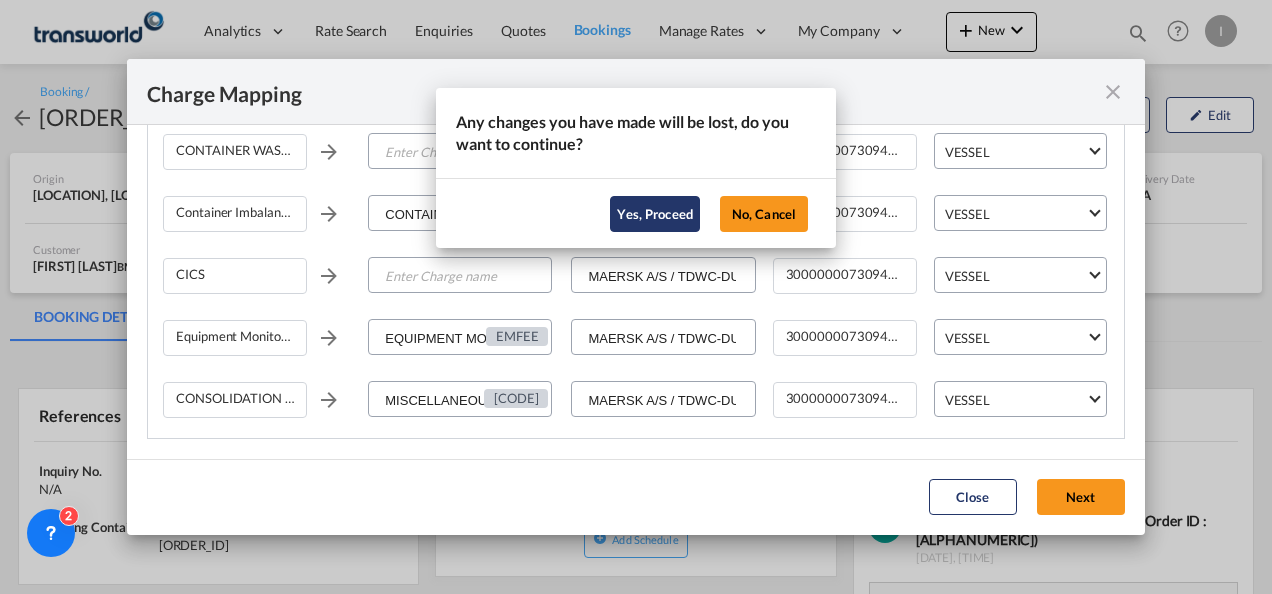 click on "Yes, Proceed" at bounding box center (655, 214) 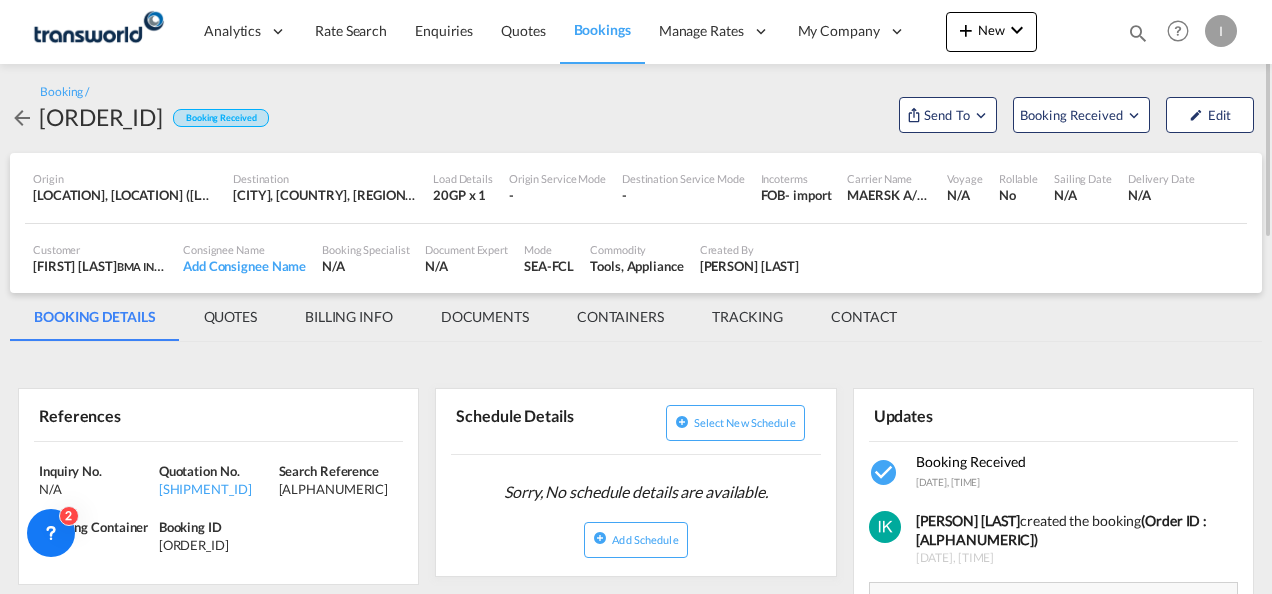 click on "BILLING INFO" at bounding box center [349, 317] 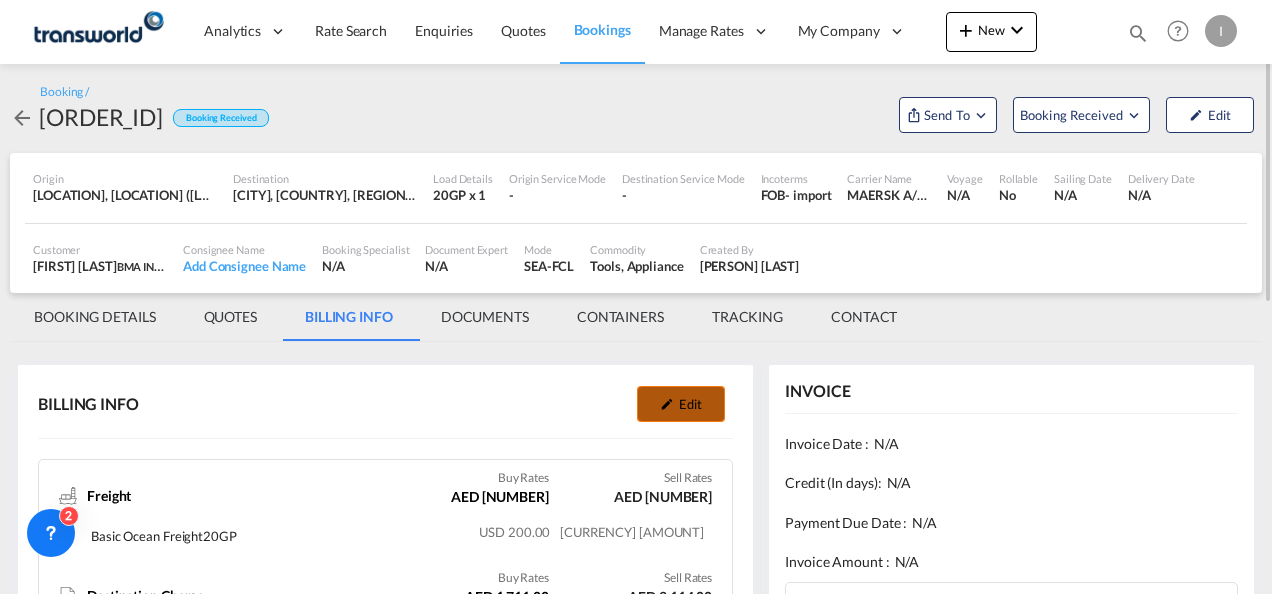 click on "Edit" at bounding box center [681, 404] 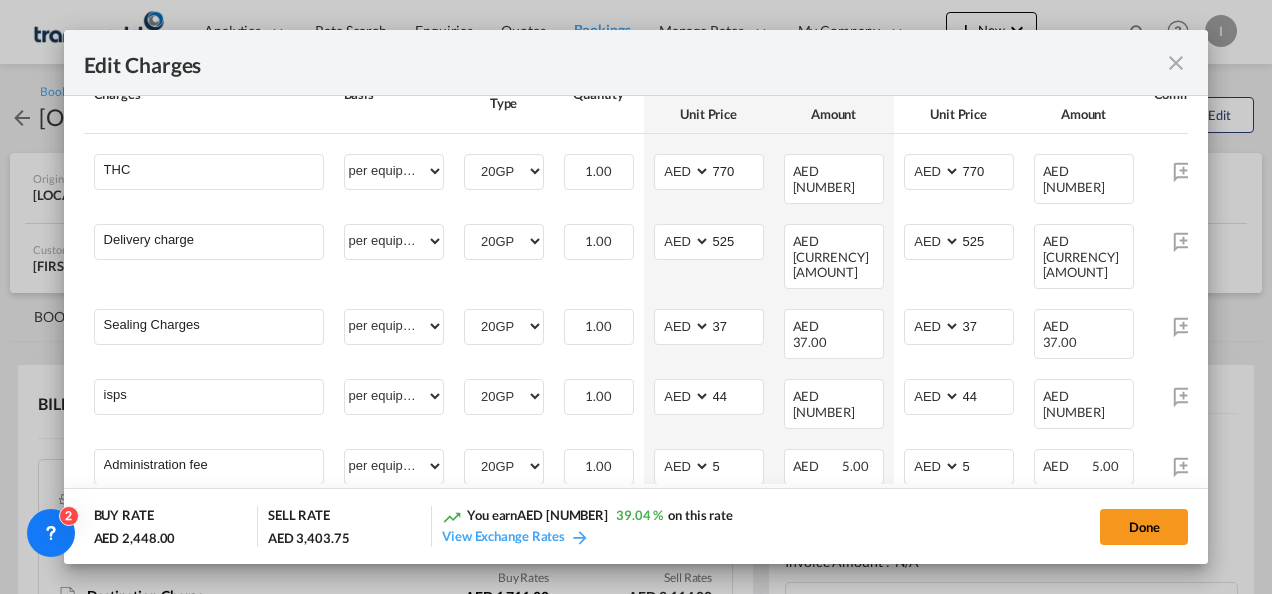 scroll, scrollTop: 384, scrollLeft: 0, axis: vertical 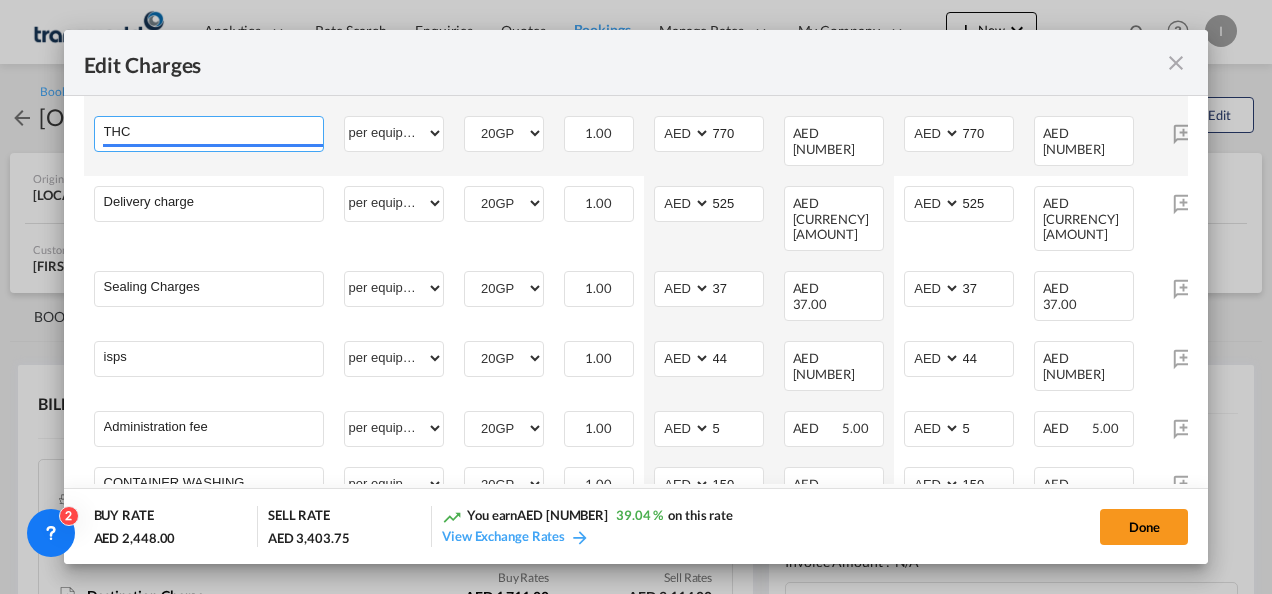 click on "THC" at bounding box center [213, 132] 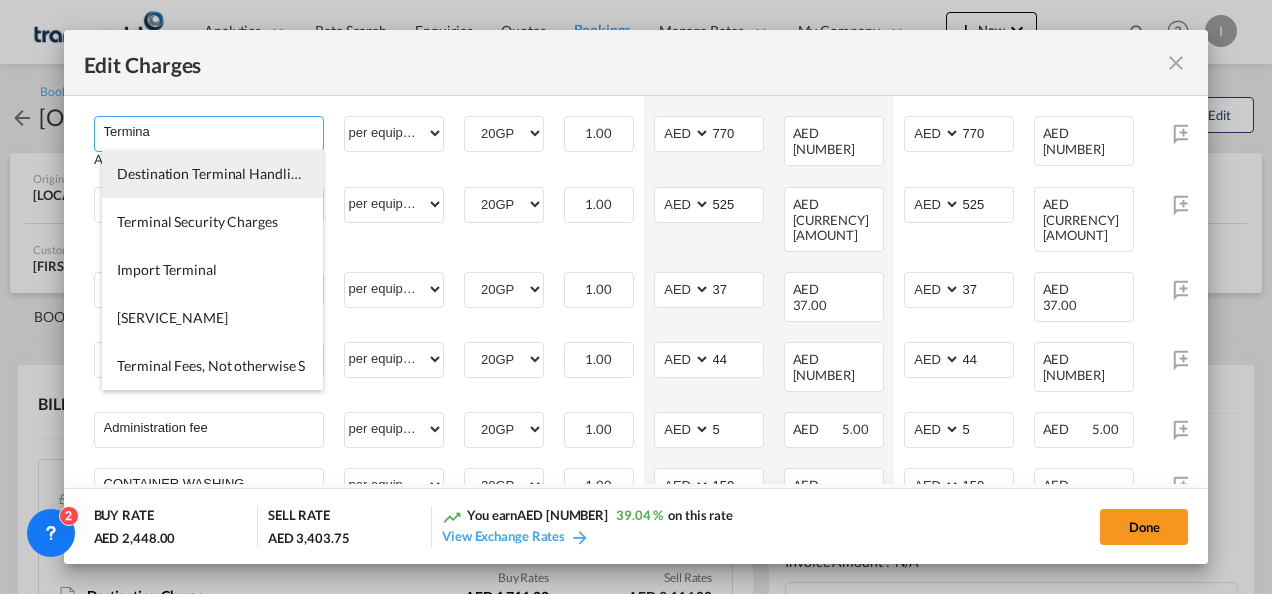 click on "Destination Terminal Handling Charges" at bounding box center [237, 173] 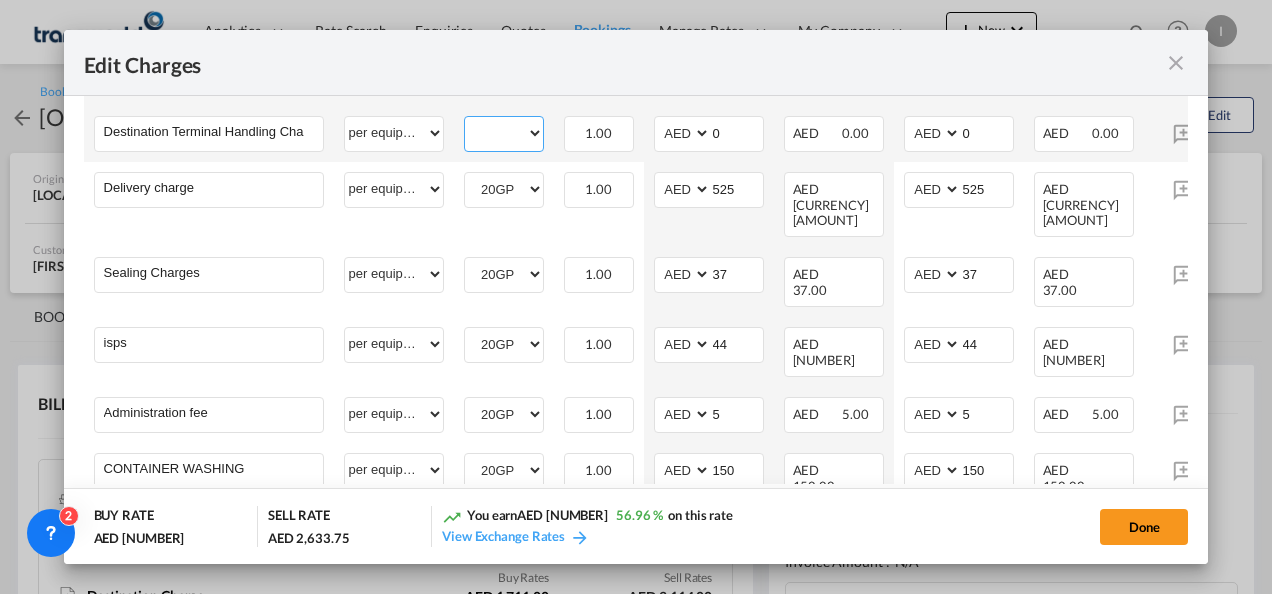 click on "20GP" at bounding box center [504, 133] 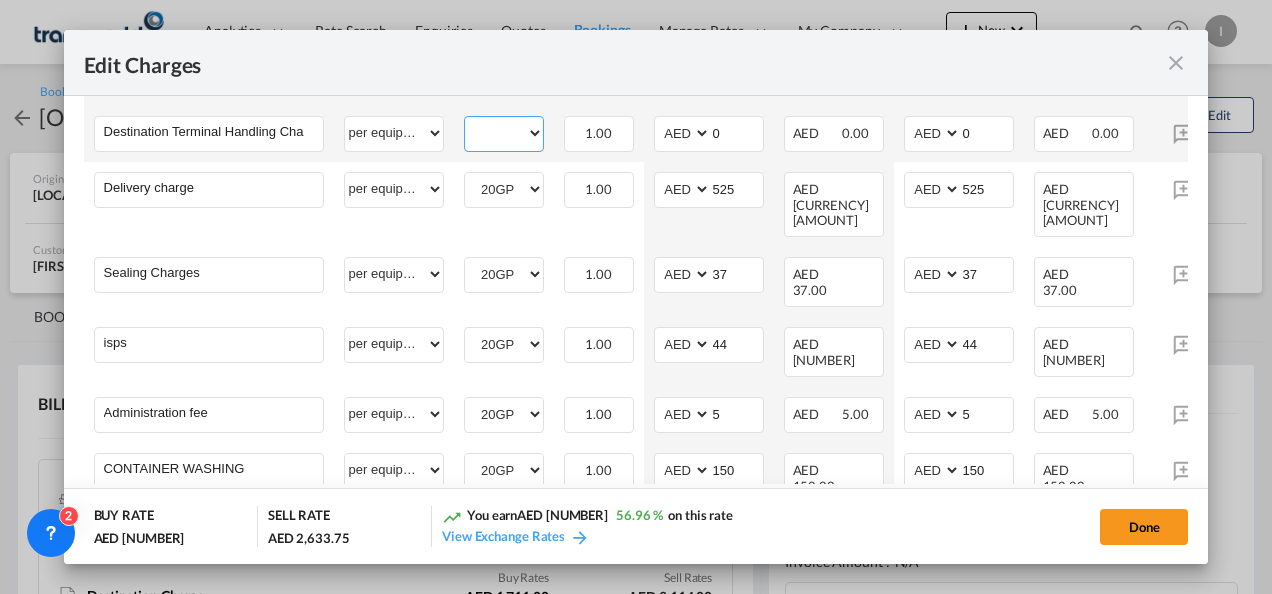 select on "20GP" 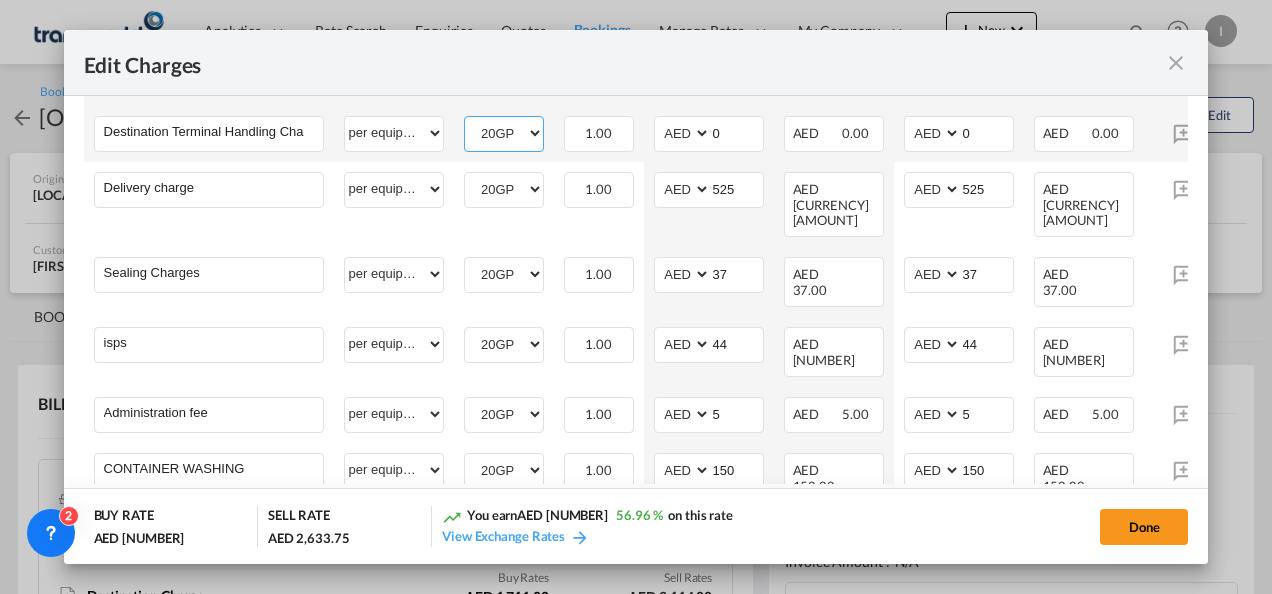 click on "20GP" at bounding box center [504, 133] 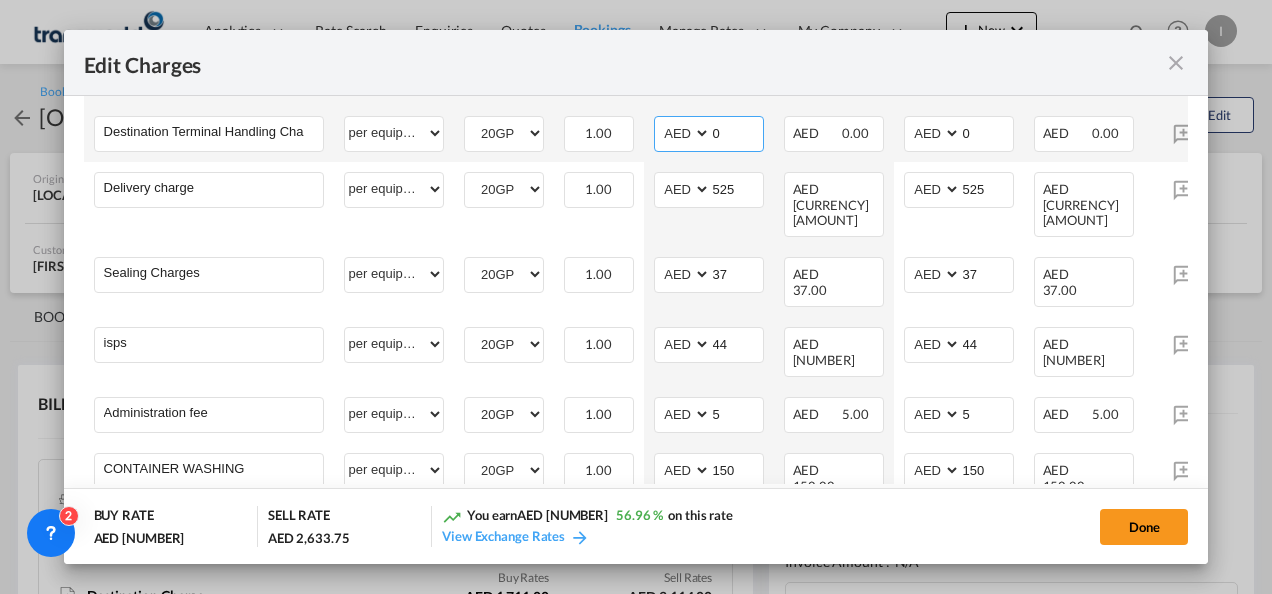 click on "0" at bounding box center [737, 132] 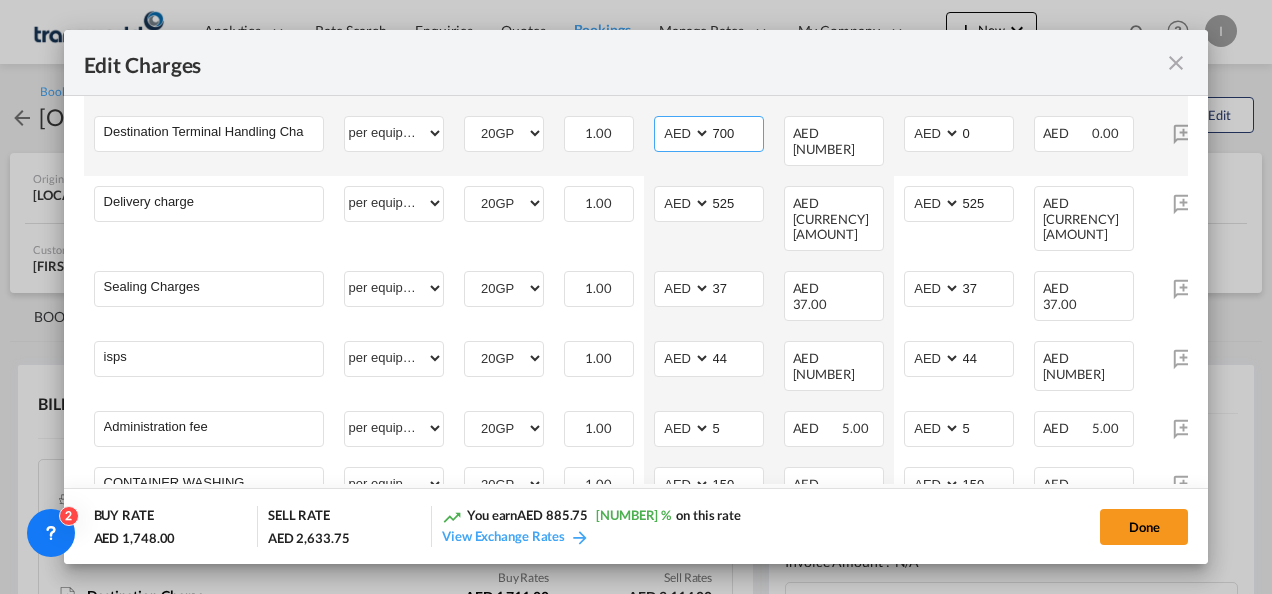 type on "700" 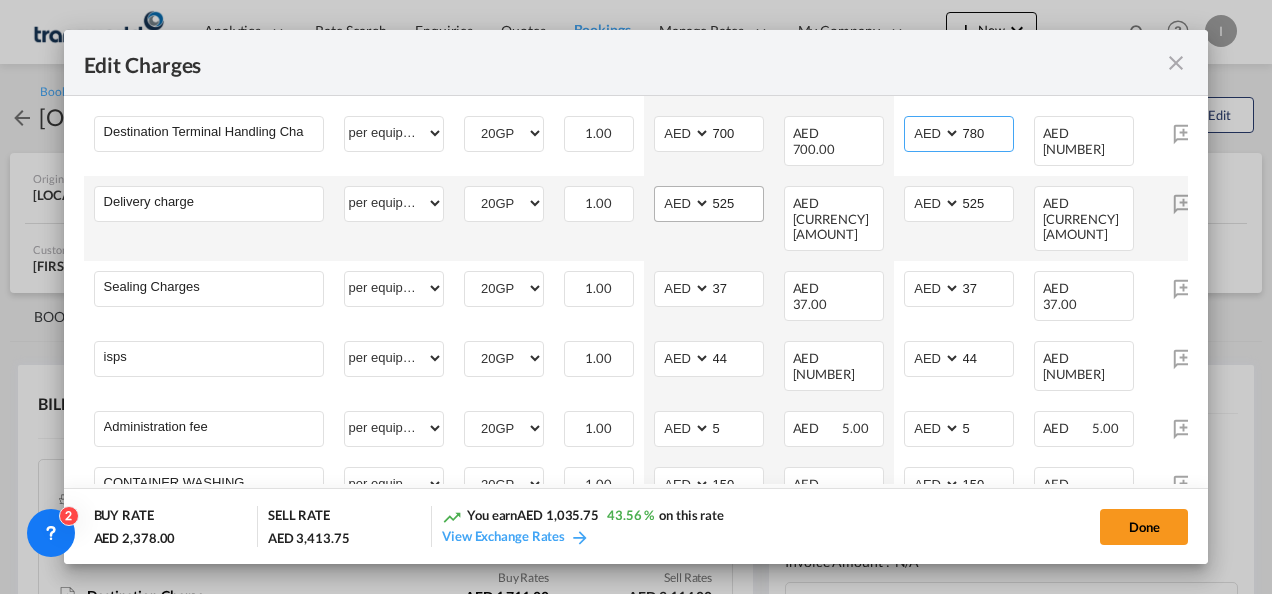 type on "780" 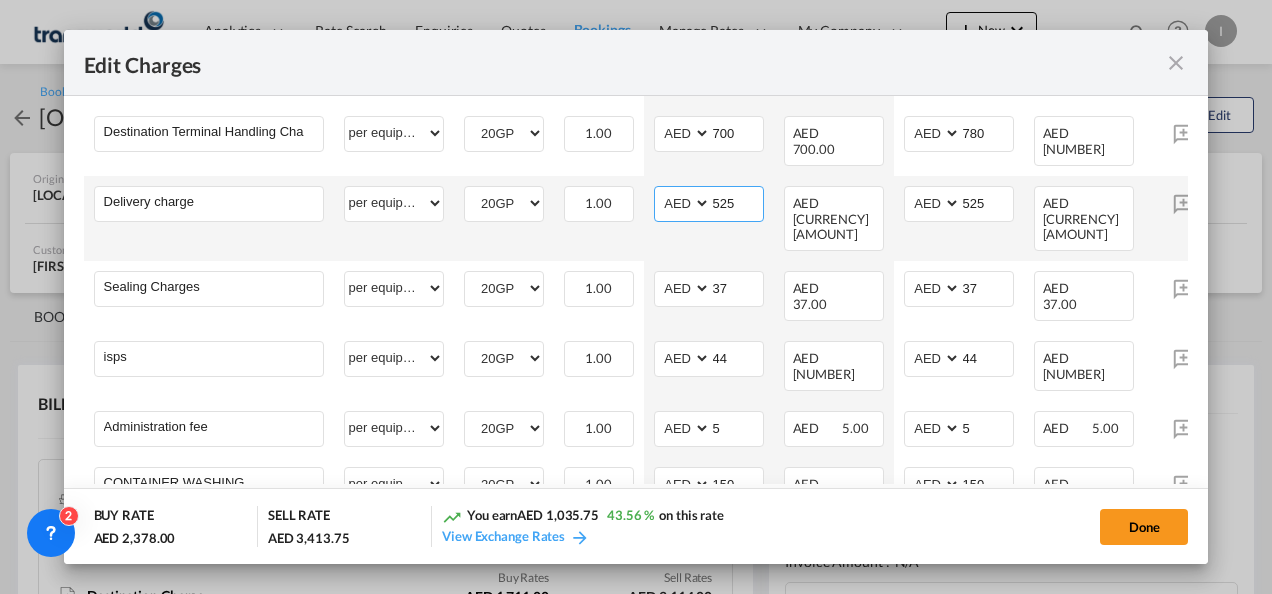 click on "525" at bounding box center (737, 202) 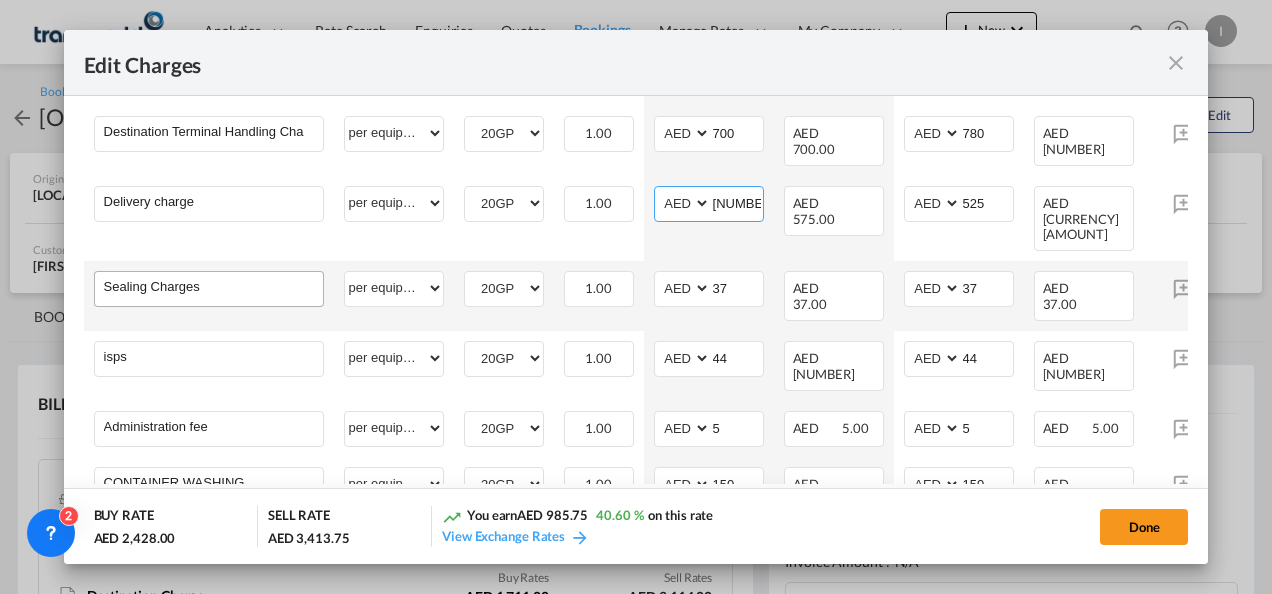 type on "575" 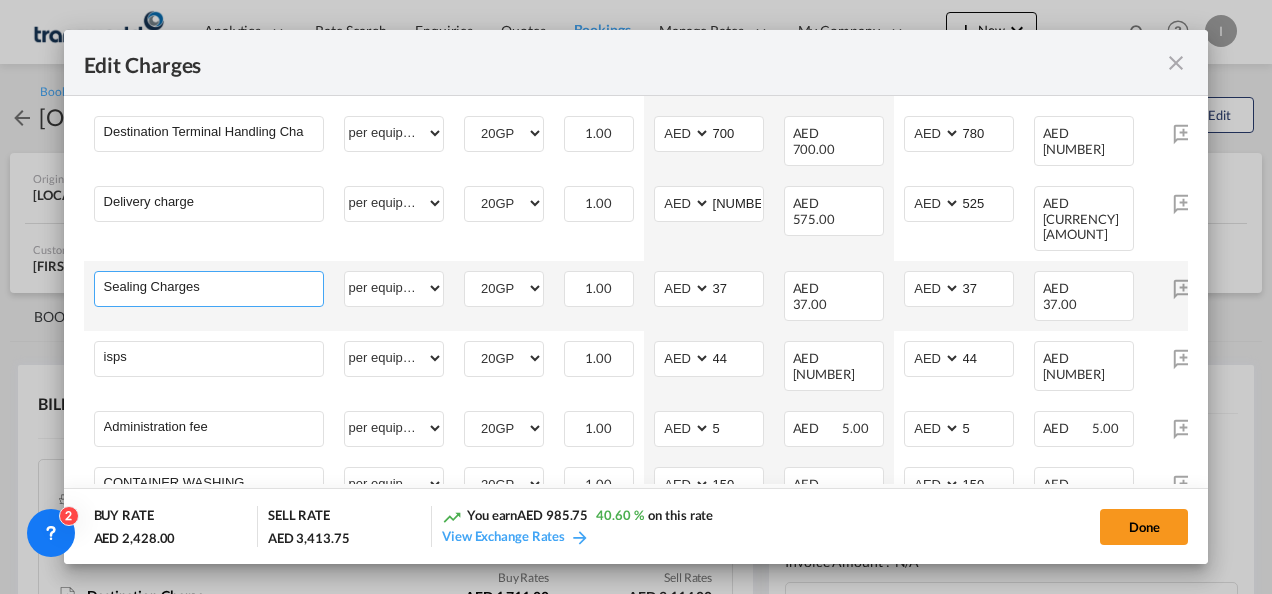 click on "Sealing Charges" at bounding box center (213, 287) 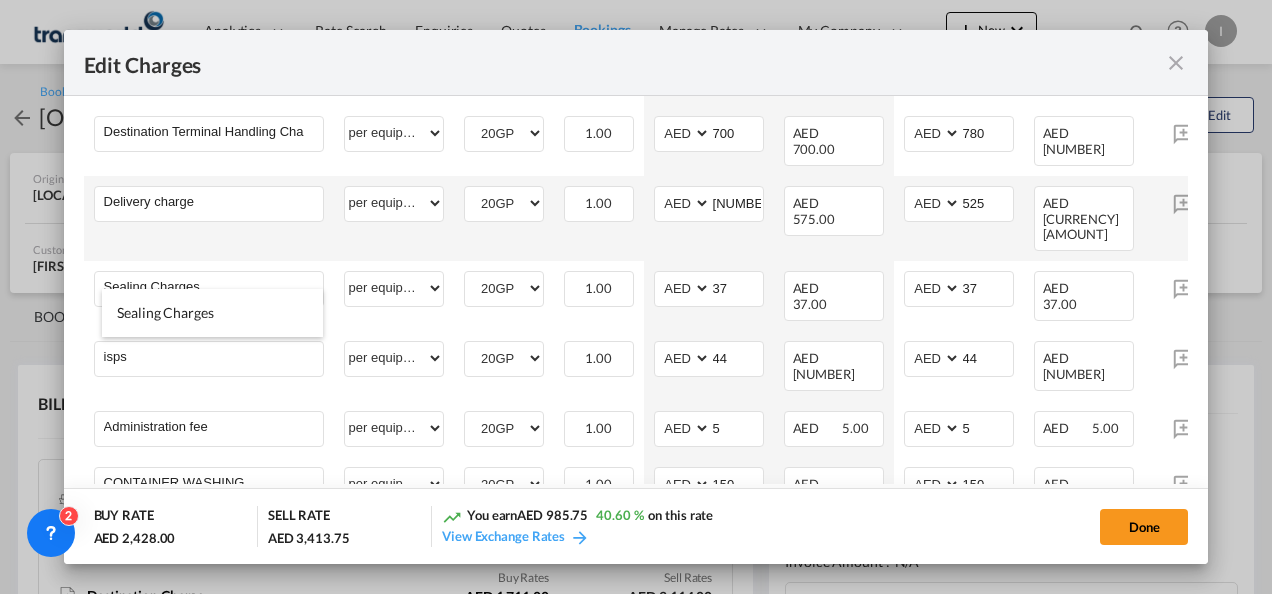 click on "Delivery charge                                                     Please Enter" at bounding box center (209, 218) 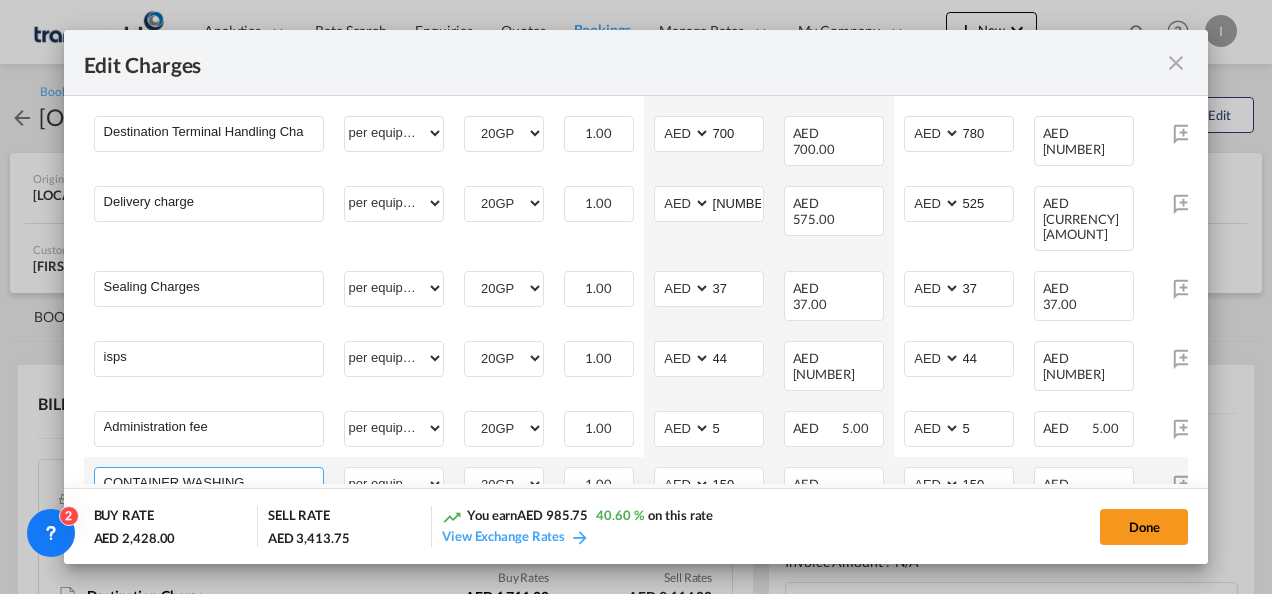 click on "CONTAINER WASHING" at bounding box center (213, 483) 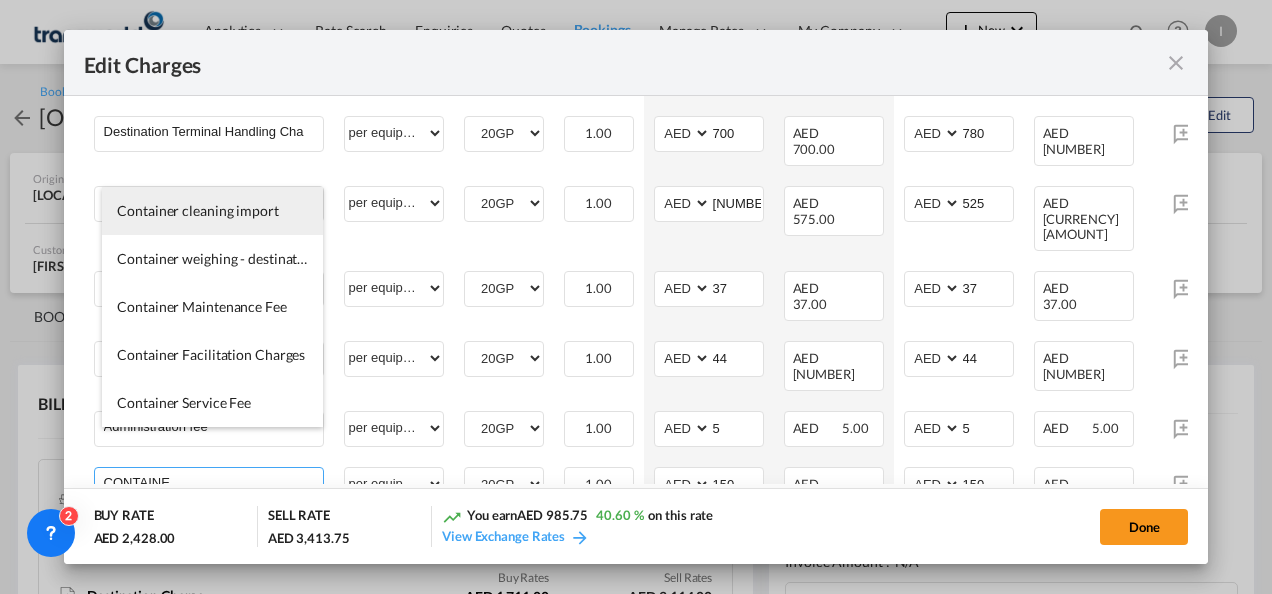 click on "Container cleaning import" at bounding box center (212, 211) 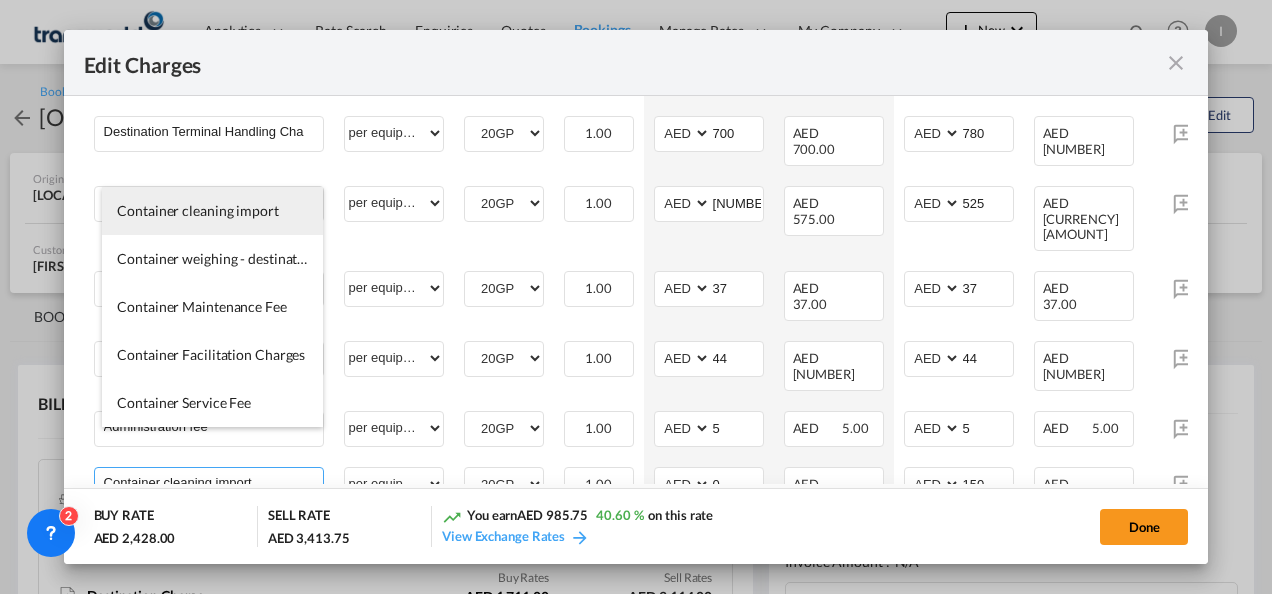 type on "0" 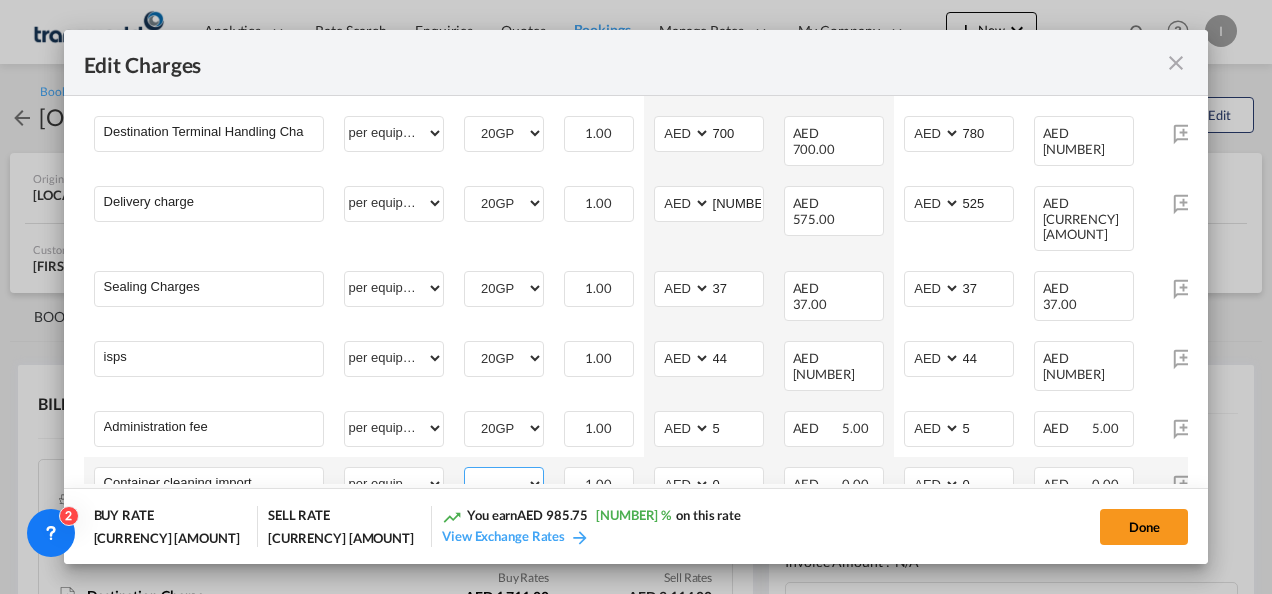 click on "20GP" at bounding box center [504, 484] 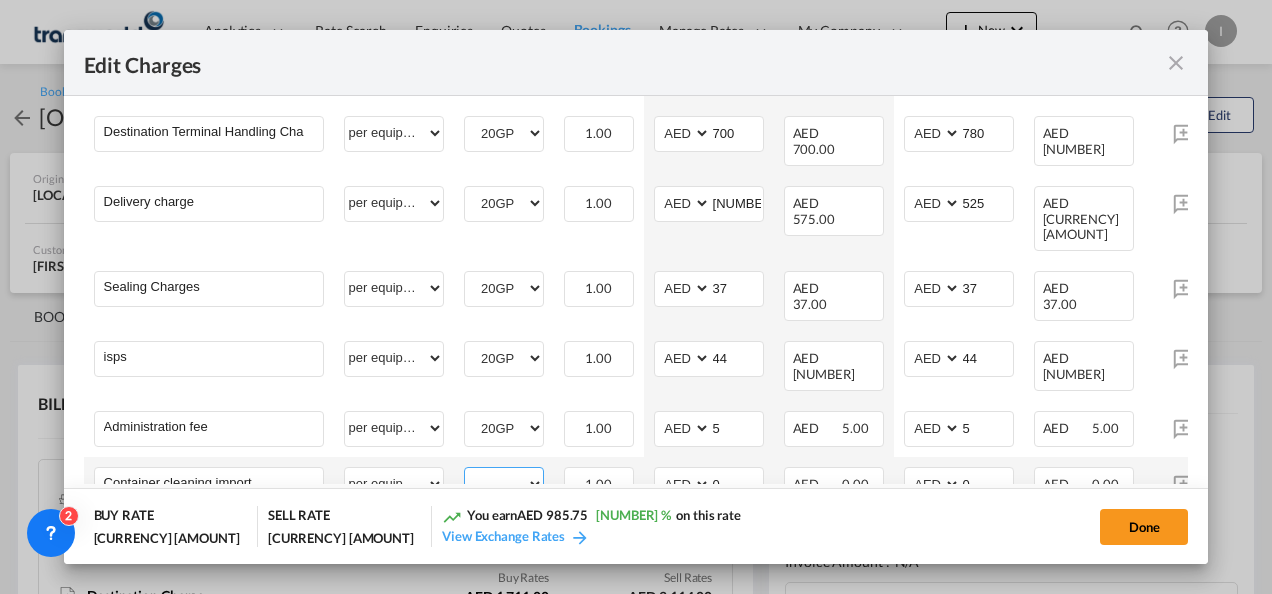 select on "20GP" 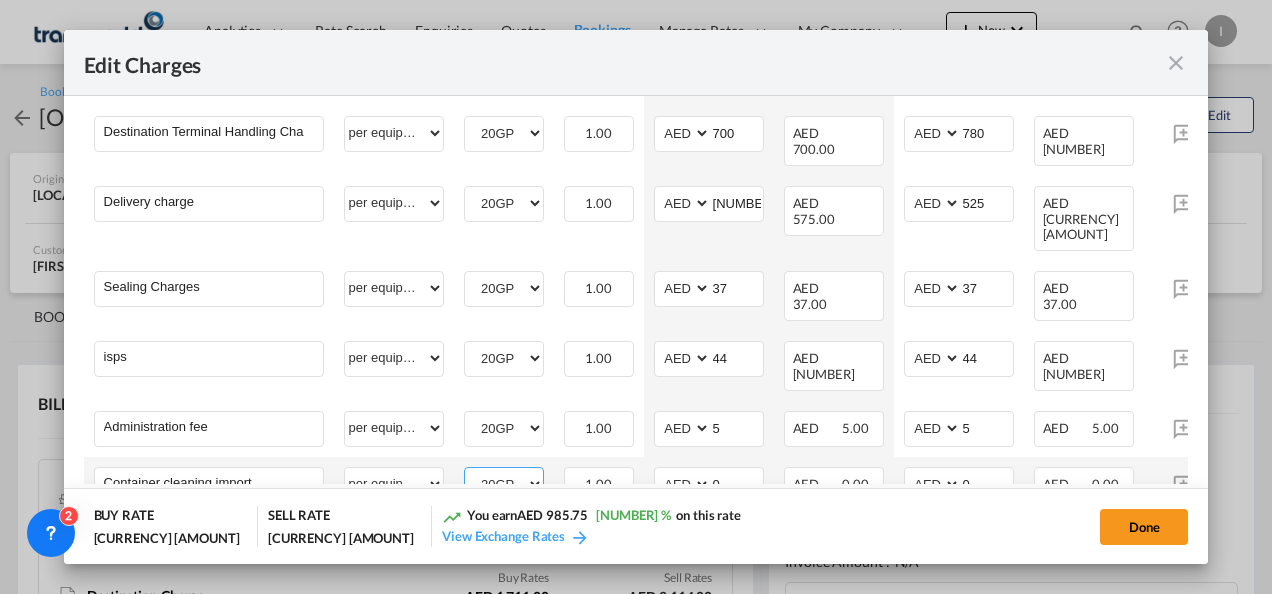 click on "20GP" at bounding box center (504, 484) 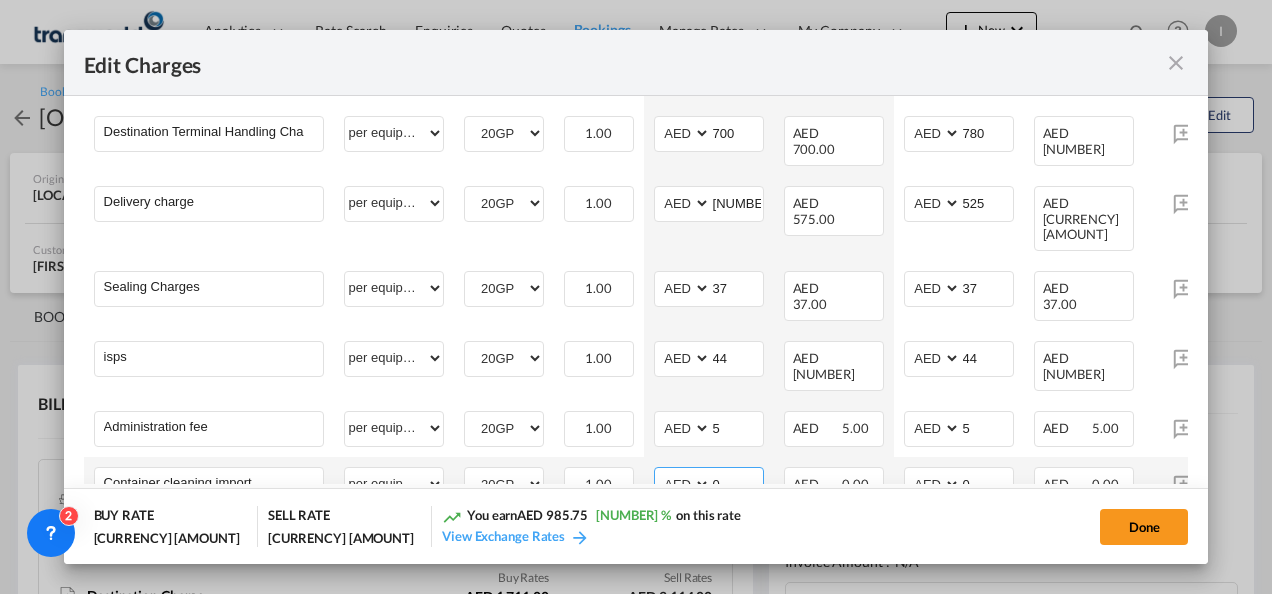 click on "0" 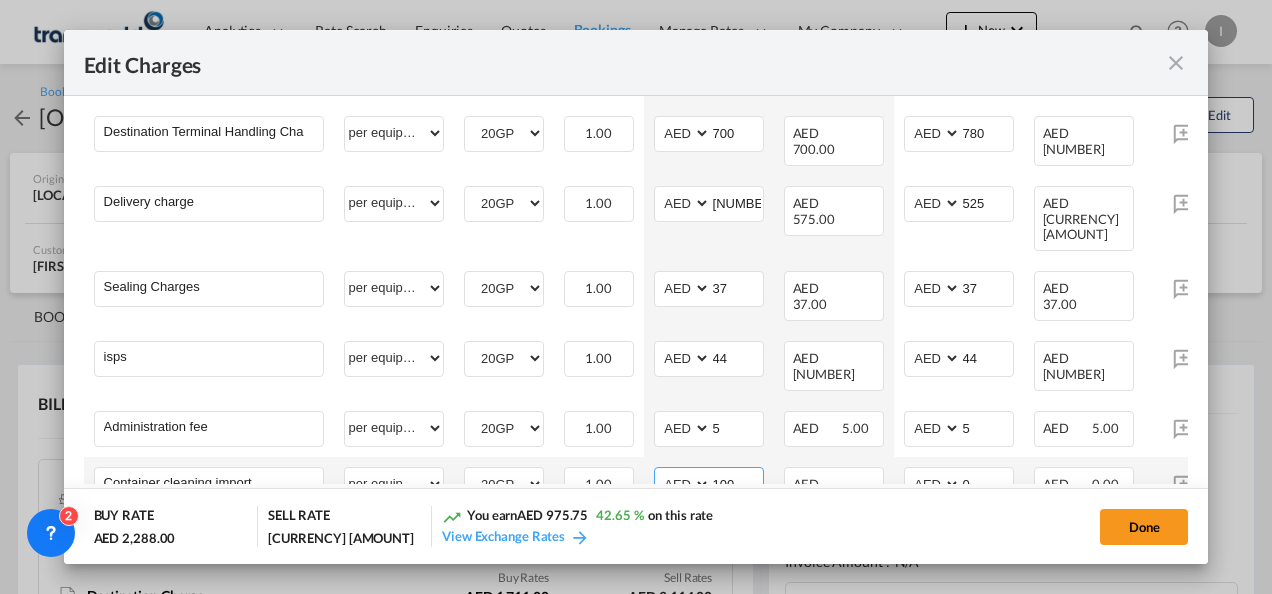 type on "100" 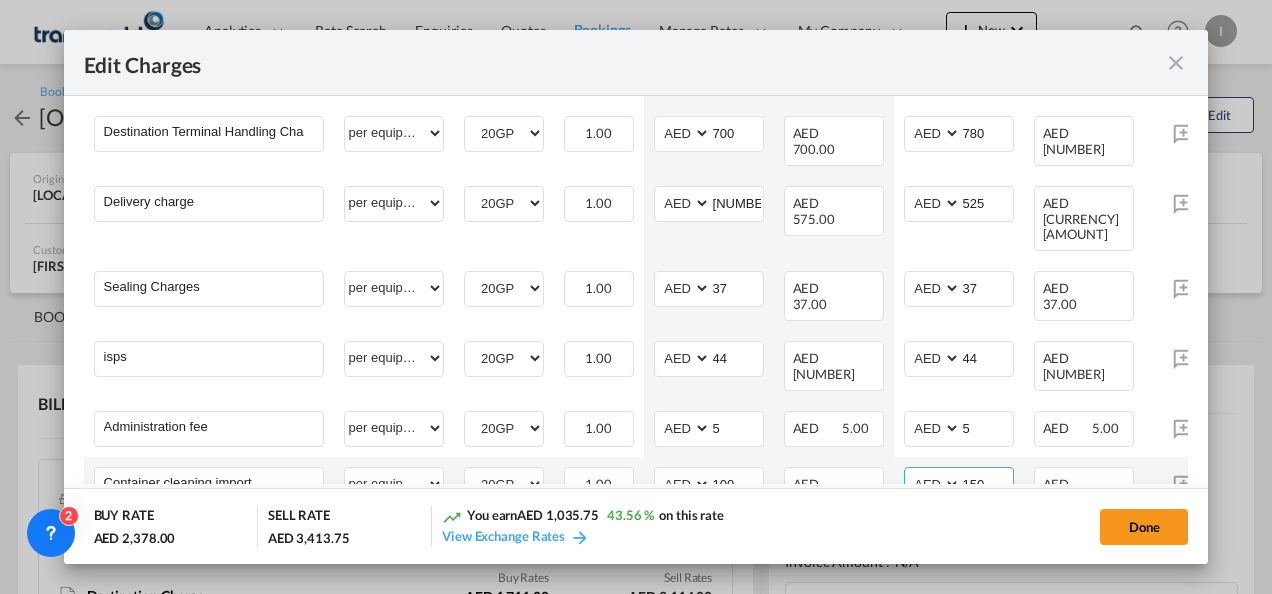 type on "150" 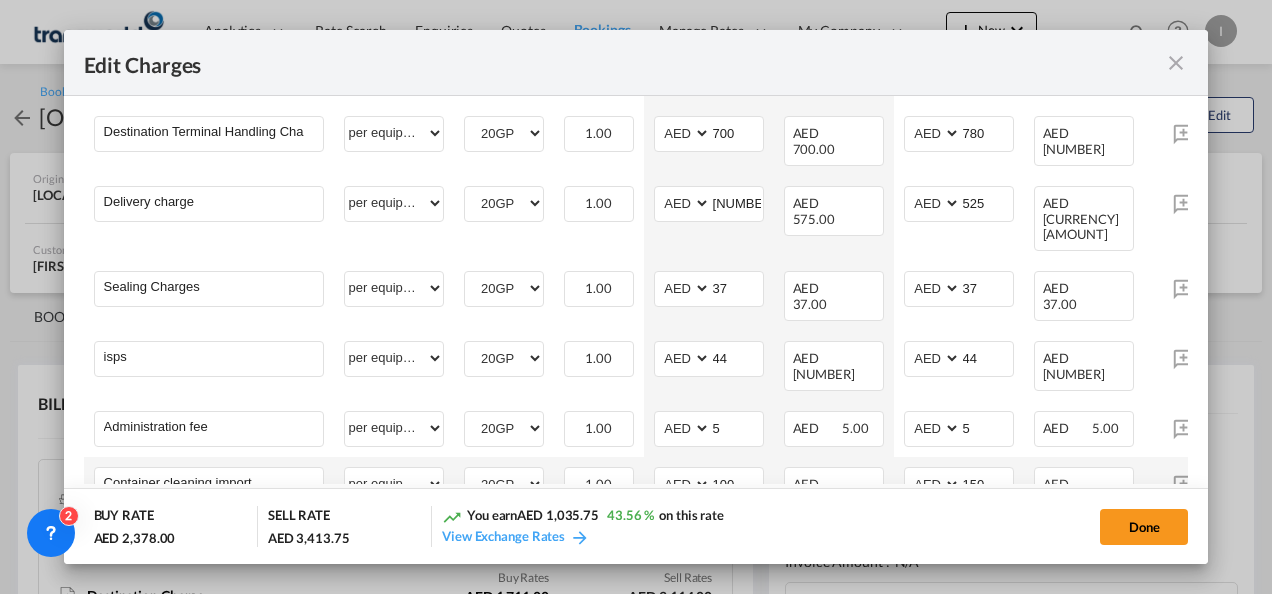 click on "Container cleaning import                                                     Please Enter" at bounding box center [209, 492] 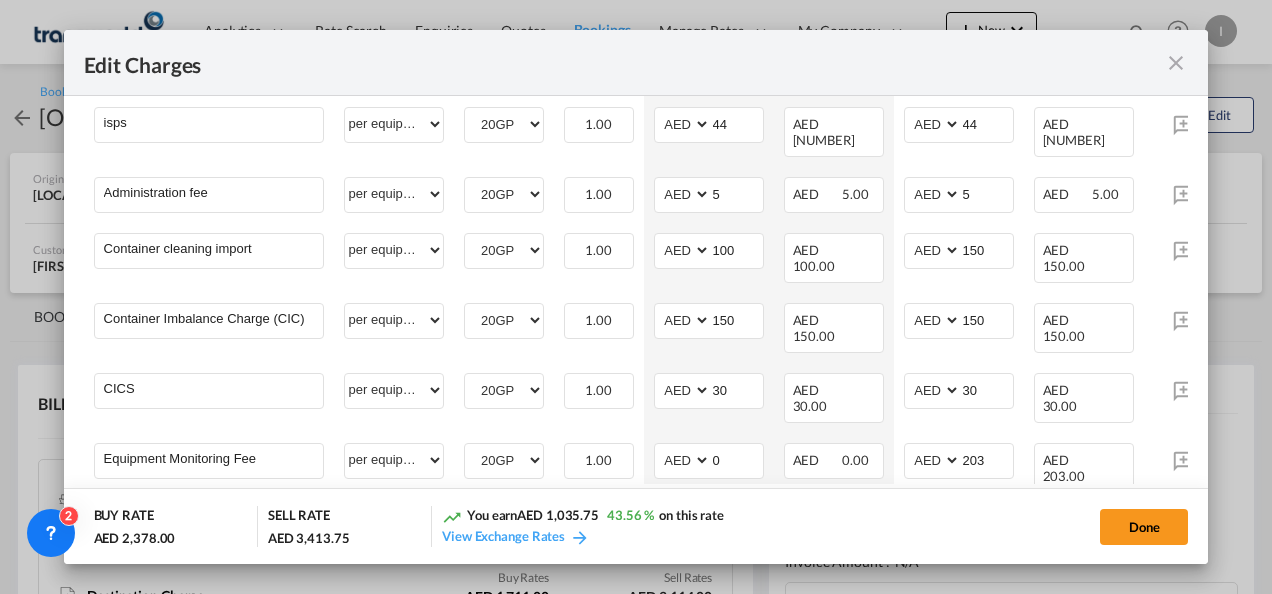 scroll, scrollTop: 638, scrollLeft: 0, axis: vertical 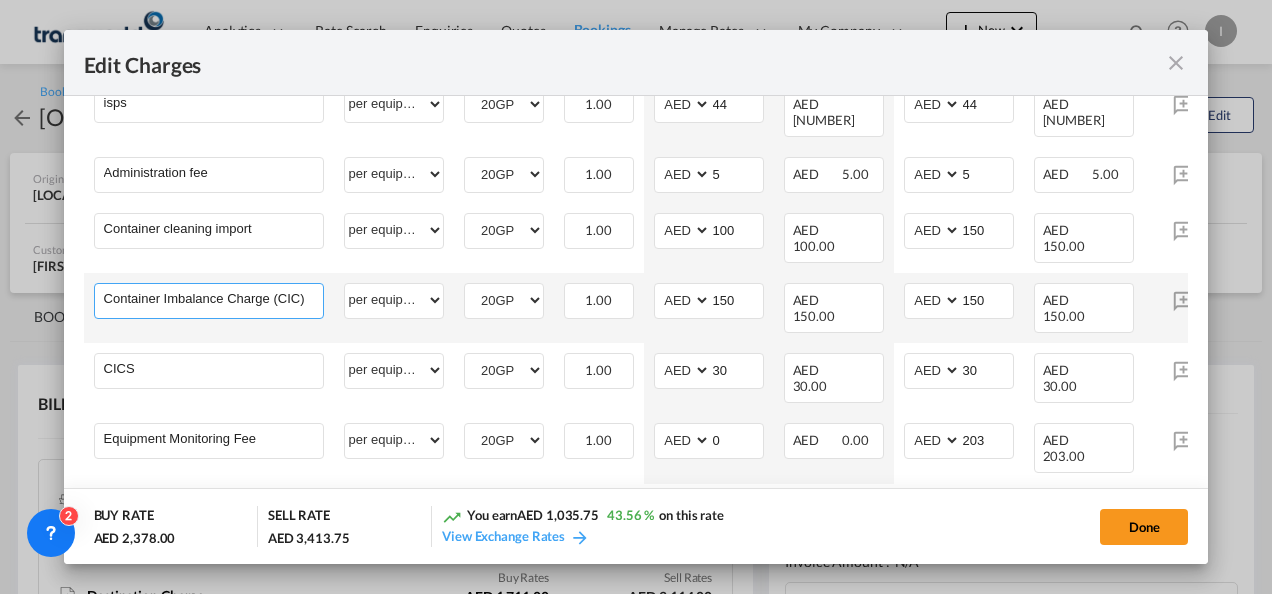 click on "Container Imbalance Charge (CIC)" at bounding box center [213, 299] 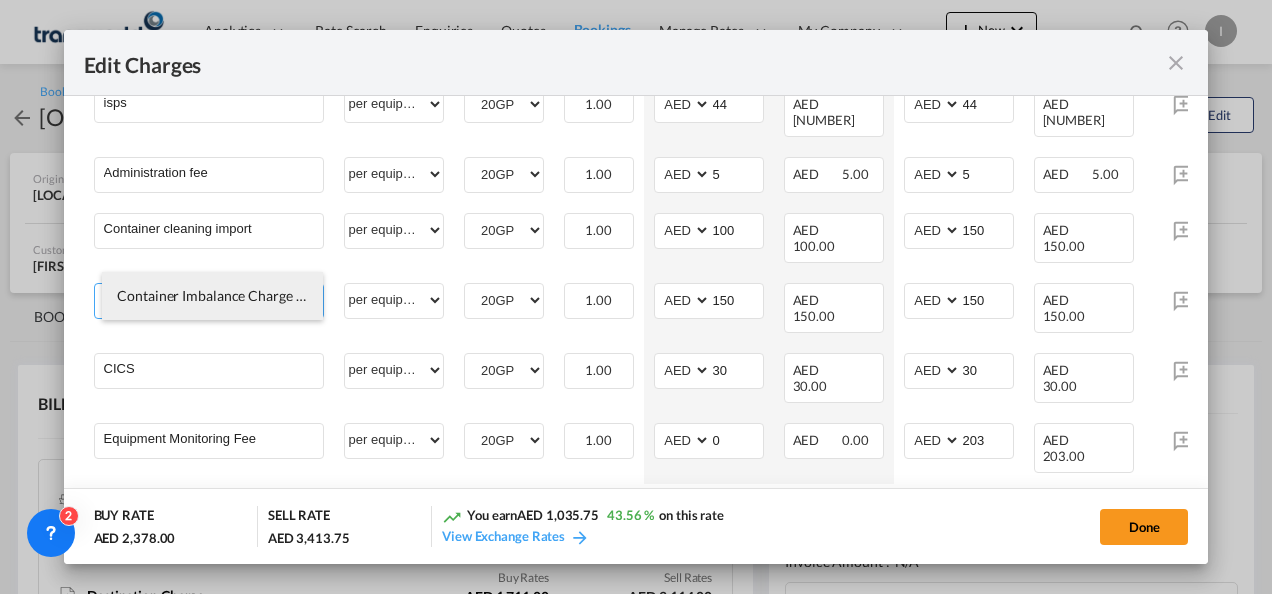 click on "Container Imbalance Charge (CIC)" at bounding box center (222, 295) 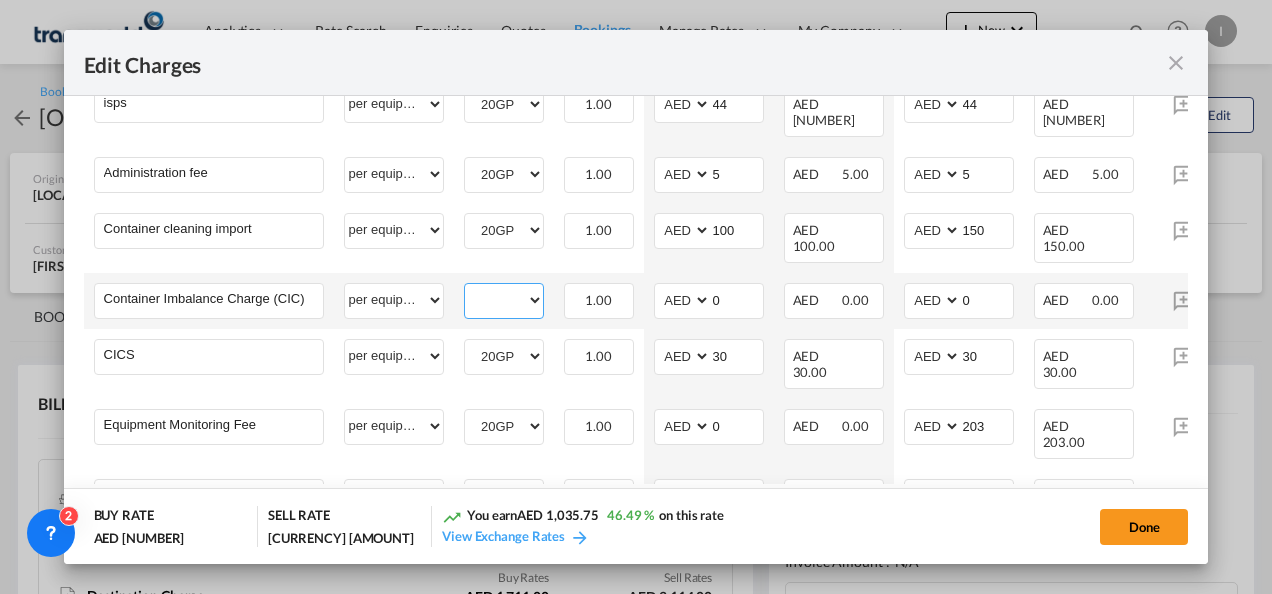 click on "20GP" at bounding box center [504, 300] 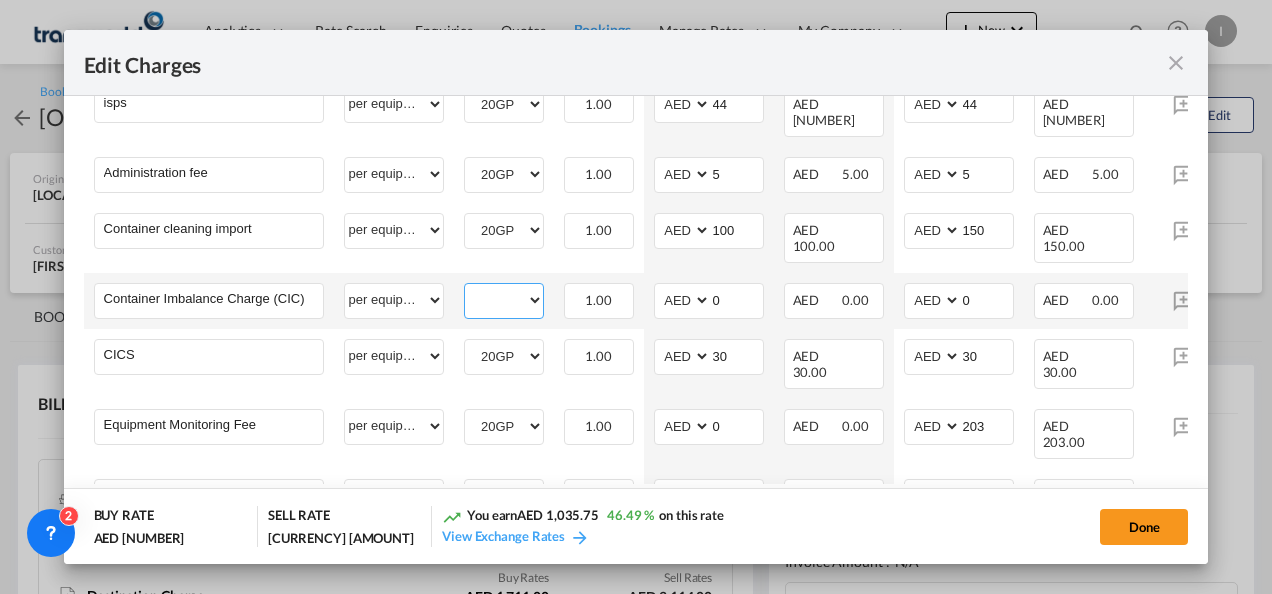 select on "20GP" 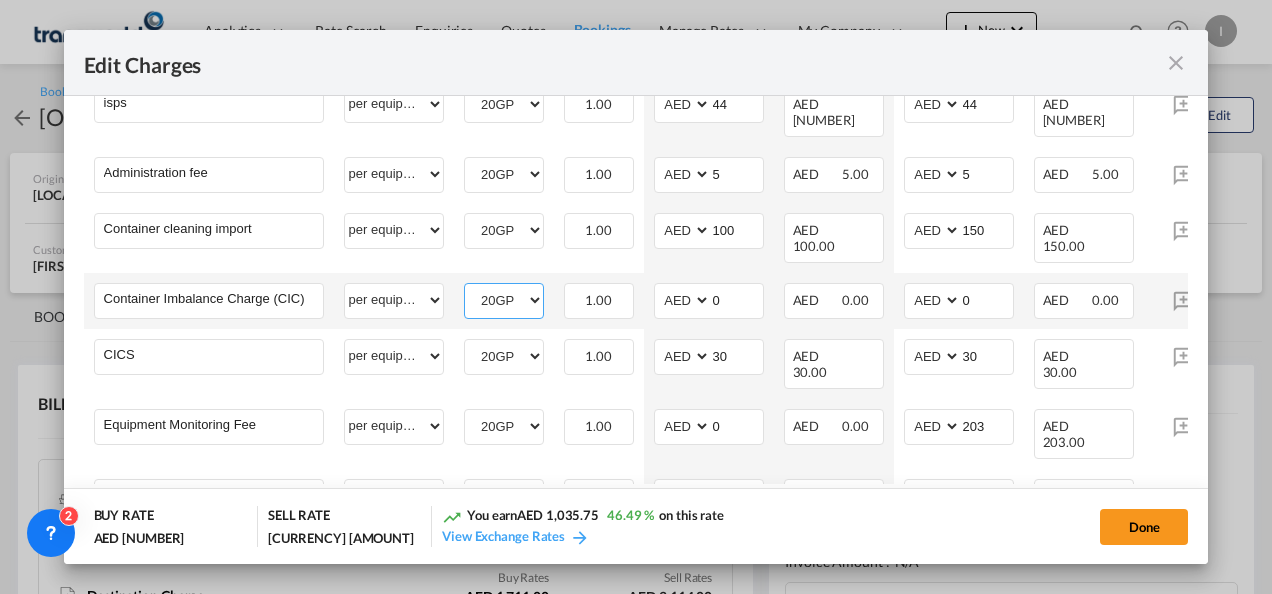 click on "20GP" at bounding box center (504, 300) 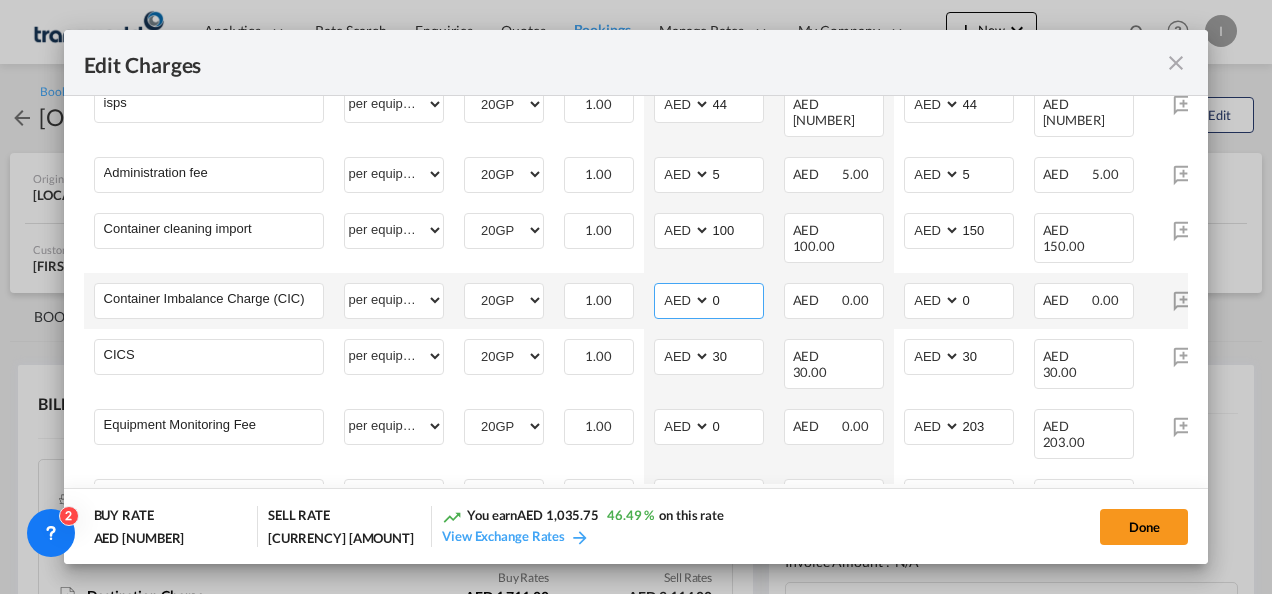 click on "0" at bounding box center [737, 299] 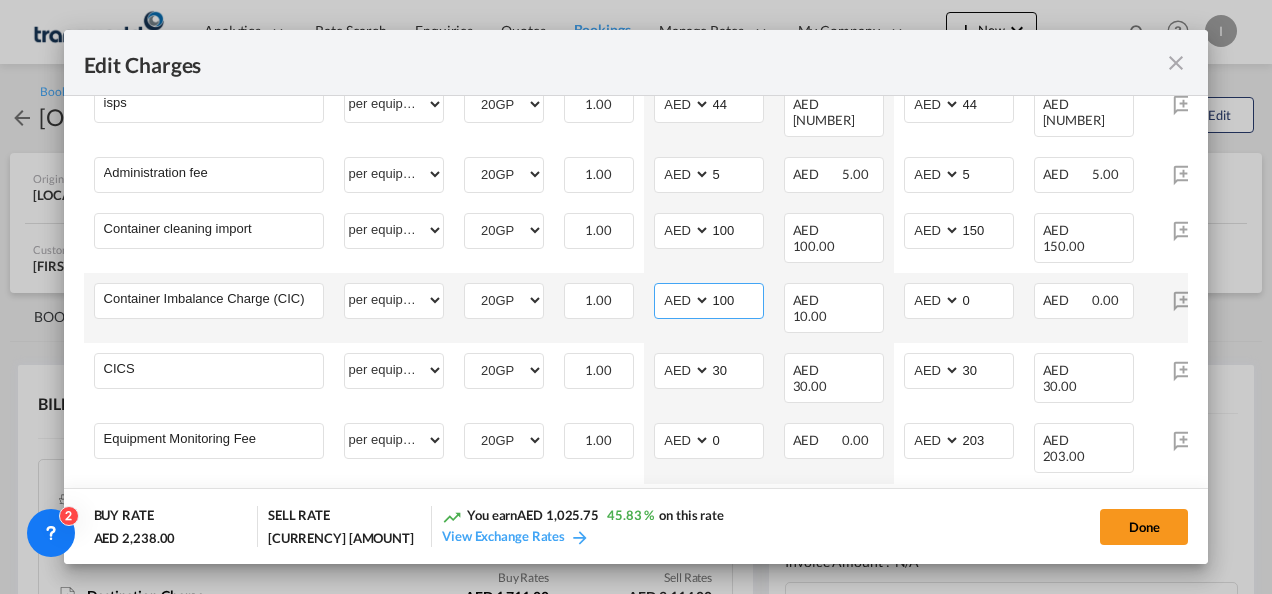 type on "100" 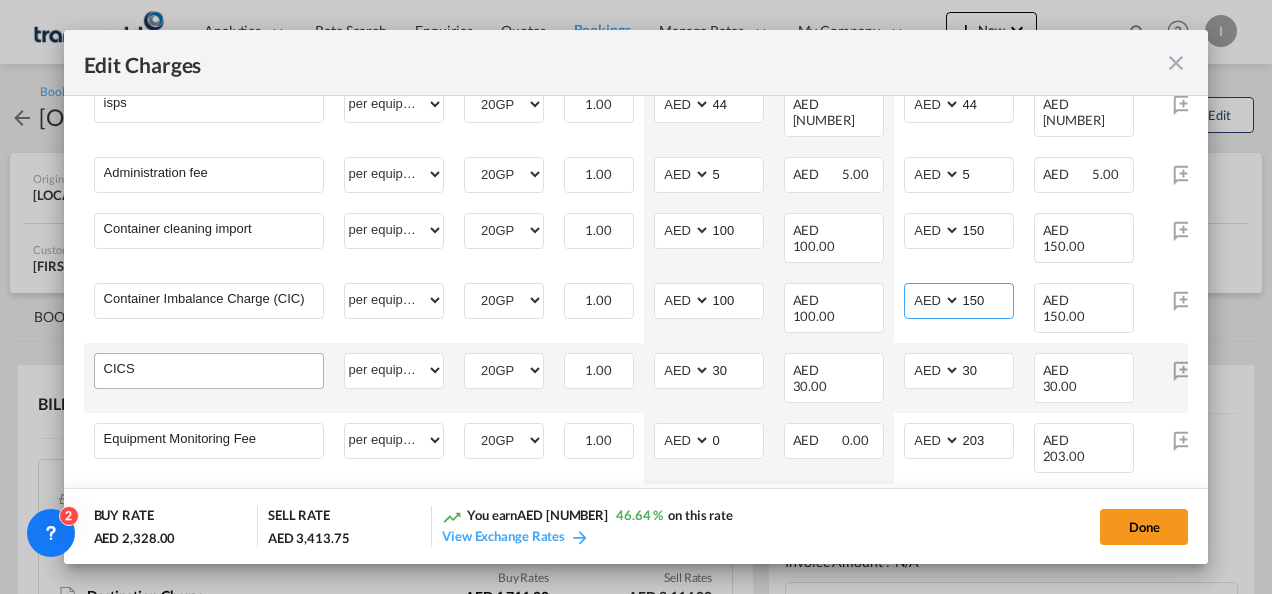 type on "150" 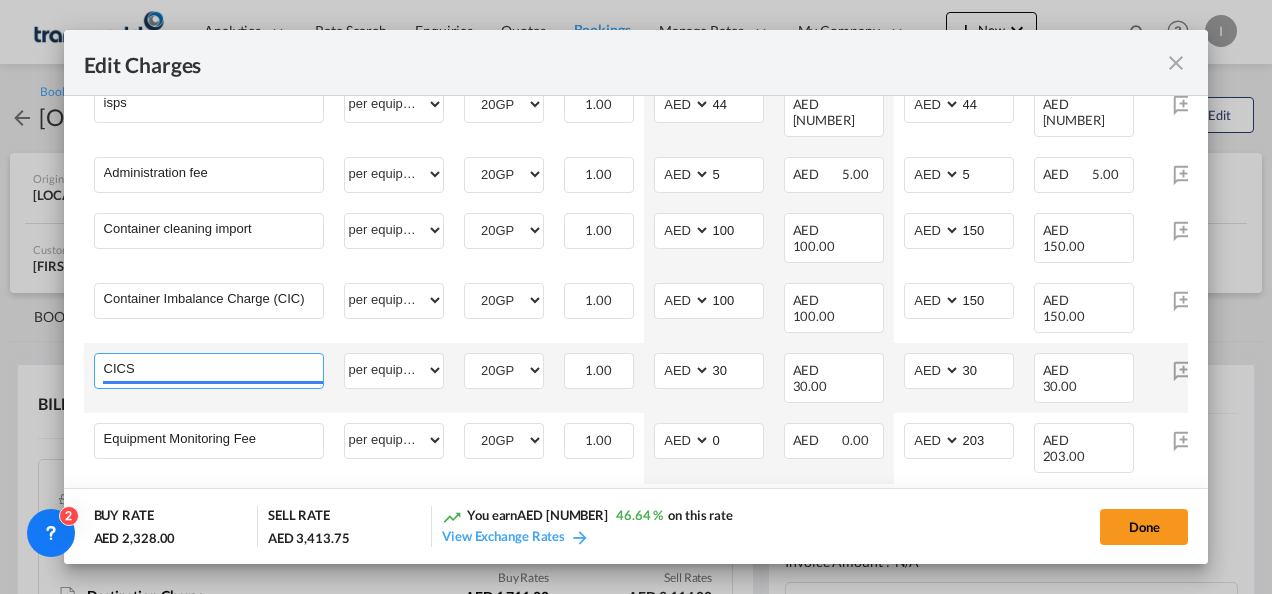 click on "CICS" at bounding box center [213, 369] 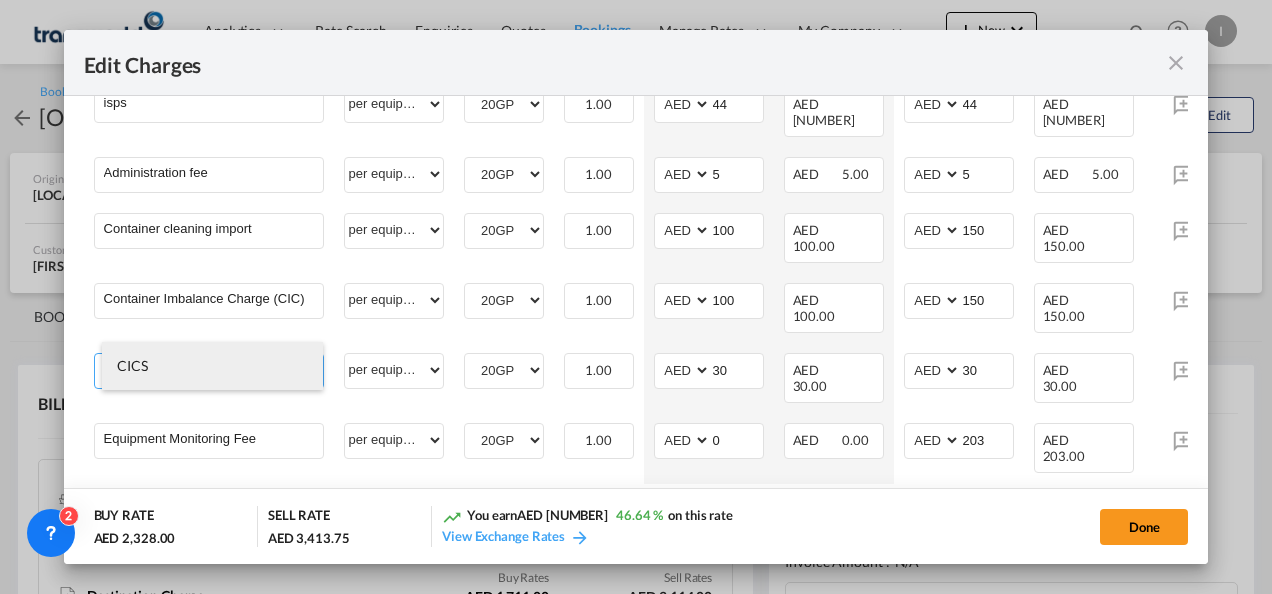 click on "CICS" at bounding box center (212, 366) 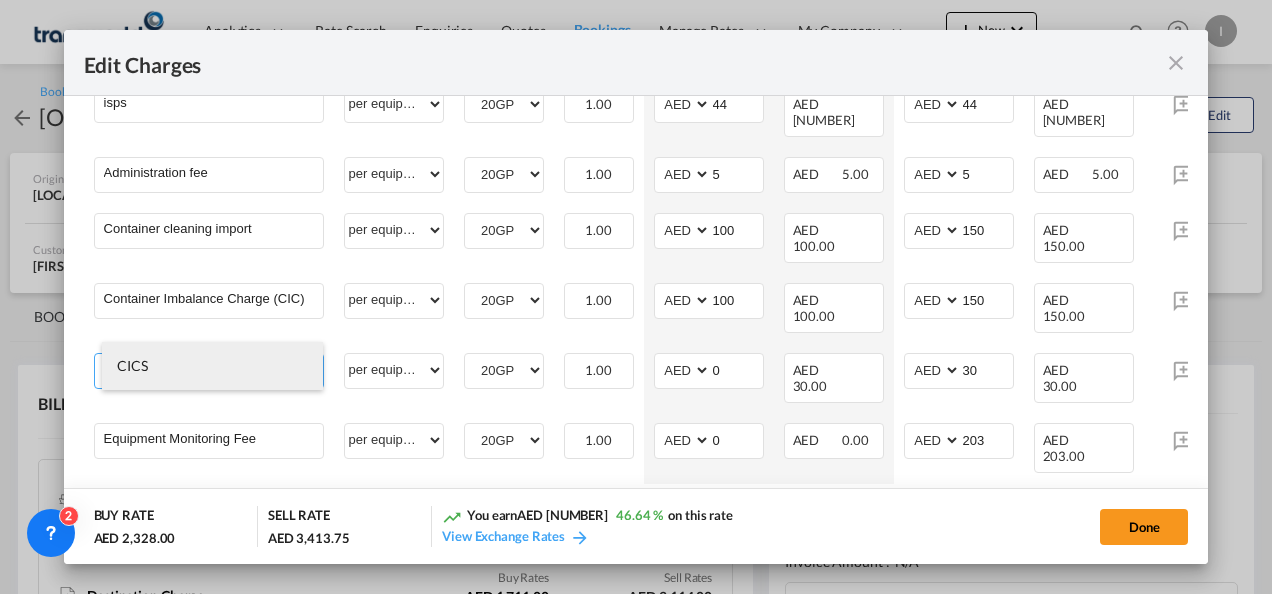 type on "0" 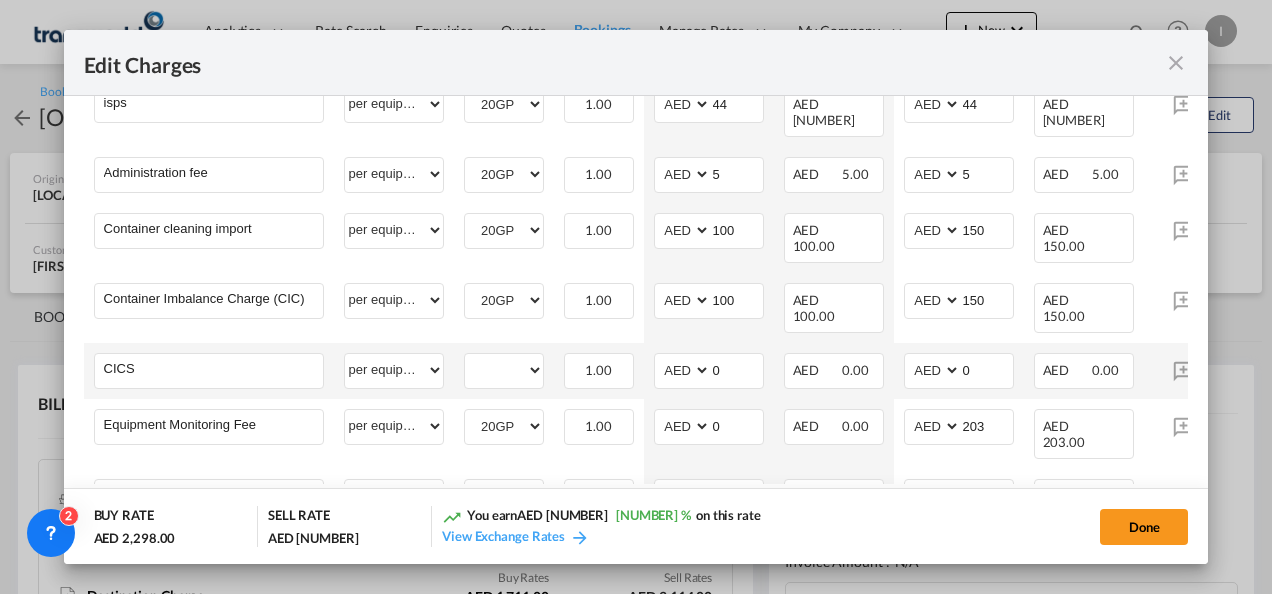 click on "20GP
Please Select   Already exists" at bounding box center [504, 371] 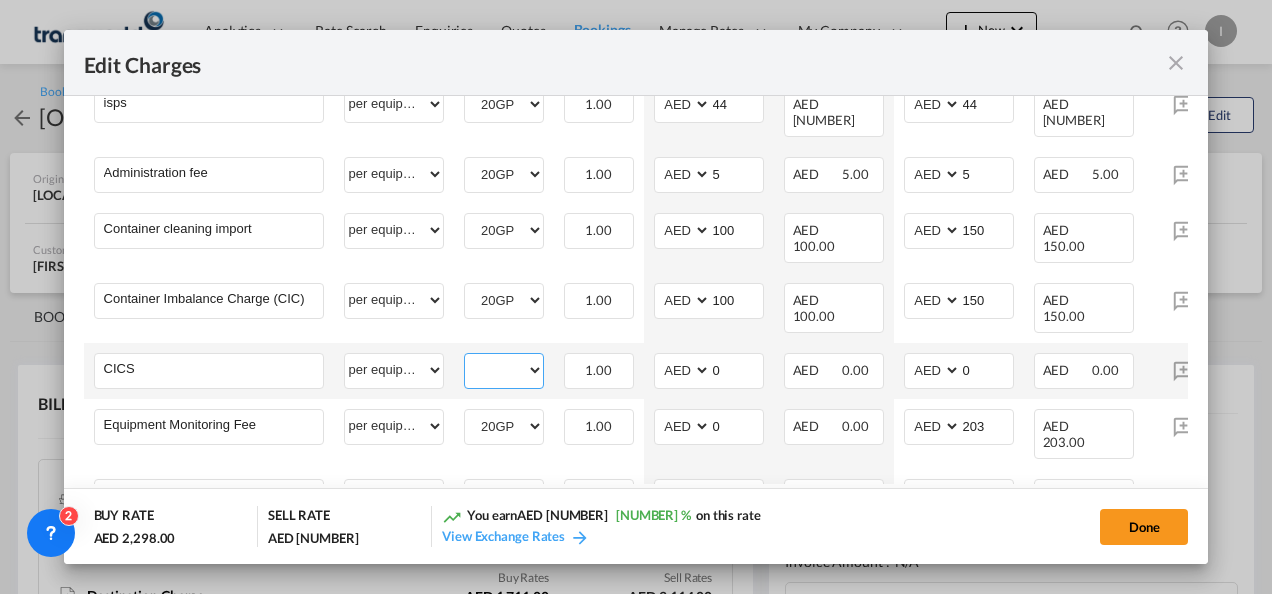 click on "20GP" at bounding box center [504, 370] 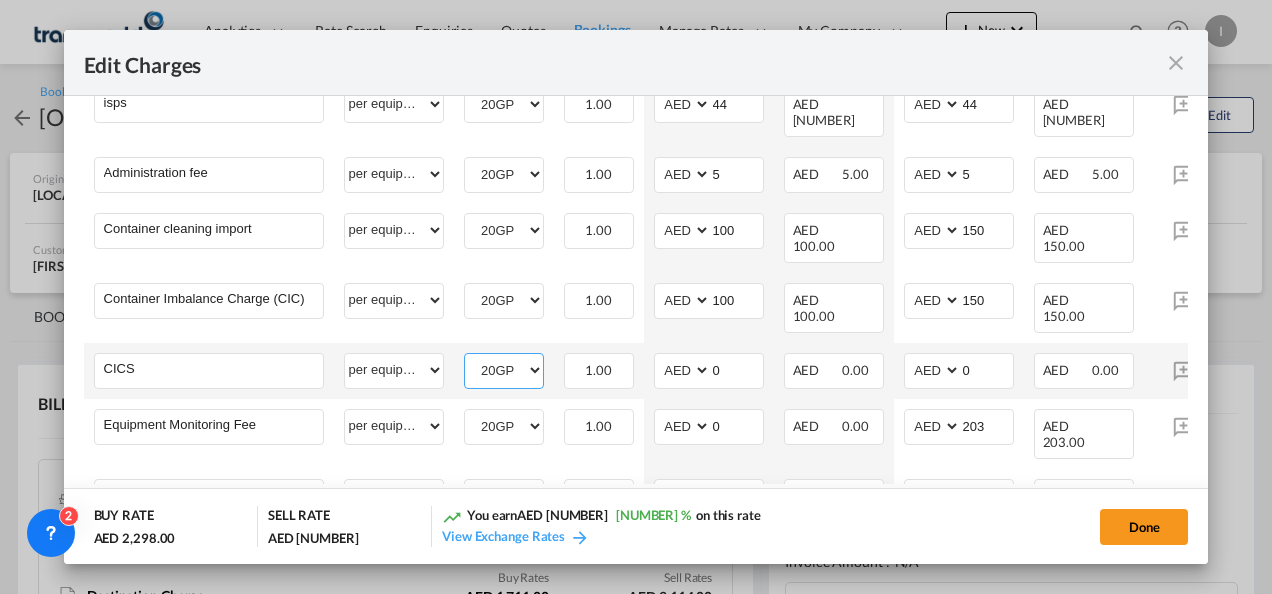 click on "20GP" at bounding box center (504, 370) 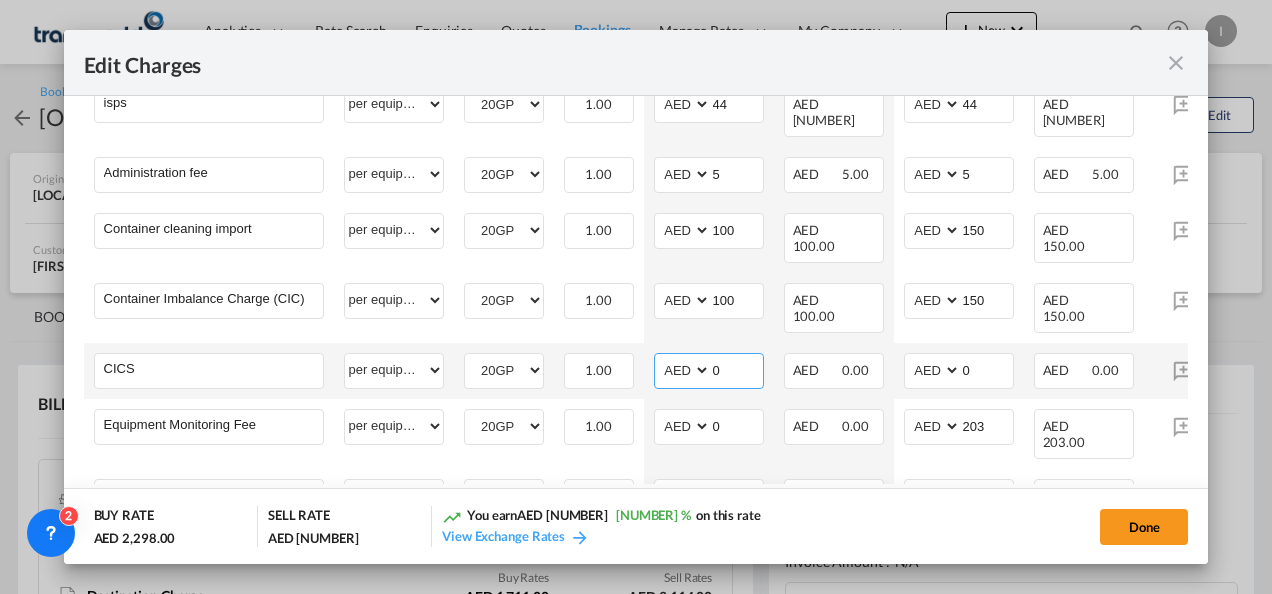 click on "0" at bounding box center [737, 369] 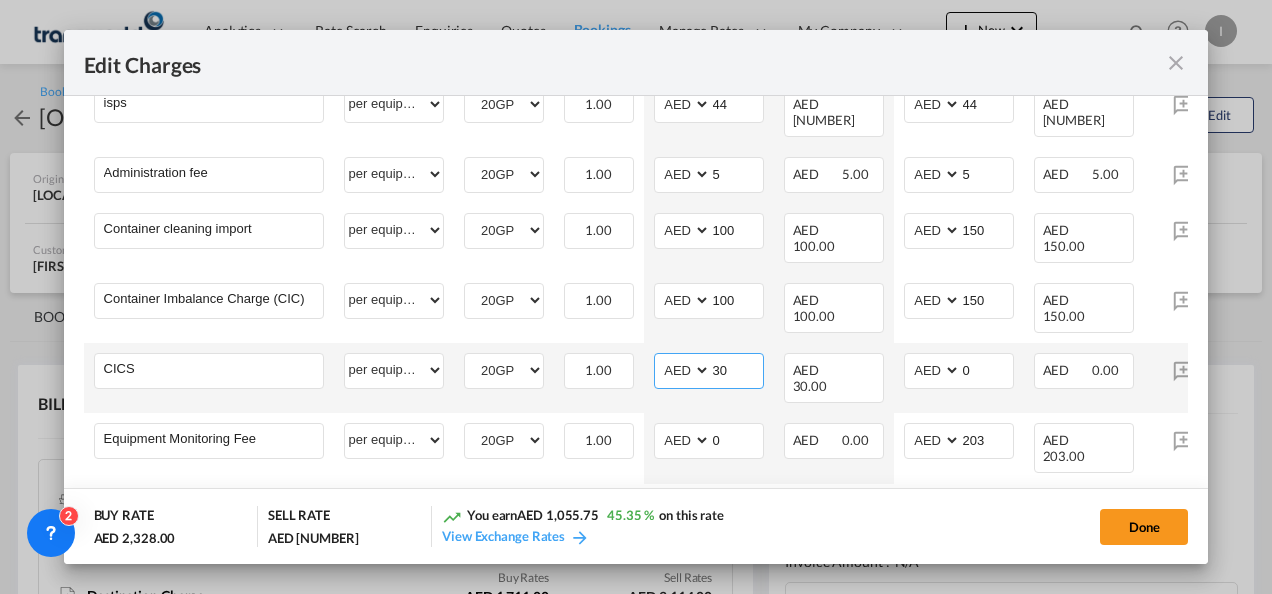 type on "30" 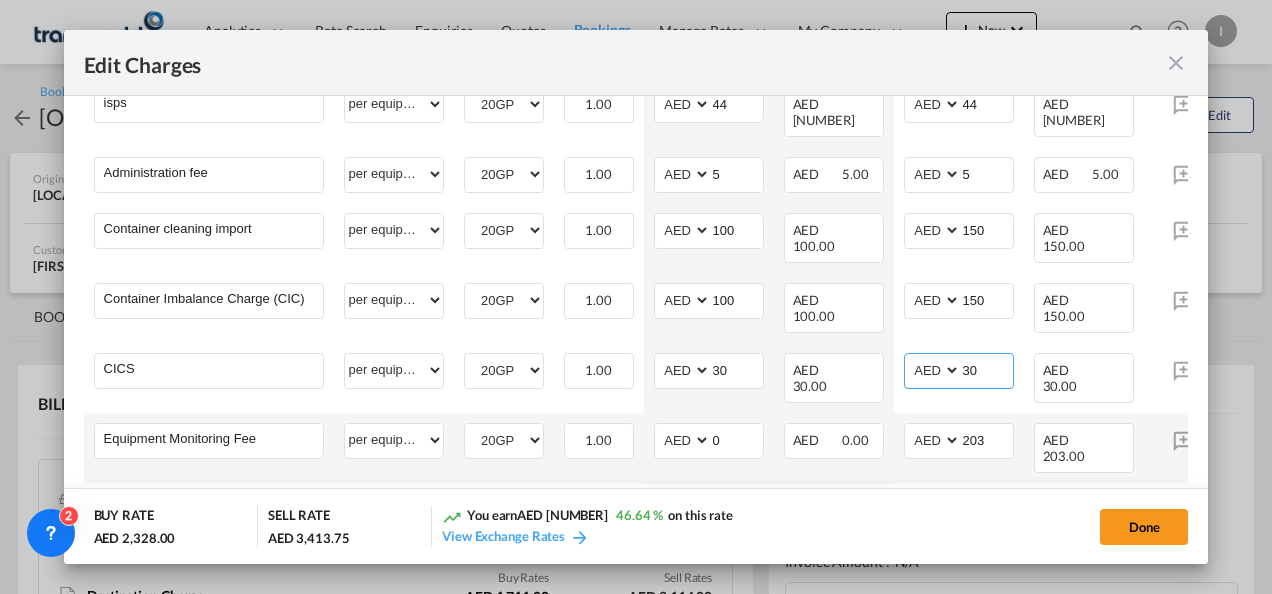 type on "30" 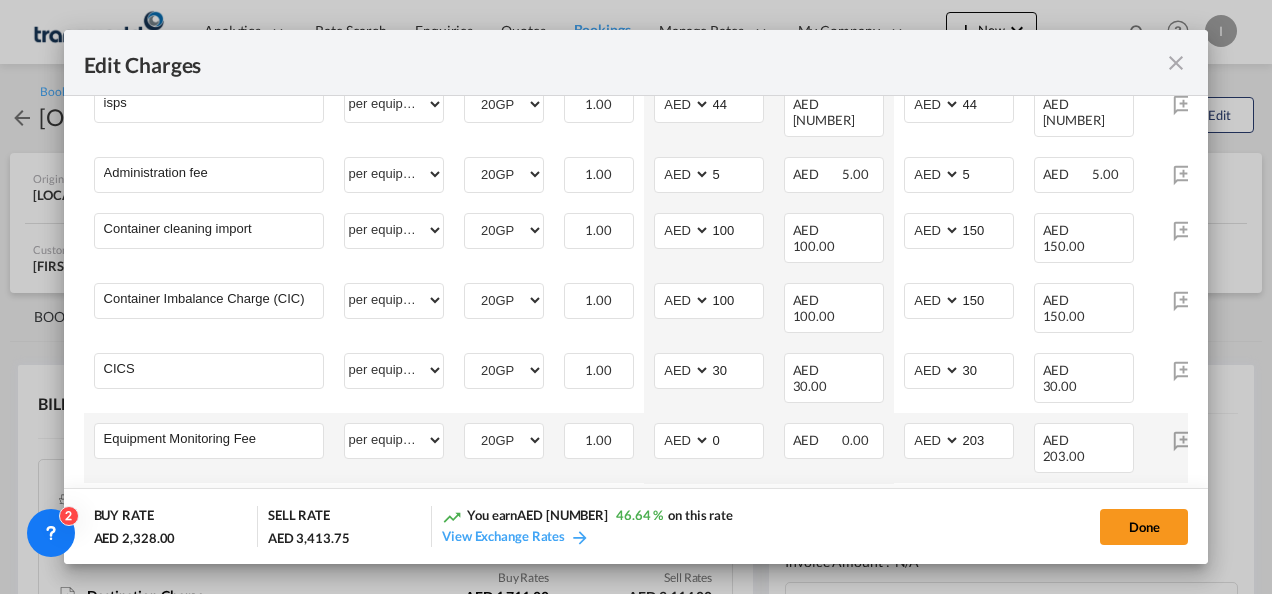click on "Equipment Monitoring Fee                                                     Please Enter" at bounding box center (209, 448) 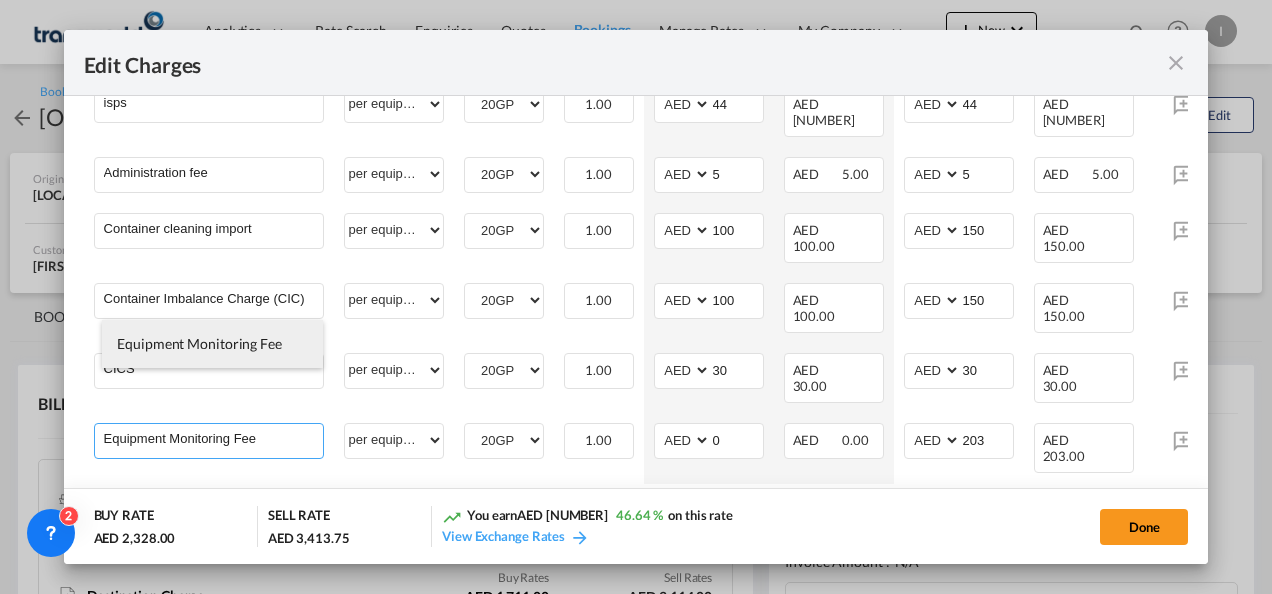 drag, startPoint x: 262, startPoint y: 384, endPoint x: 249, endPoint y: 353, distance: 33.61547 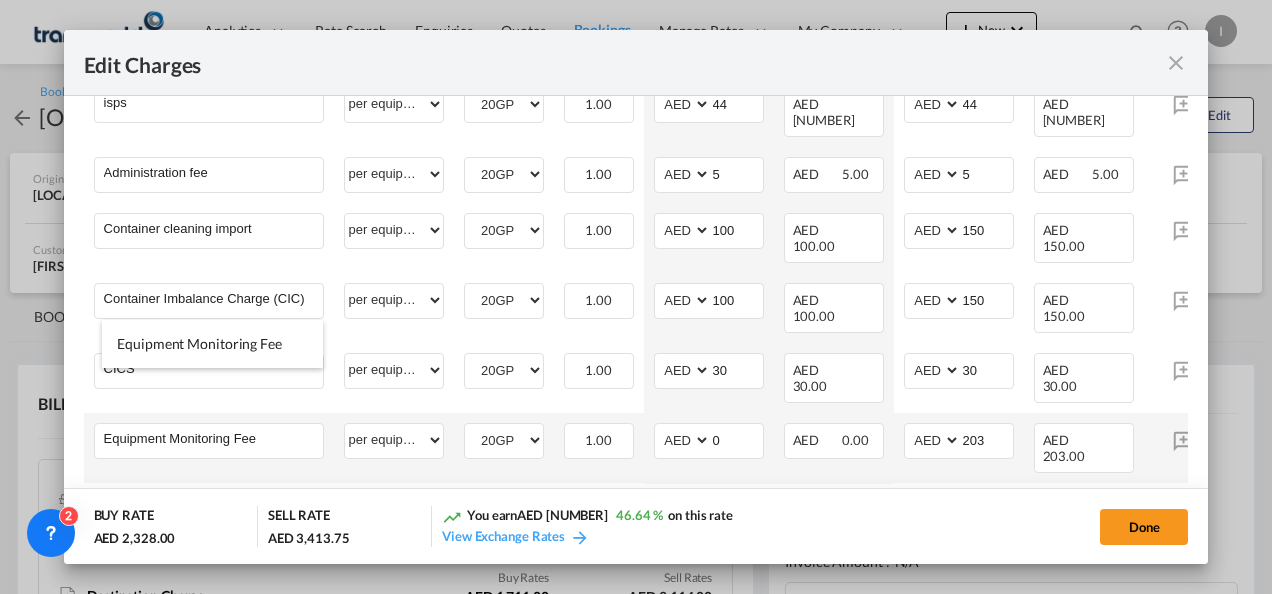 click on "Equipment Monitoring Fee                                                     Please Enter" at bounding box center [209, 448] 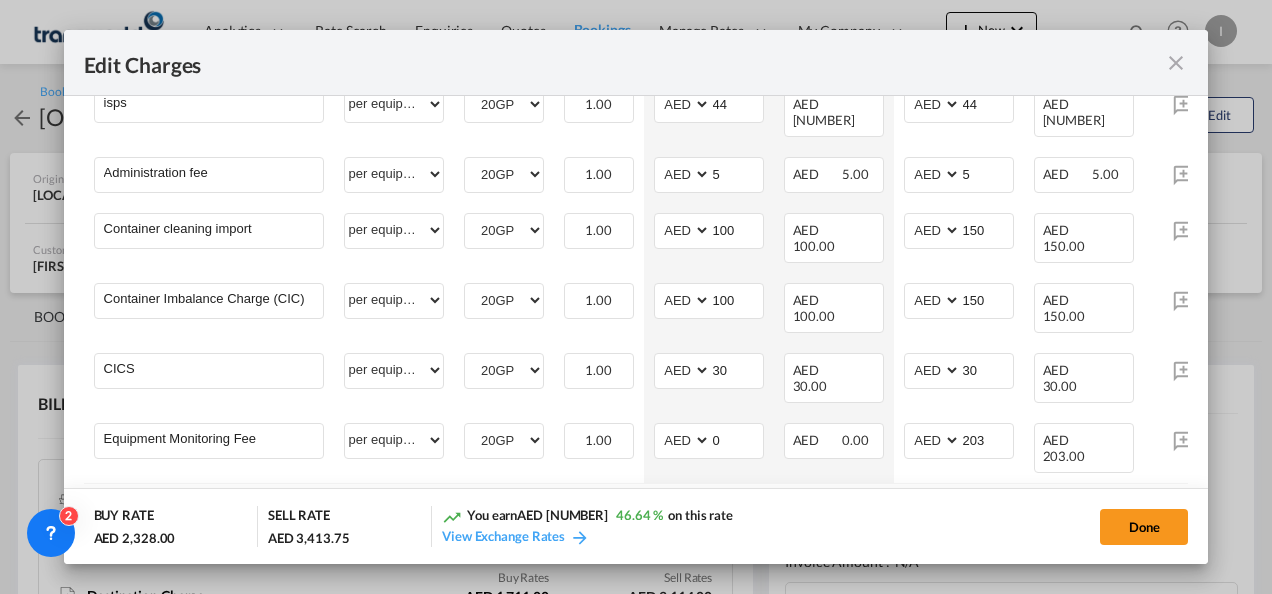 click on "CONSOLIDATION FEE" at bounding box center [213, 509] 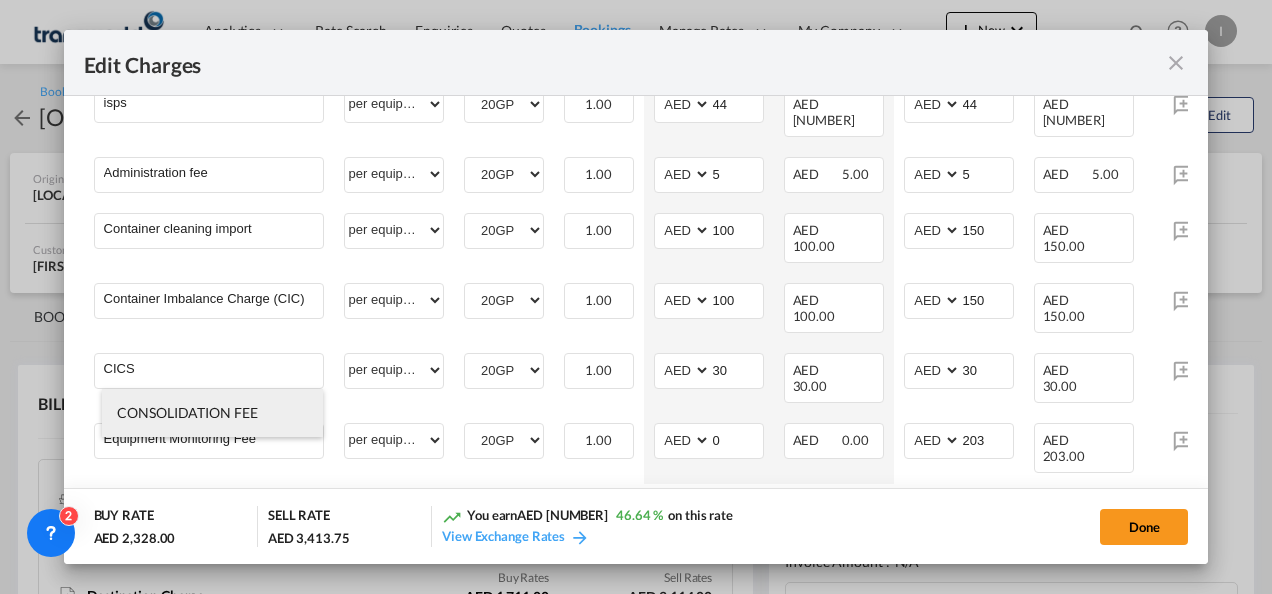 click on "CONSOLIDATION FEE" at bounding box center (212, 413) 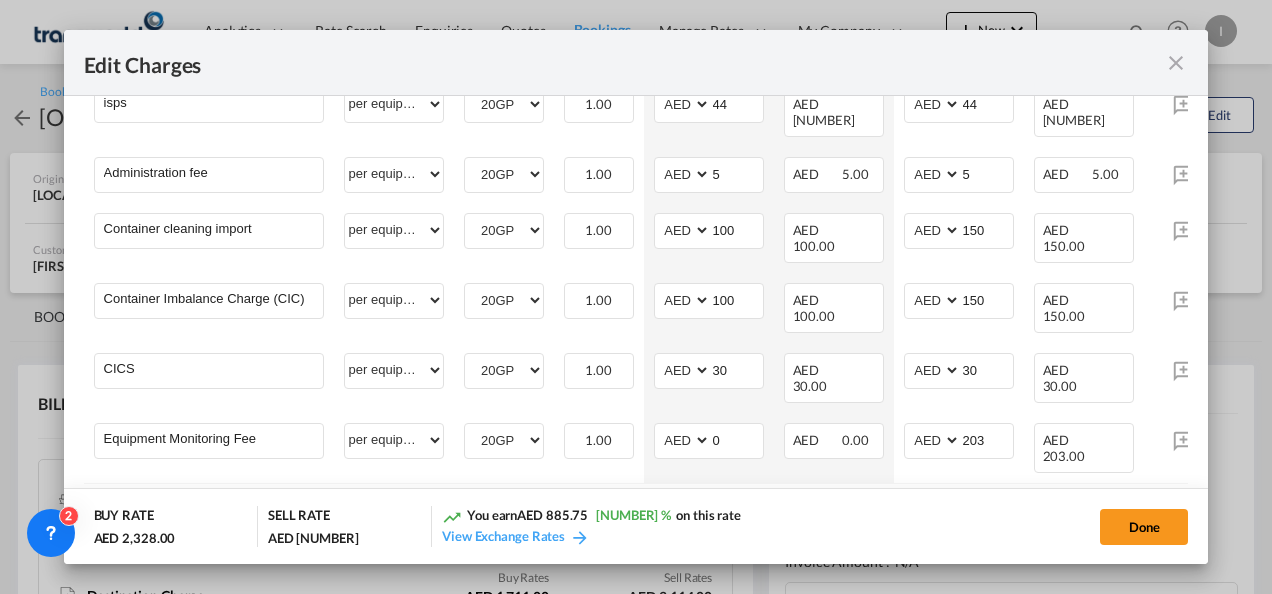 click on "AED AFN ALL AMD ANG AOA ARS AUD AWG AZN BAM BBD BDT BGN BHD BIF BMD BND BOB BRL BSD BTN BWP BYN BZD CAD CDF CHF CLP CNY COP CRC CUC CUP CVE CZK DJF DKK DOP DZD EGP ERN ETB EUR FJD FKP FOK GBP GEL GGP GHS GIP GMD GNF GTQ GYD HKD HNL HRK HTG HUF IDR ILS IMP INR IQD IRR ISK JMD JOD JPY KES KGS KHR KID KMF KRW KWD KYD KZT LAK LBP LKR LRD LSL LYD MAD MDL MGA MKD MMK MNT MOP MRU MUR MVR MWK MXN MYR MZN NAD NGN NIO NOK NPR NZD OMR PAB PEN PGK PHP PKR PLN PYG QAR RON RSD RUB RWF SAR SBD SCR SDG SEK SGD SHP SLL SOS SRD SSP STN SYP SZL THB TJS TMT TND TOP TRY TTD TVD TWD TZS UAH UGX USD UYU UZS VES VND VUV WST XAF XCD XDR XOF XPF YER ZAR ZMW" at bounding box center (934, 510) 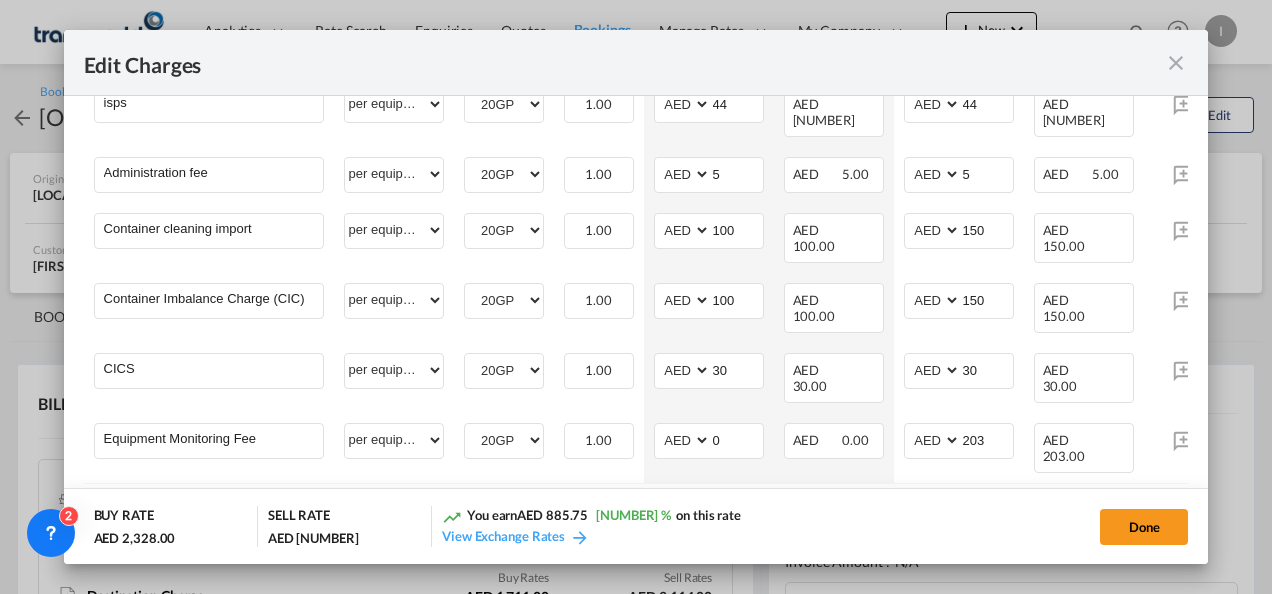 select on "string:USD" 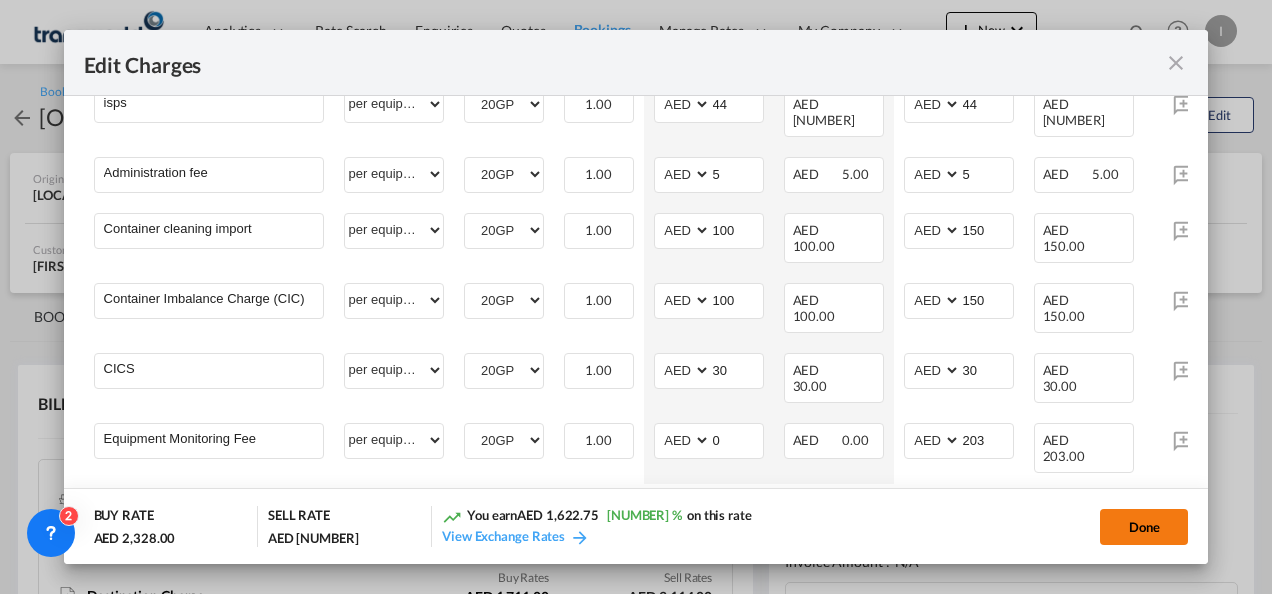 type on "200" 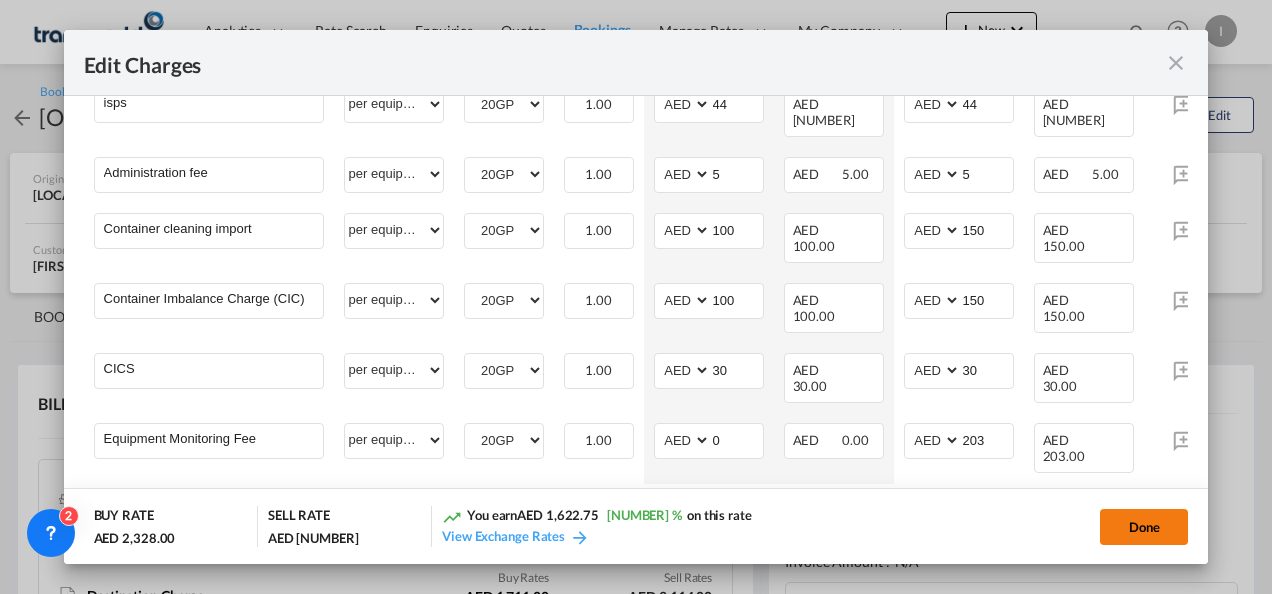 click on "Done" 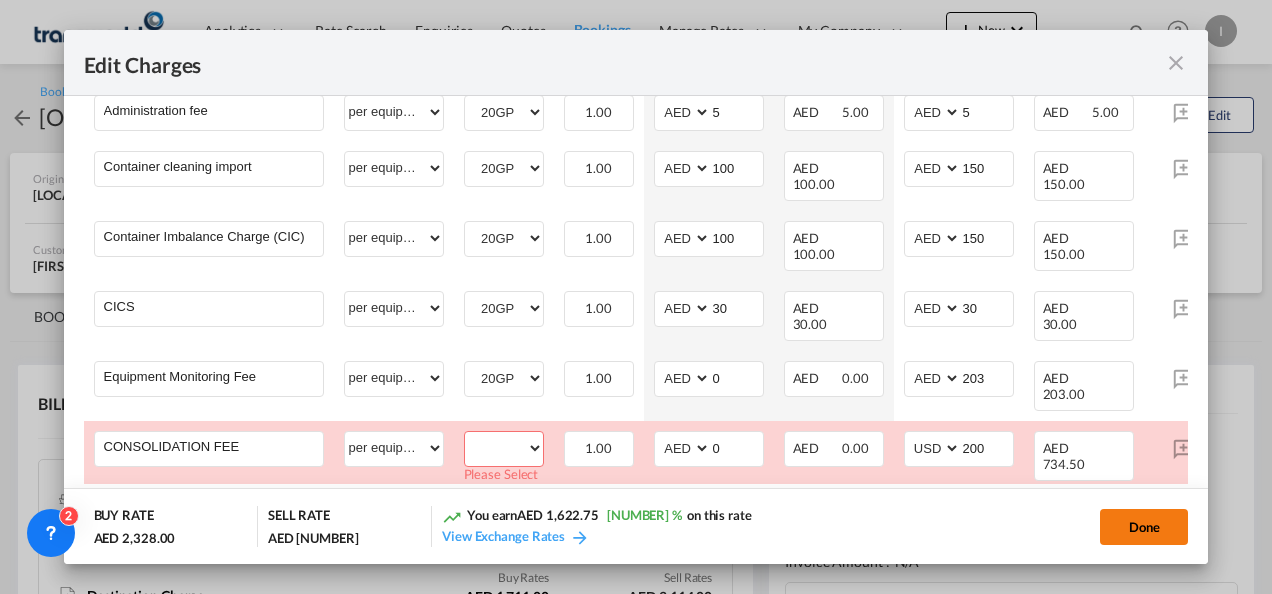 scroll, scrollTop: 743, scrollLeft: 0, axis: vertical 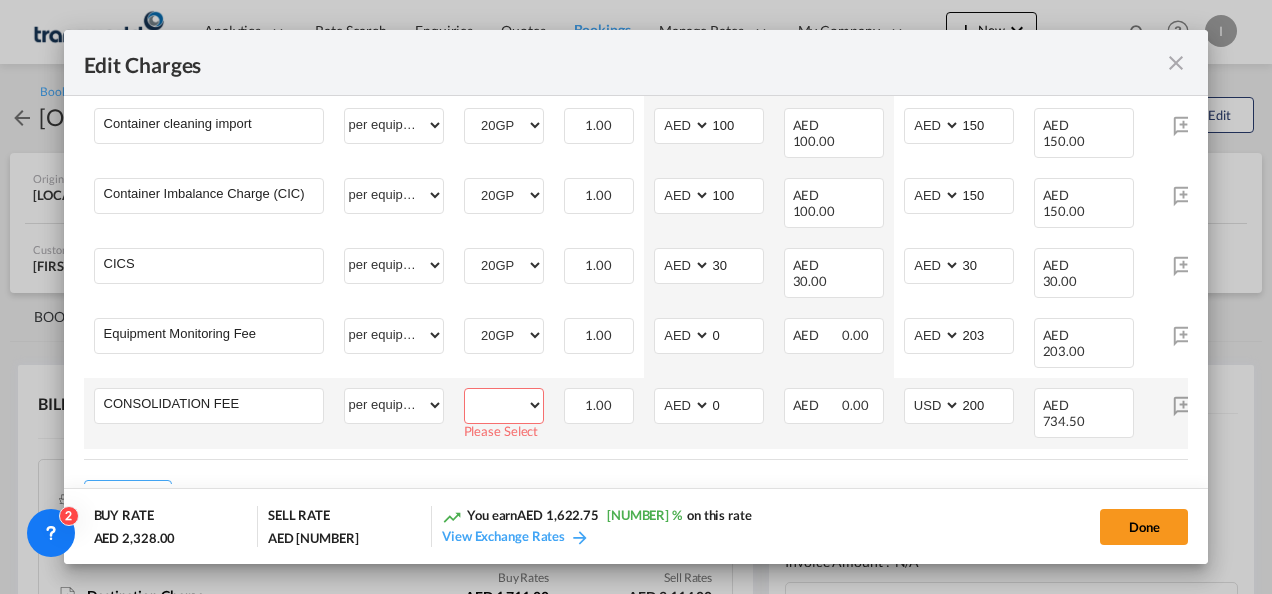 click on "20GP" at bounding box center [504, 405] 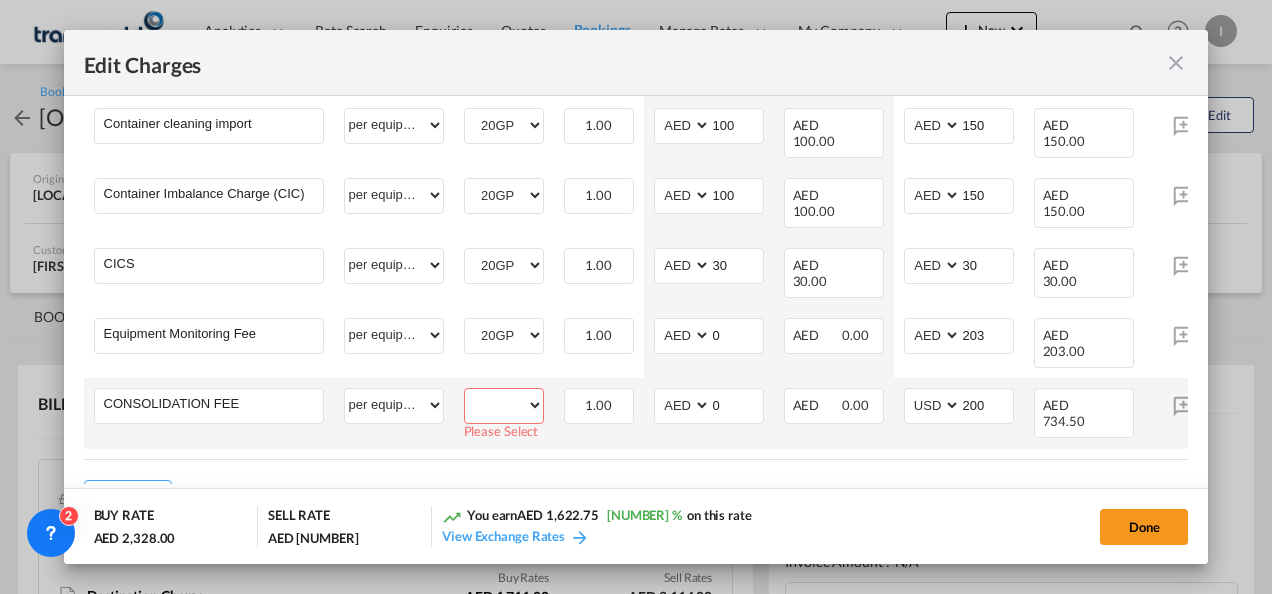 select on "20GP" 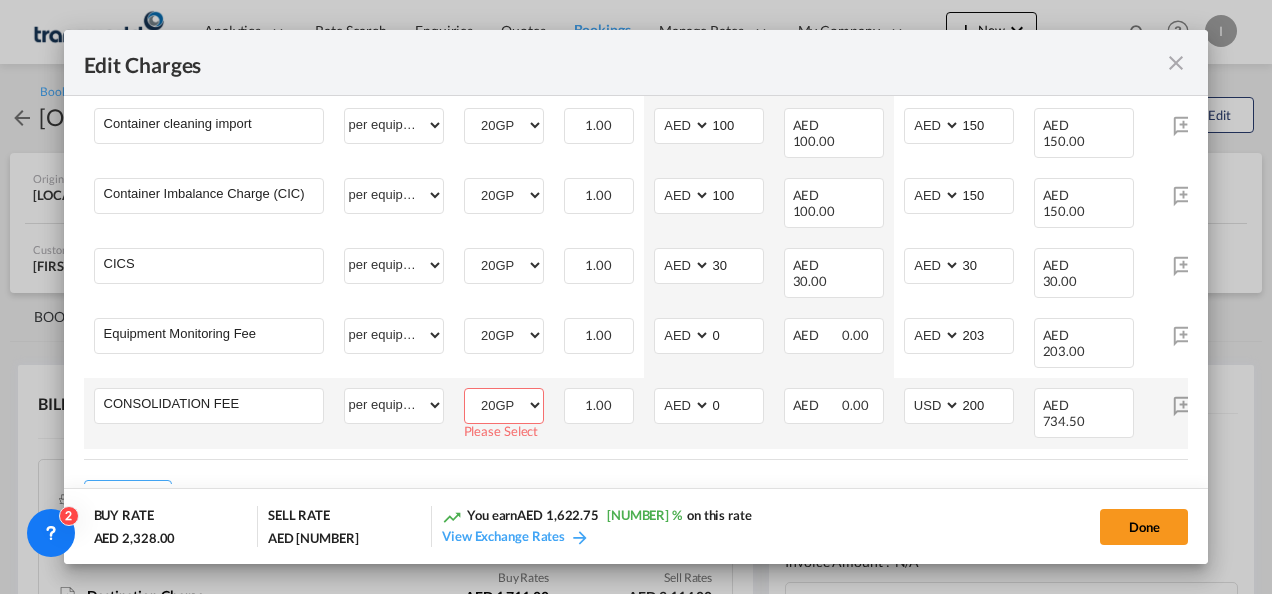 click on "20GP" at bounding box center [504, 405] 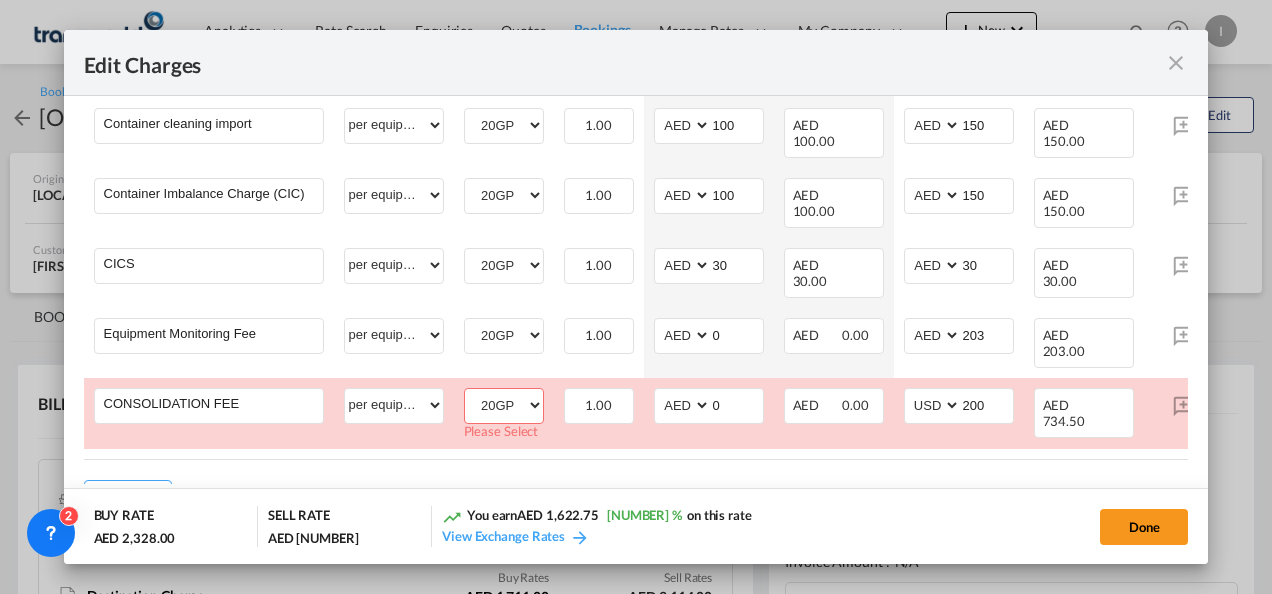 scroll, scrollTop: 742, scrollLeft: 0, axis: vertical 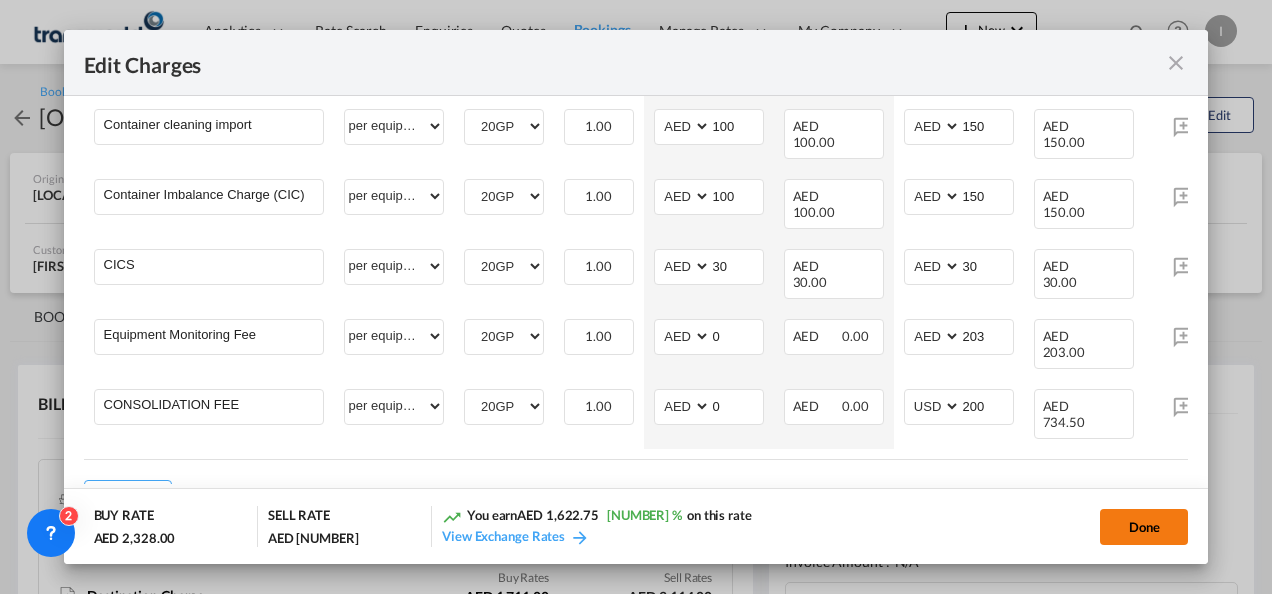 click on "Done" 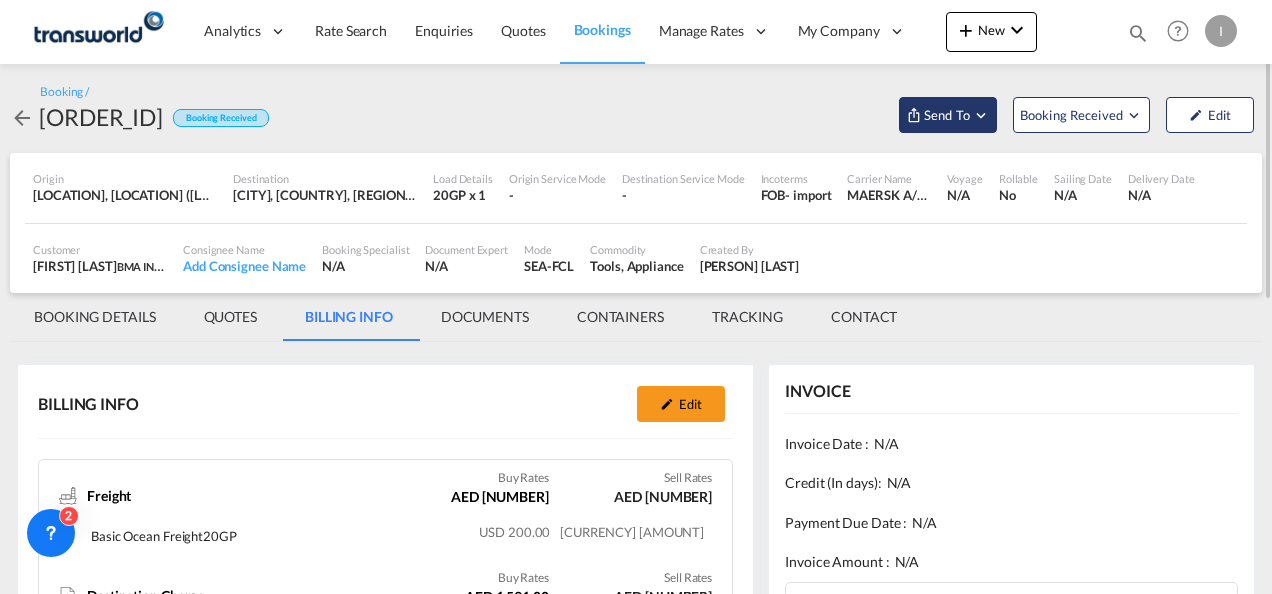 click on "Send To" at bounding box center (947, 115) 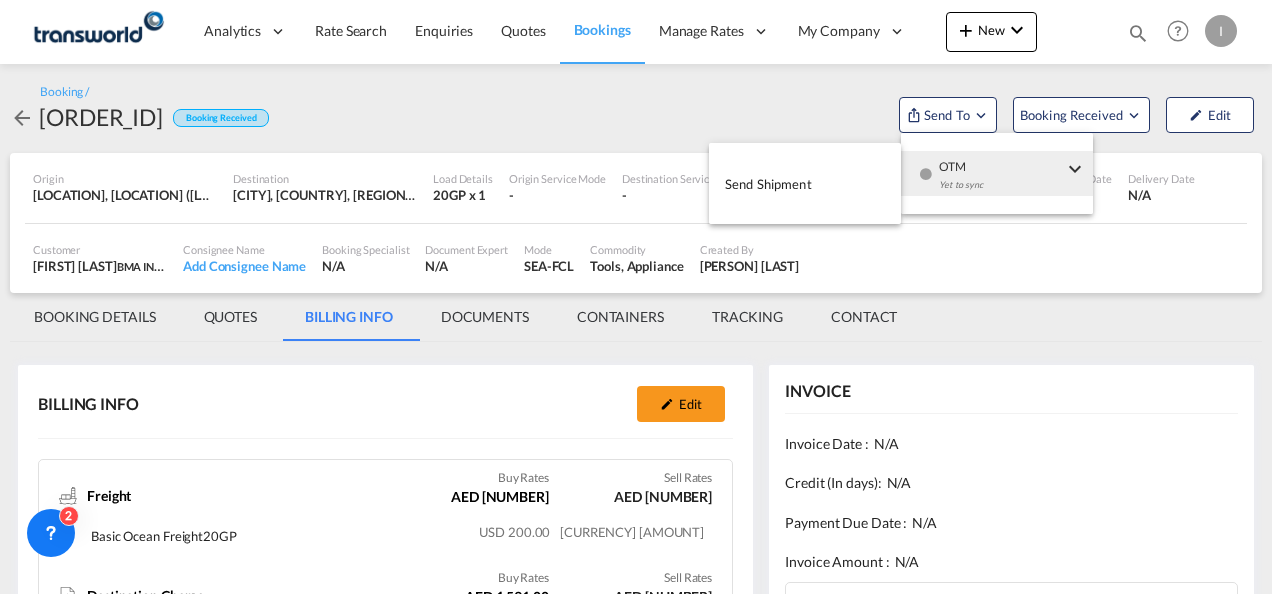click on "Yet to sync" at bounding box center (1001, 190) 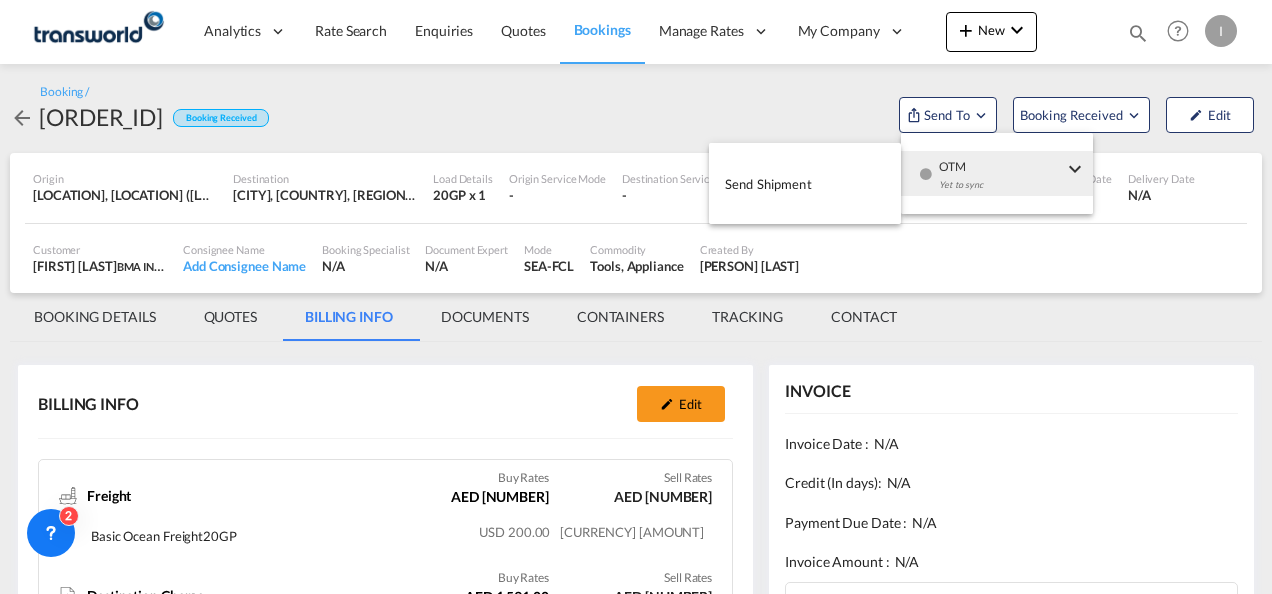 click on "Send Shipment" at bounding box center (805, 183) 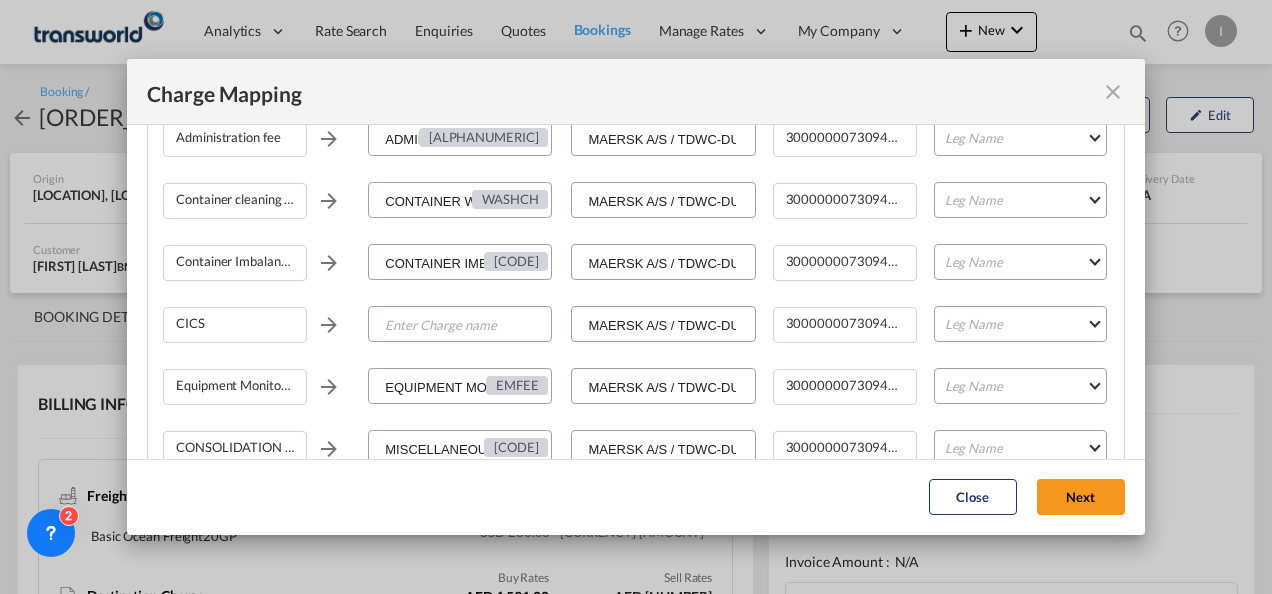 scroll, scrollTop: 515, scrollLeft: 0, axis: vertical 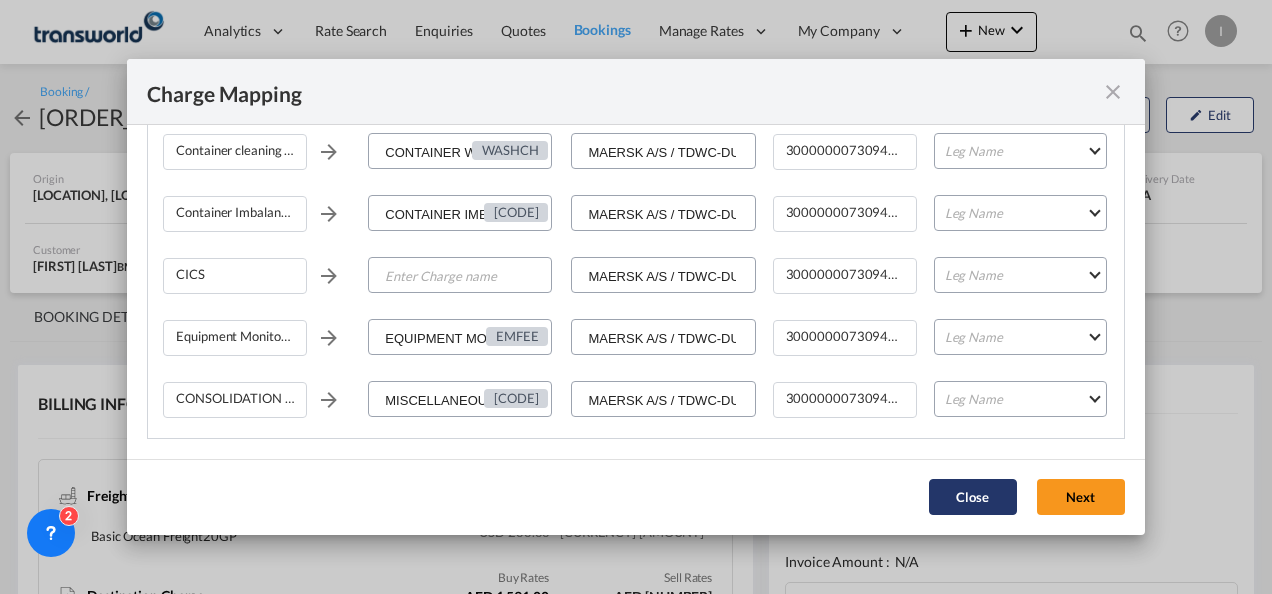 click on "Close" 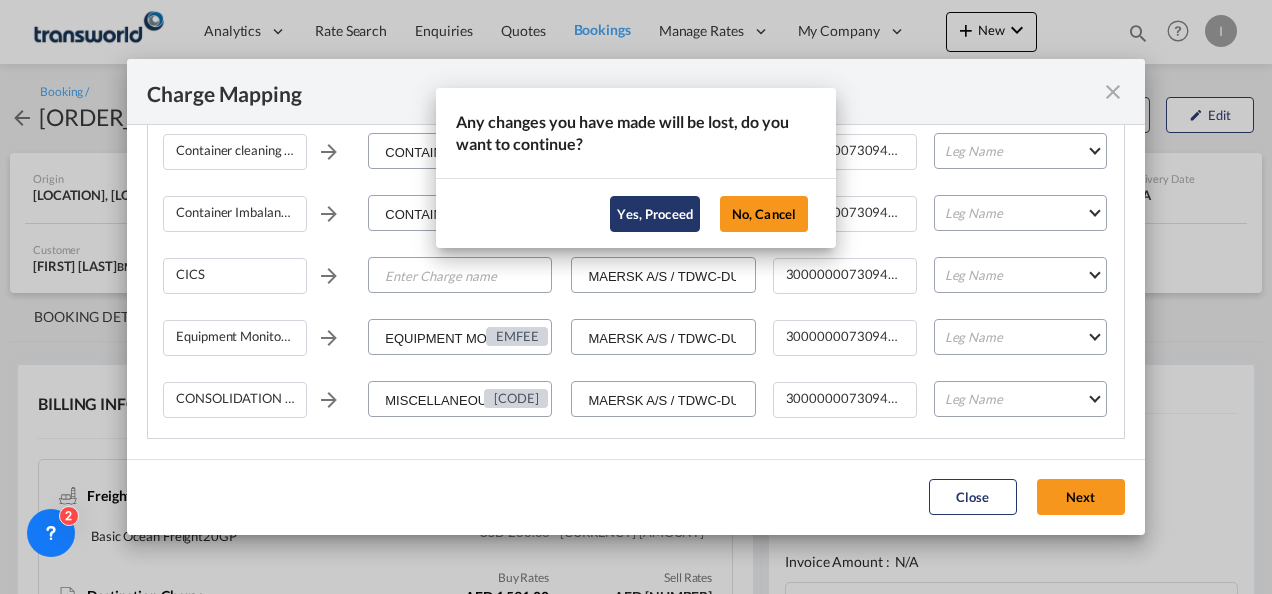 click on "Yes, Proceed" at bounding box center (655, 214) 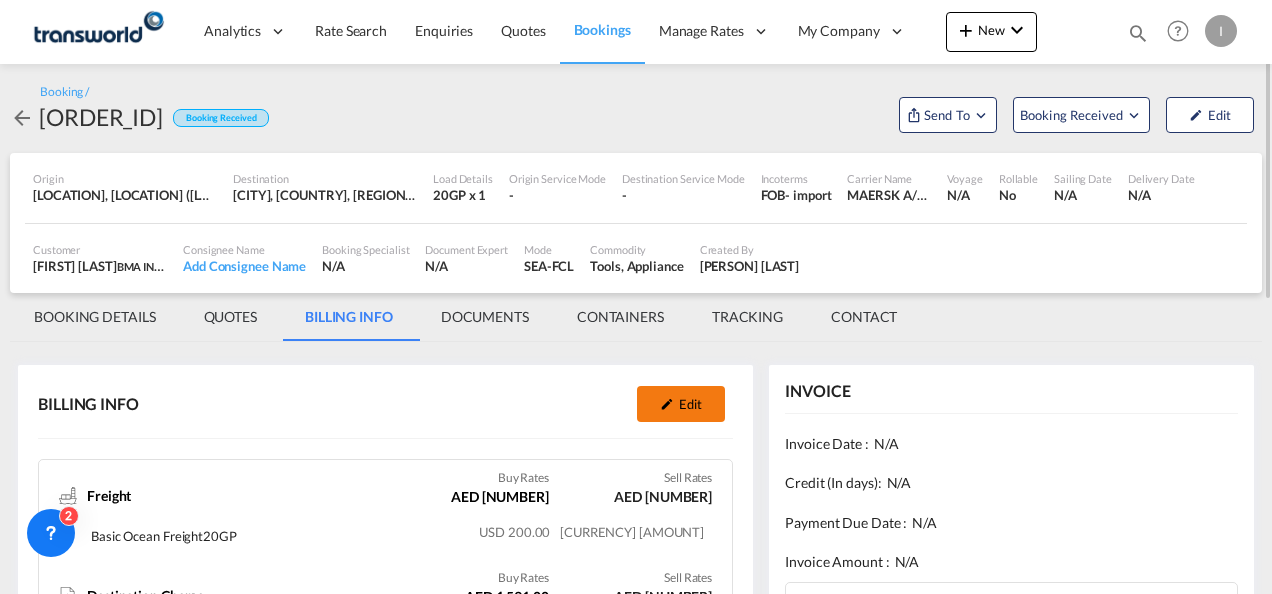 click on "Edit" at bounding box center (681, 404) 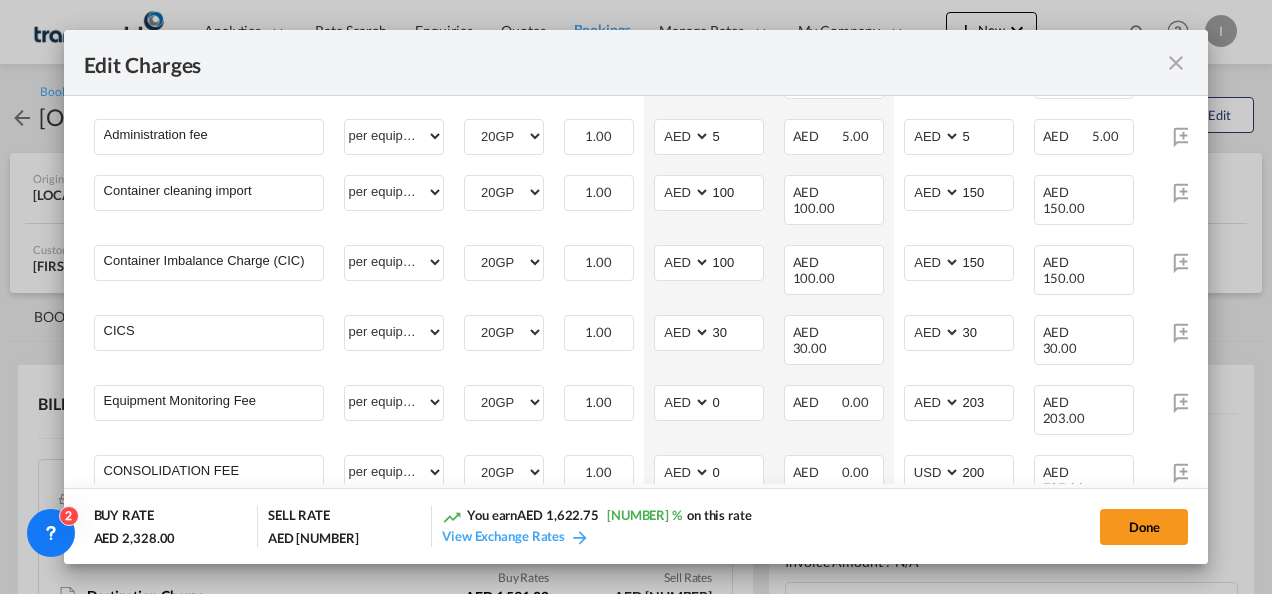 scroll, scrollTop: 689, scrollLeft: 0, axis: vertical 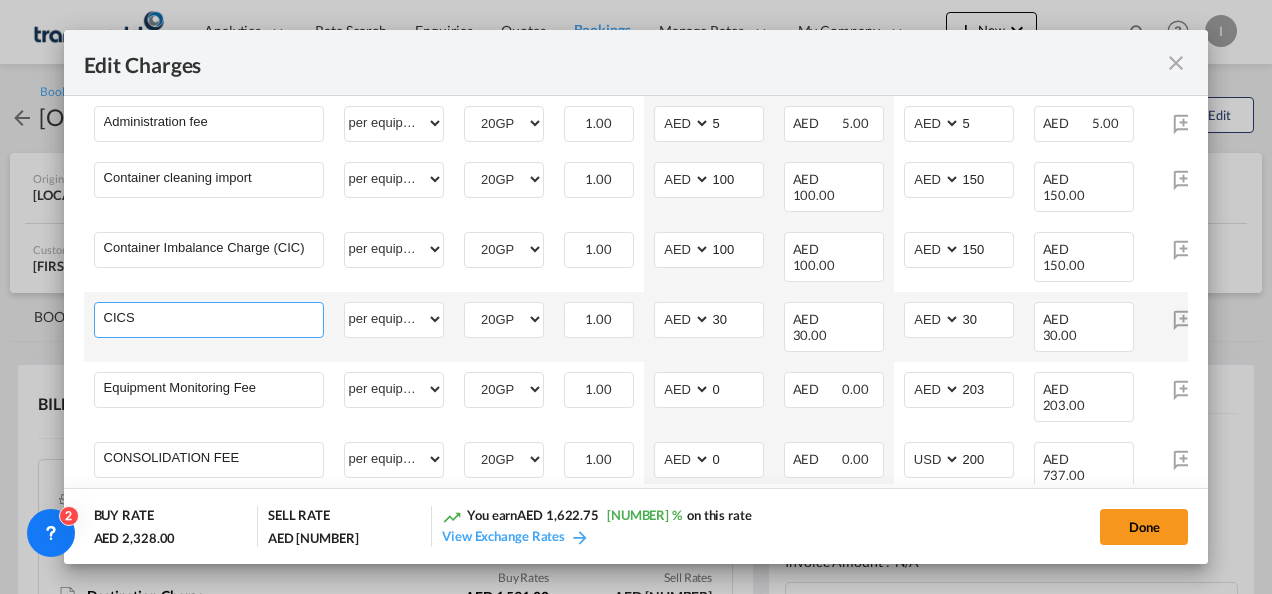 click on "CICS" at bounding box center [213, 318] 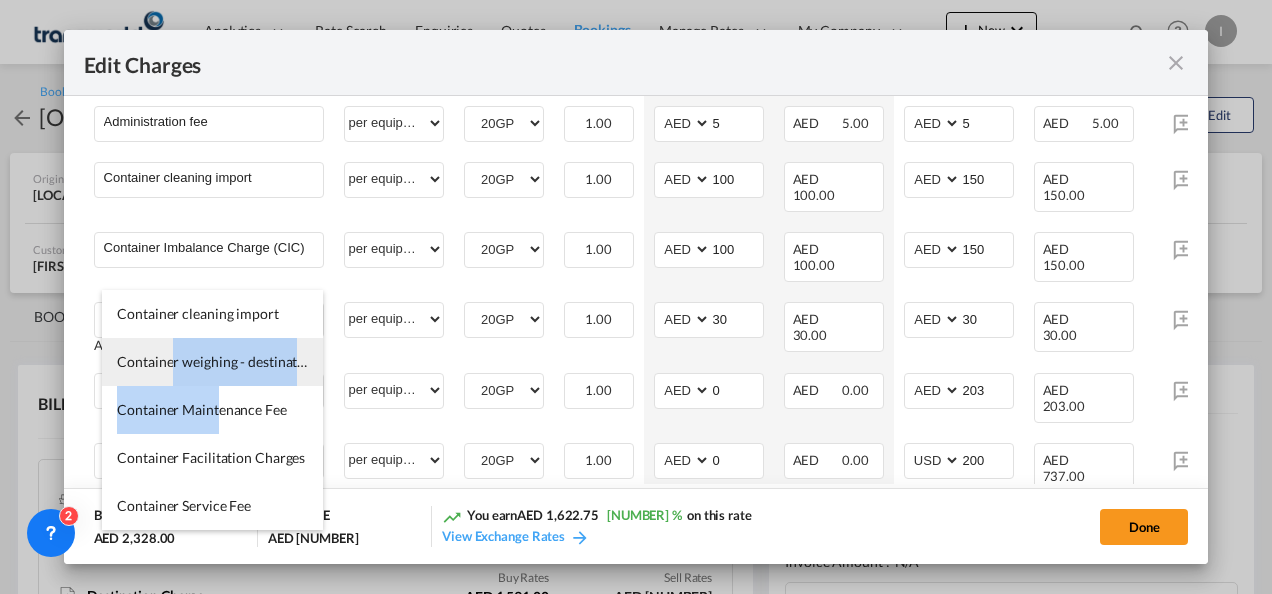 drag, startPoint x: 210, startPoint y: 423, endPoint x: 166, endPoint y: 370, distance: 68.88396 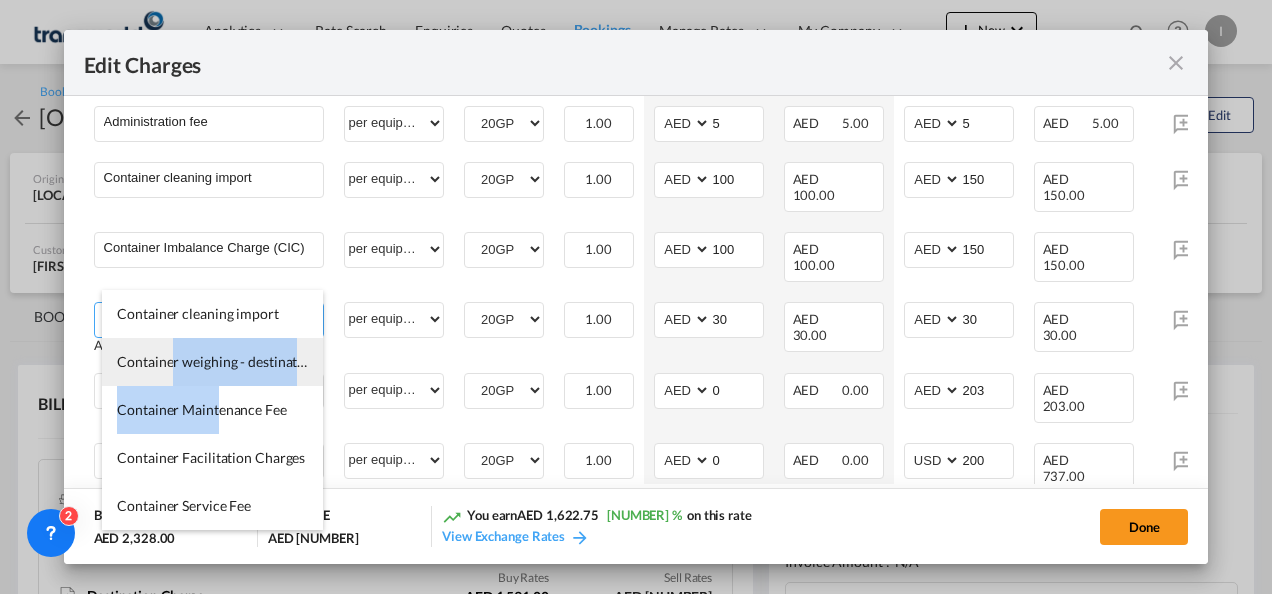 click on "Container cleaning import
Container weighing - destination
Container Maintenance Fee
Container Facilitation Charges
Container Service Fee
CONTAINER COMPLIANCE CHARGE
container movement doc stuffing
CONTAINER CHAIN FEE" at bounding box center (212, 482) 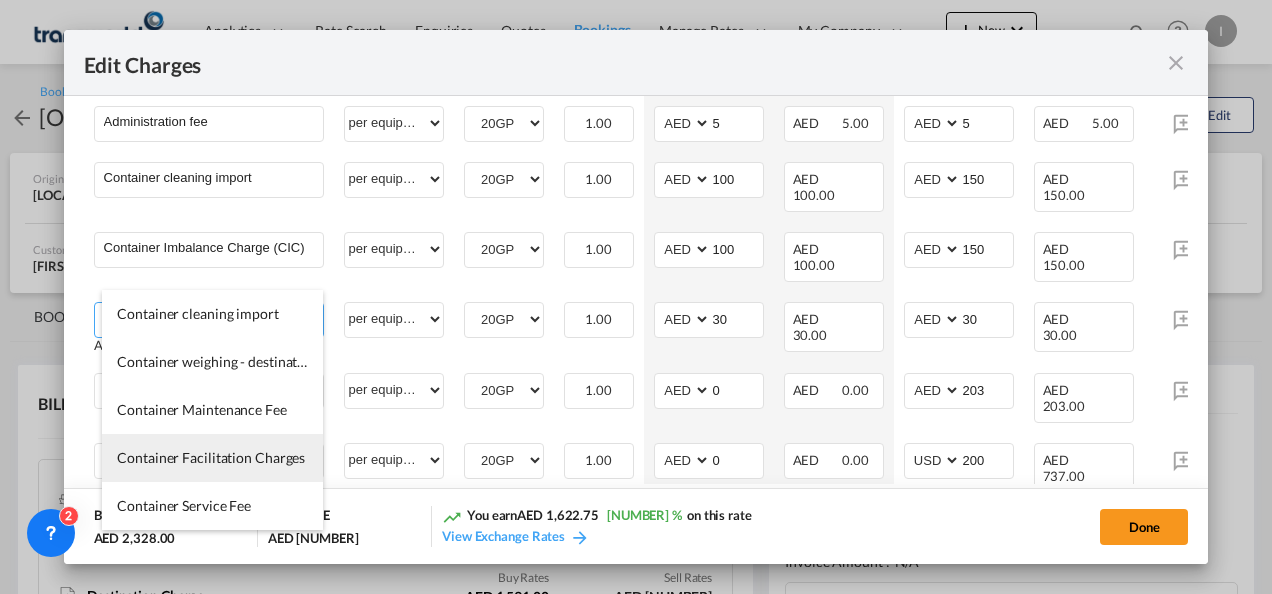 click on "Container Facilitation Charges" at bounding box center (212, 458) 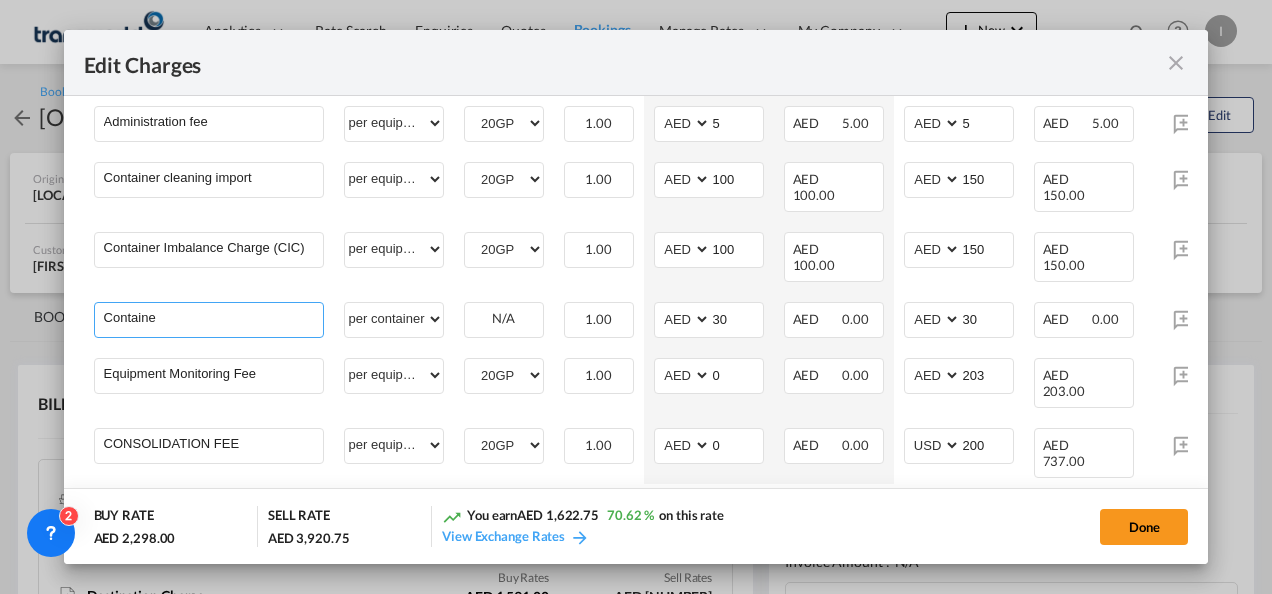 type on "Container Facilitation Charges" 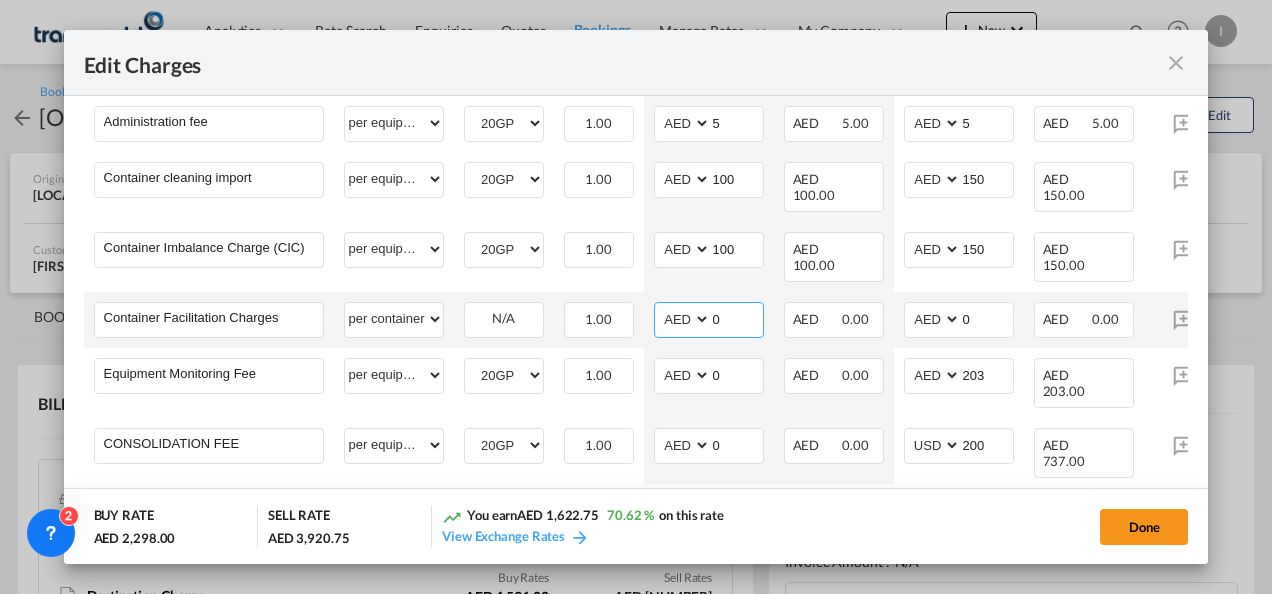 click on "0" at bounding box center (737, 318) 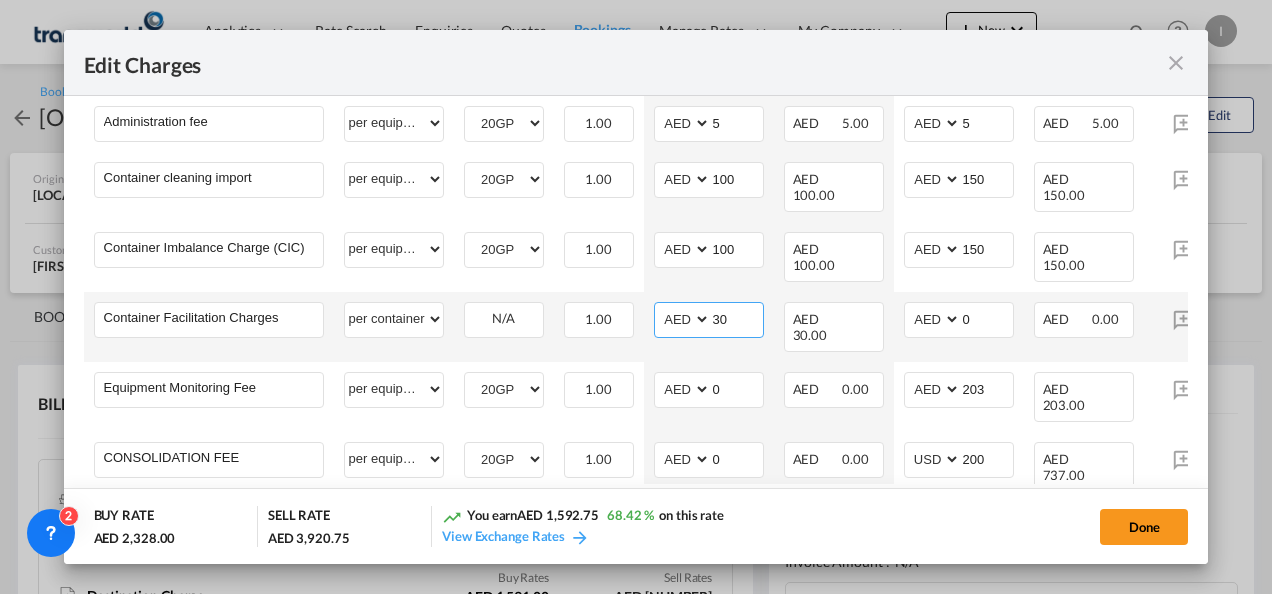 type on "30" 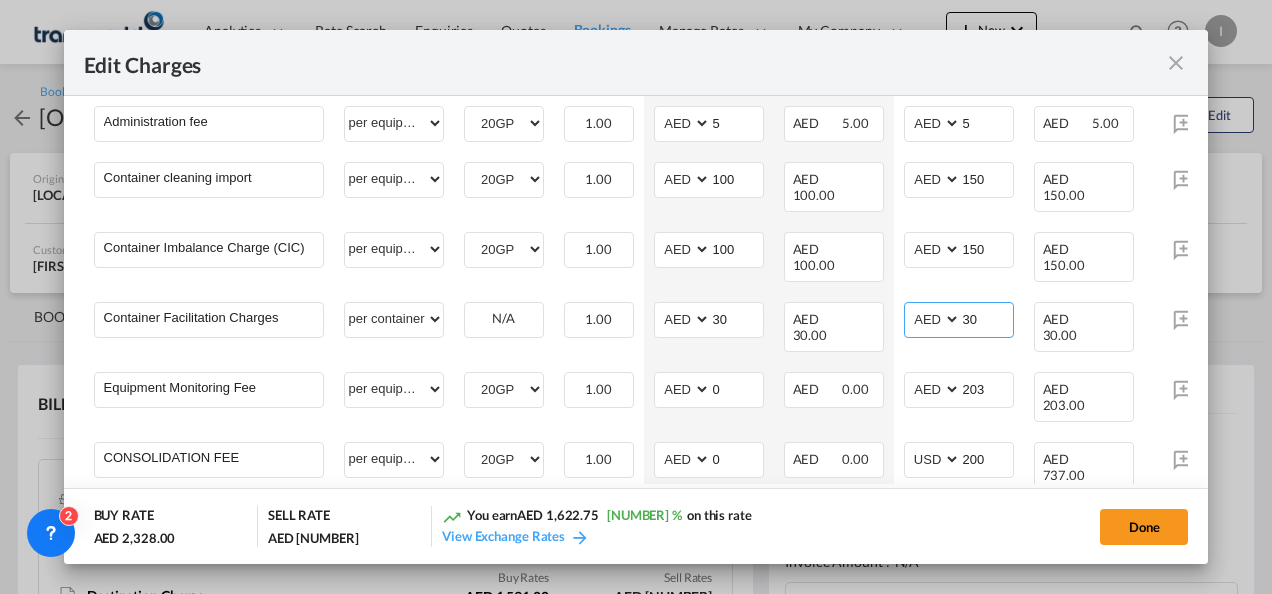 type on "30" 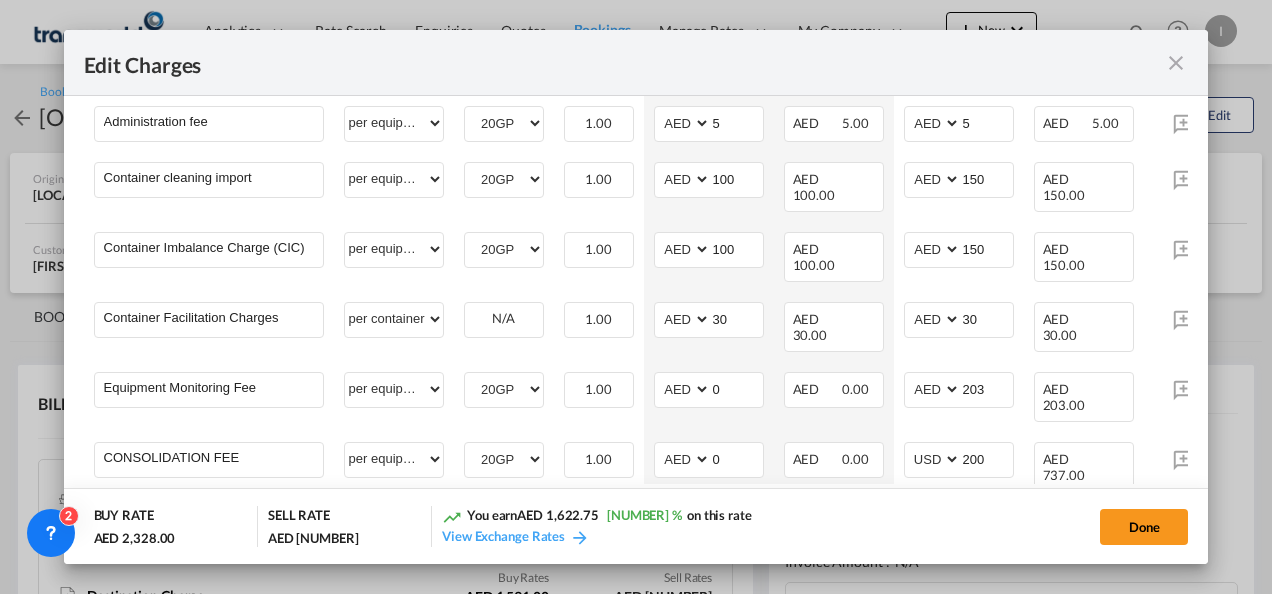 click on "Main Freight                                                     Please enter leg name   Leg Name Already Exists
Delete Leg Sub Total AED AFN ALL AMD ANG AOA ARS AUD AWG AZN BAM BBD BDT BGN BHD BIF BMD BND BOB BRL BSD BTN BWP BYN BZD CAD CDF CHF CLP CNY COP CRC CUC CUP CVE CZK DJF DKK DOP DZD EGP ERN ETB EUR FJD FKP FOK GBP GEL GGP GHS GIP GMD GNF GTQ GYD HKD HNL HRK HTG HUF IDR ILS IMP INR IQD IRR ISK JMD JOD JPY KES KGS KHR KID KMF KRW KWD KYD KZT LAK LBP LKR LRD LSL LYD MAD MDL MGA MKD MMK MNT MOP MRU MUR MVR MWK MXN MYR MZN NAD NGN NIO NOK NPR NZD OMR PAB PEN PGK PHP PKR PLN PYG QAR RON RSD RUB RWF SAR SBD SCR SDG SEK SGD SHP SLL SOS SRD SSP STN SYP SZL THB TJS TMT TND TOP TRY TTD TVD TWD TZS UAH UGX USD UYU UZS VES VND VUV WST XAF XCD XDR XOF XPF YER ZAR ZMW 1,289.75
Charges Basis Equipment Type Quantity Buy Rates Sell Rates Comments Action Unit Price
Amount Unit Price Amount
Basic Ocean Freight
flat" at bounding box center [636, 290] 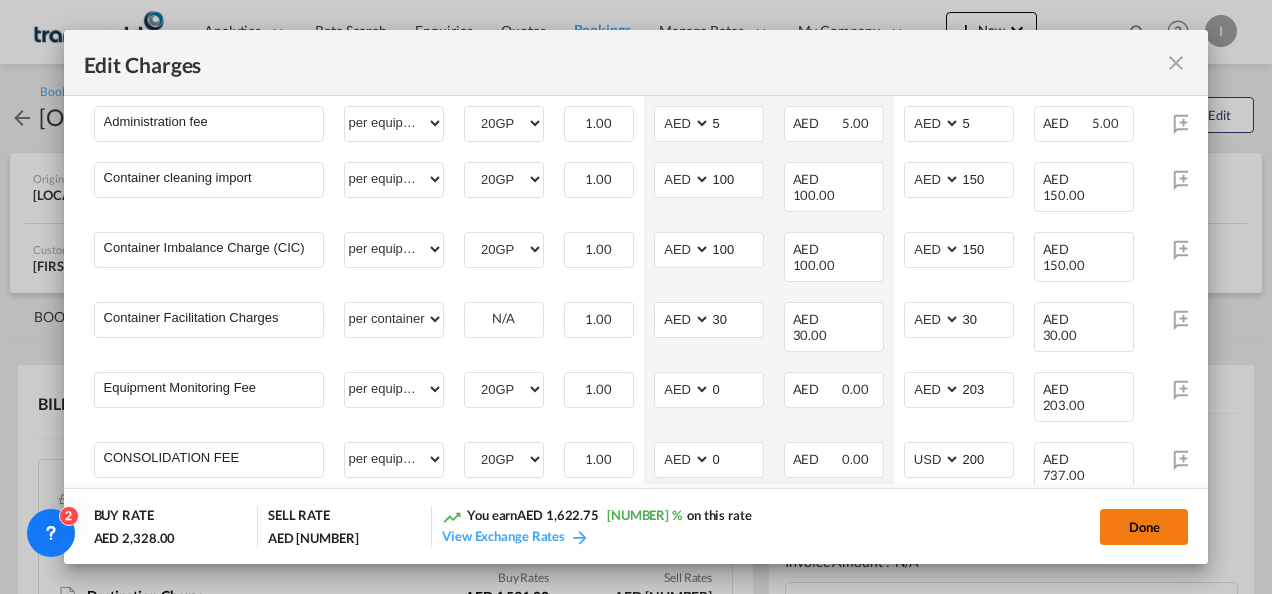 click on "Done" 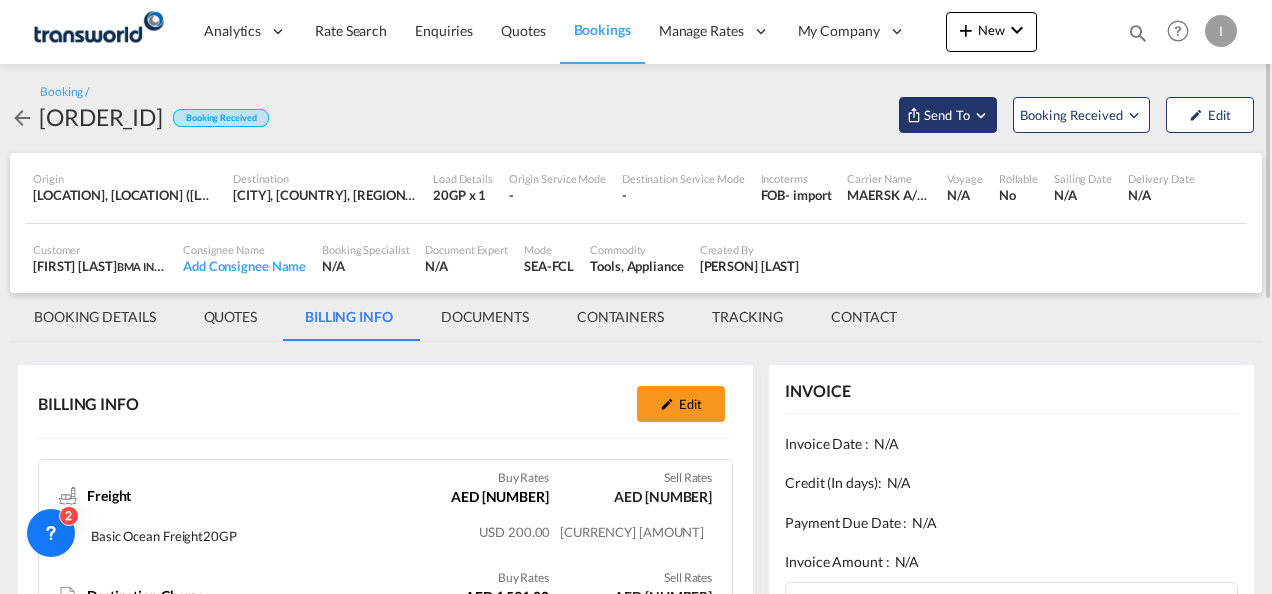 click on "Send To" at bounding box center (948, 115) 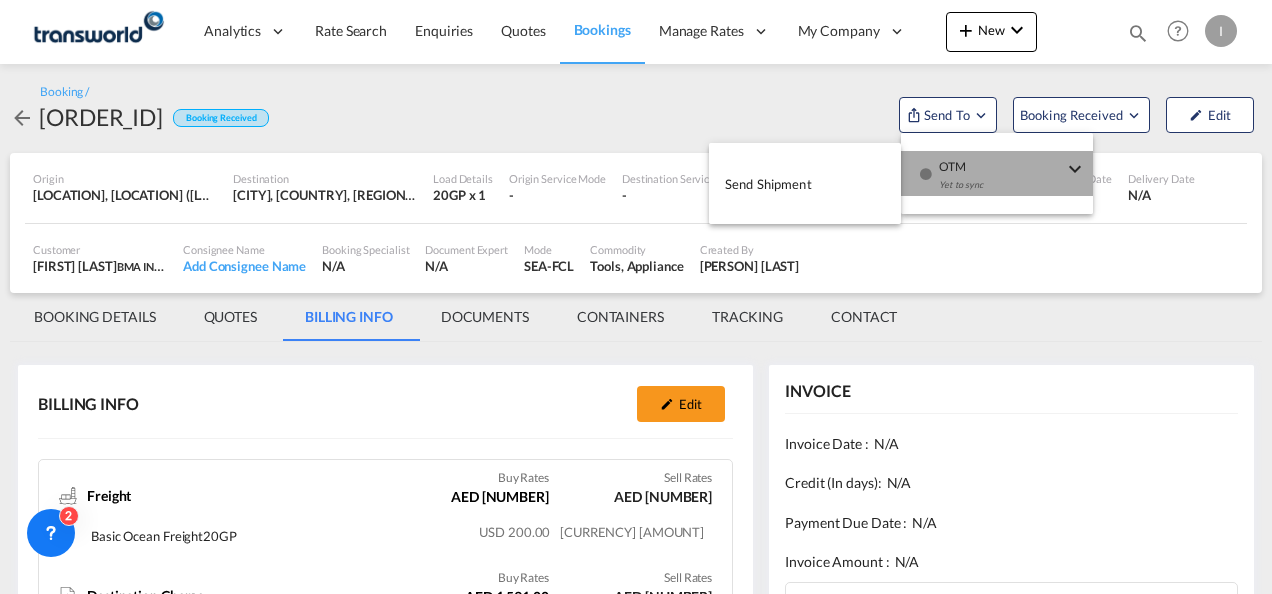 click on "Yet to sync" at bounding box center (1001, 190) 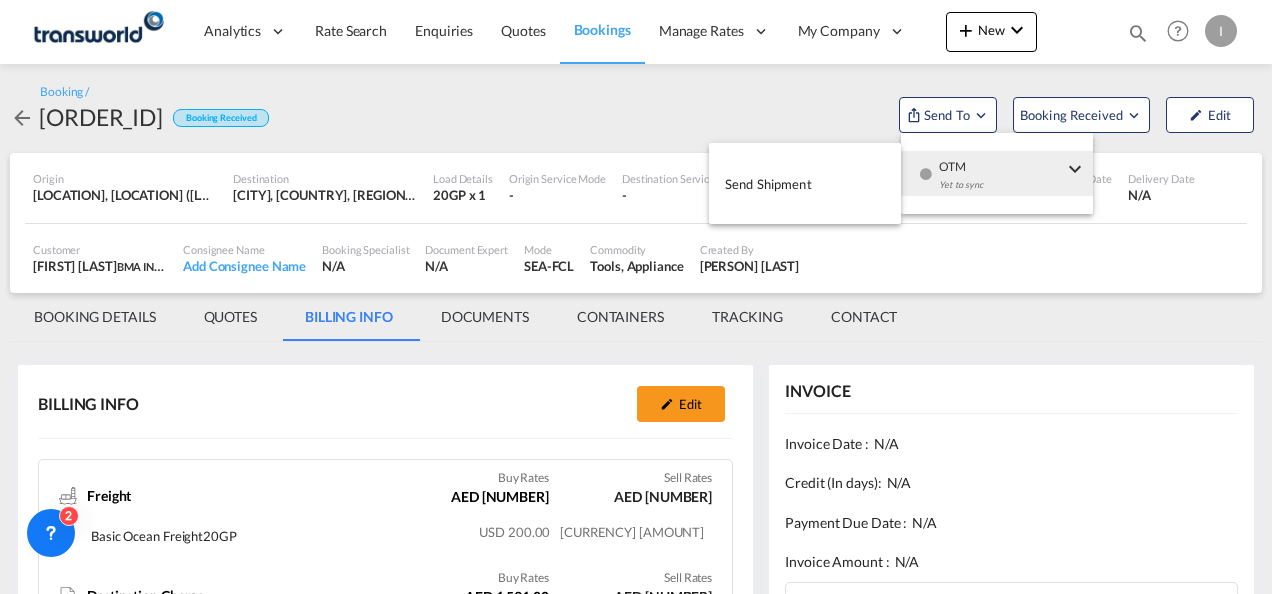 click on "Send Shipment" at bounding box center [768, 184] 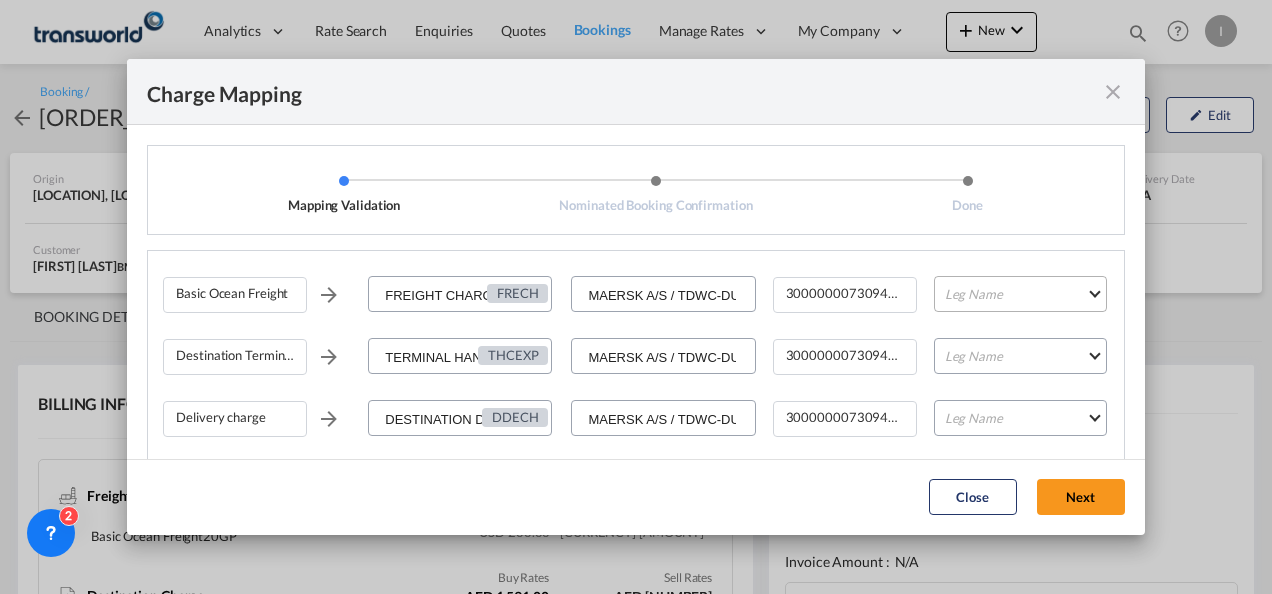 click on "Leg Name HANDLING ORIGIN VESSEL HANDLING DESTINATION OTHERS TL PICK UP CUSTOMS ORIGIN CUSTOMS DESTINATION TL DELIVERY" at bounding box center (1020, 294) 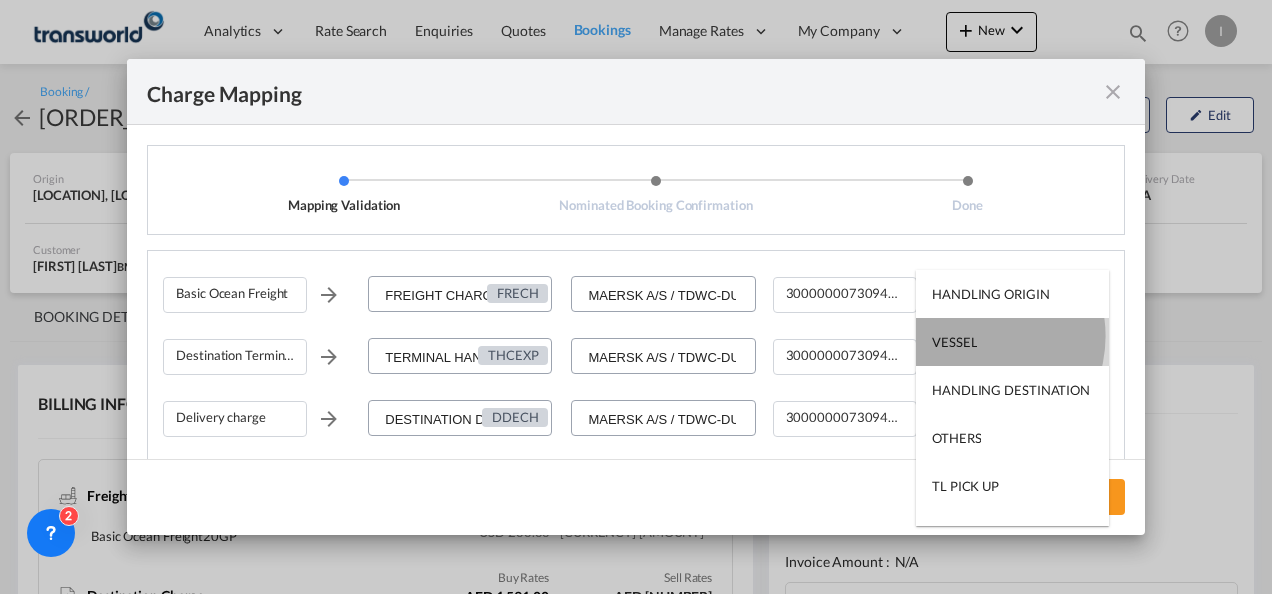 click on "VESSEL" at bounding box center [954, 342] 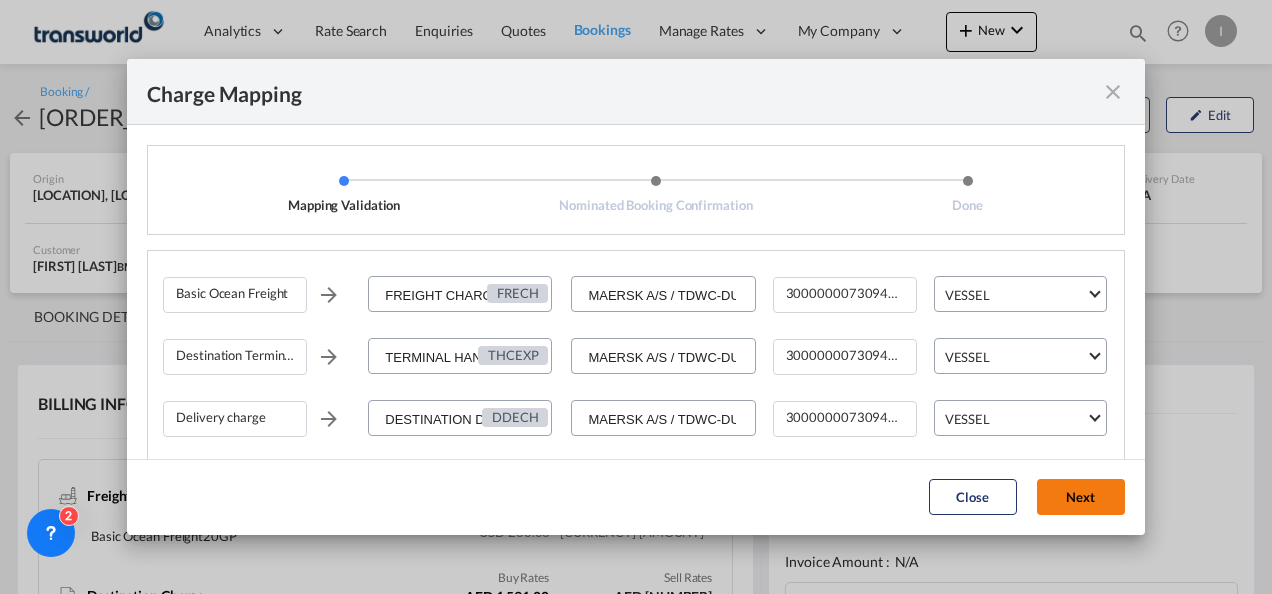 click on "Next" 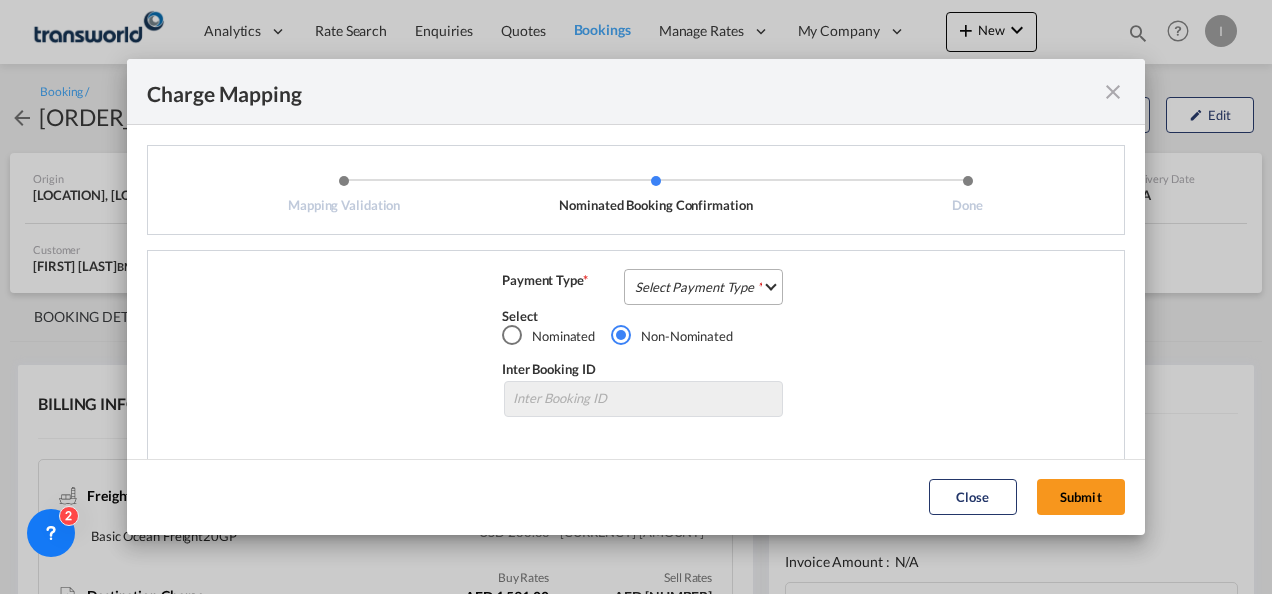 click on "Select Payment Type
COLLECT
PREPAID" at bounding box center [703, 287] 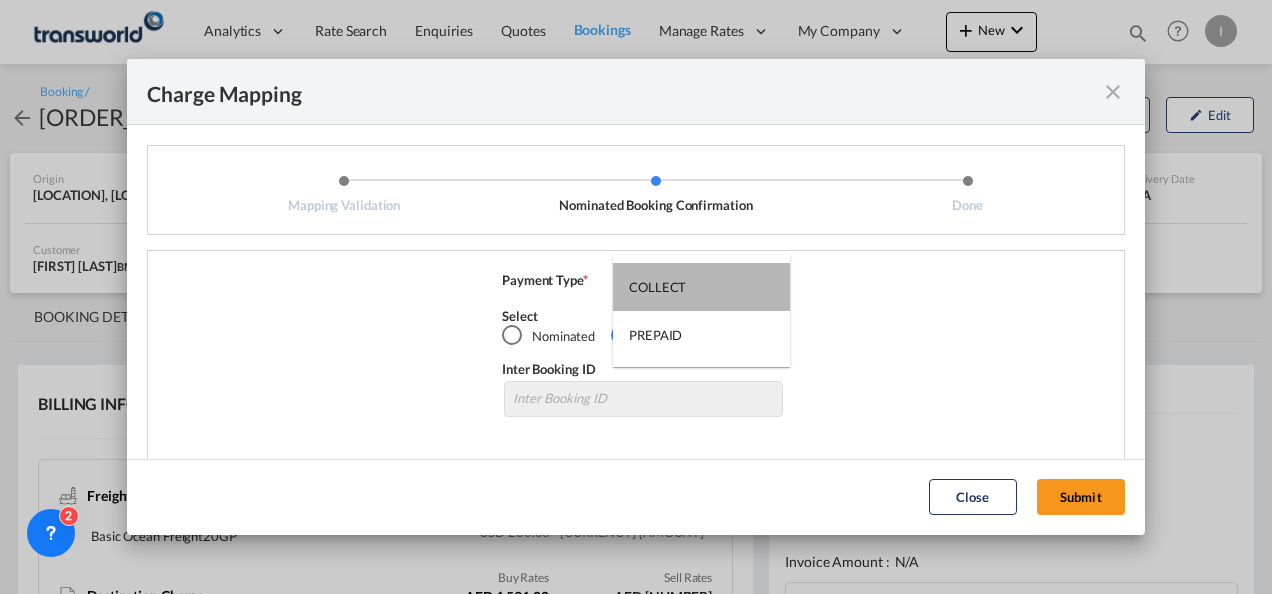 click on "COLLECT" at bounding box center [701, 287] 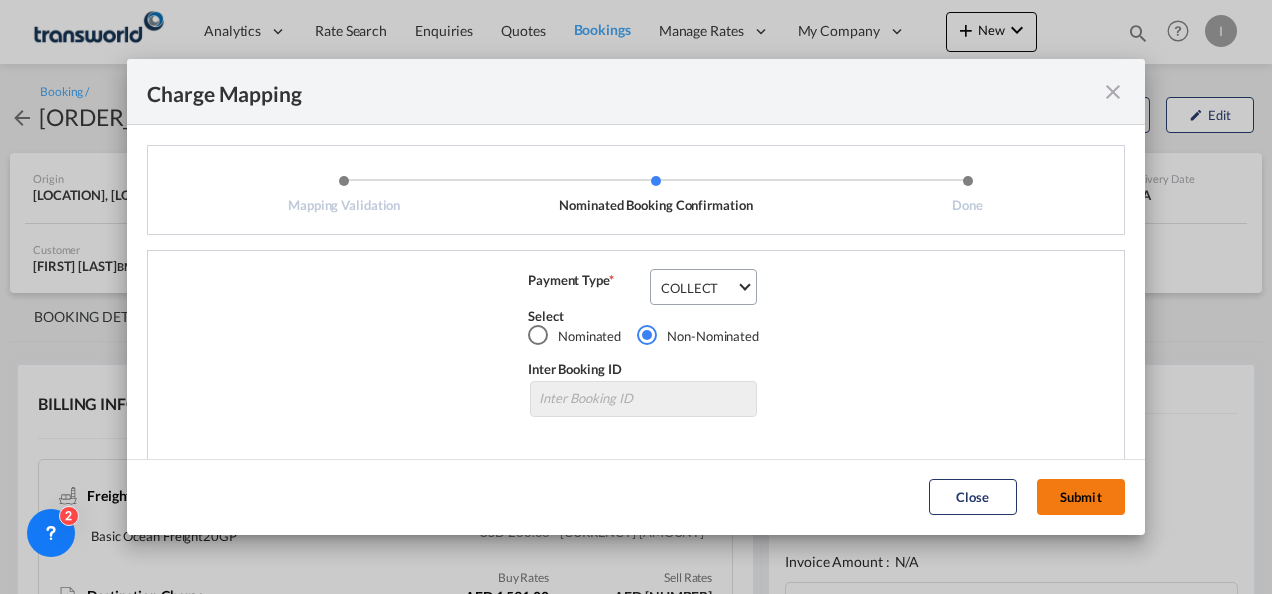 click on "Submit" 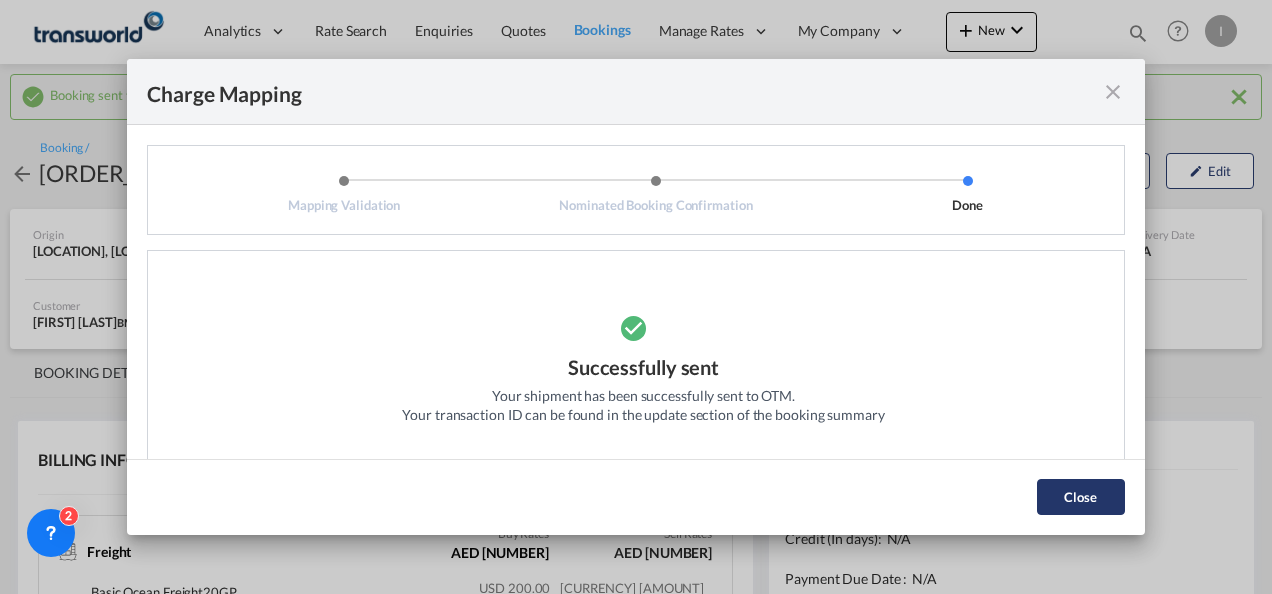 click on "Close" 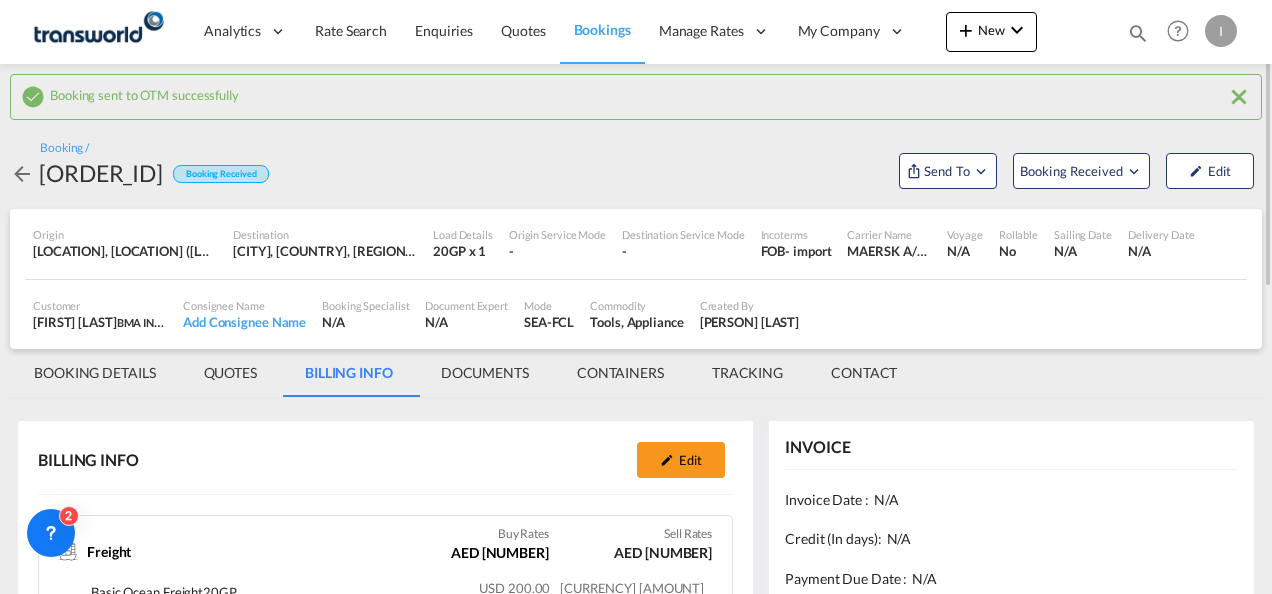 click on "BOOKING DETAILS" at bounding box center [95, 373] 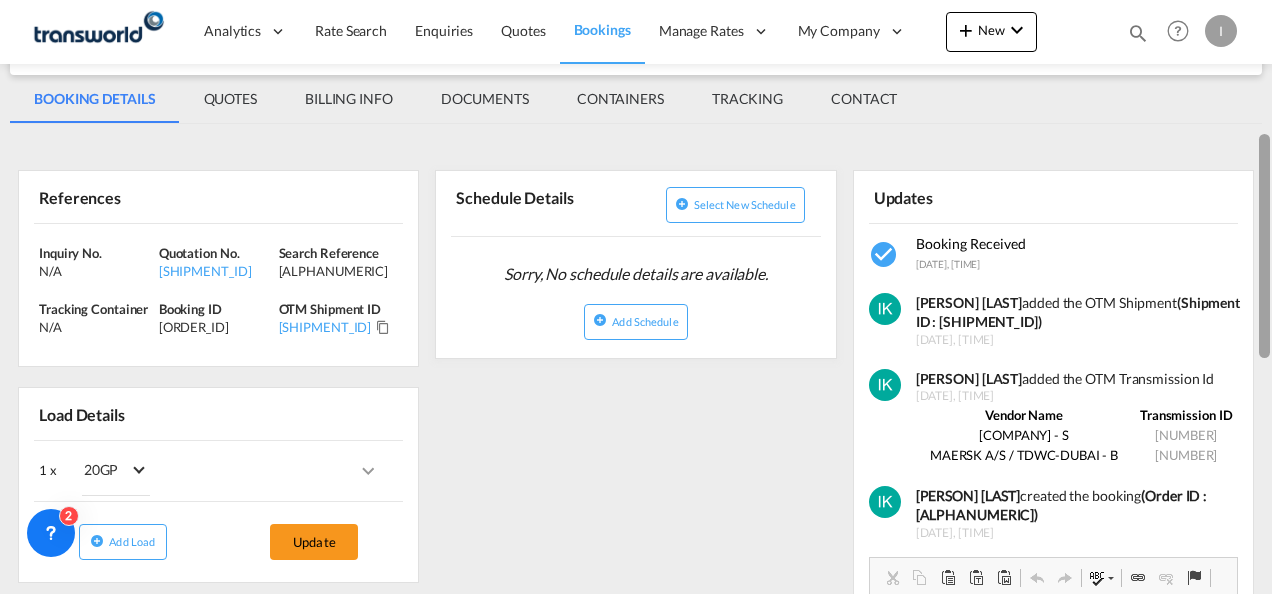 scroll, scrollTop: 295, scrollLeft: 0, axis: vertical 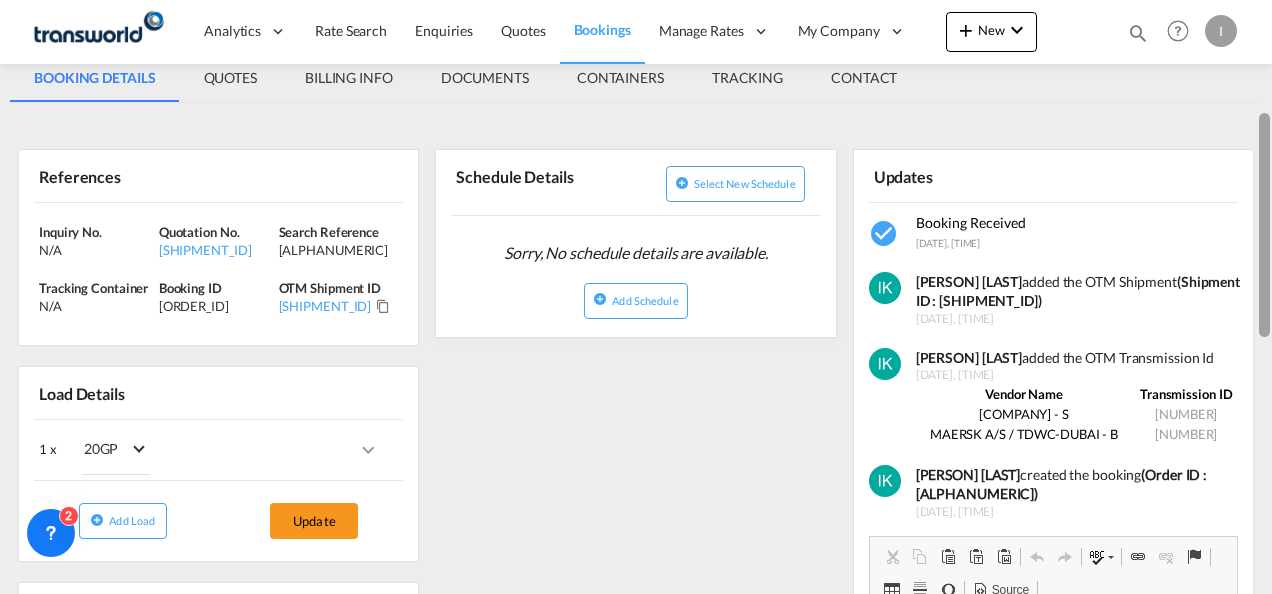 drag, startPoint x: 1266, startPoint y: 195, endPoint x: 1254, endPoint y: 307, distance: 112.64102 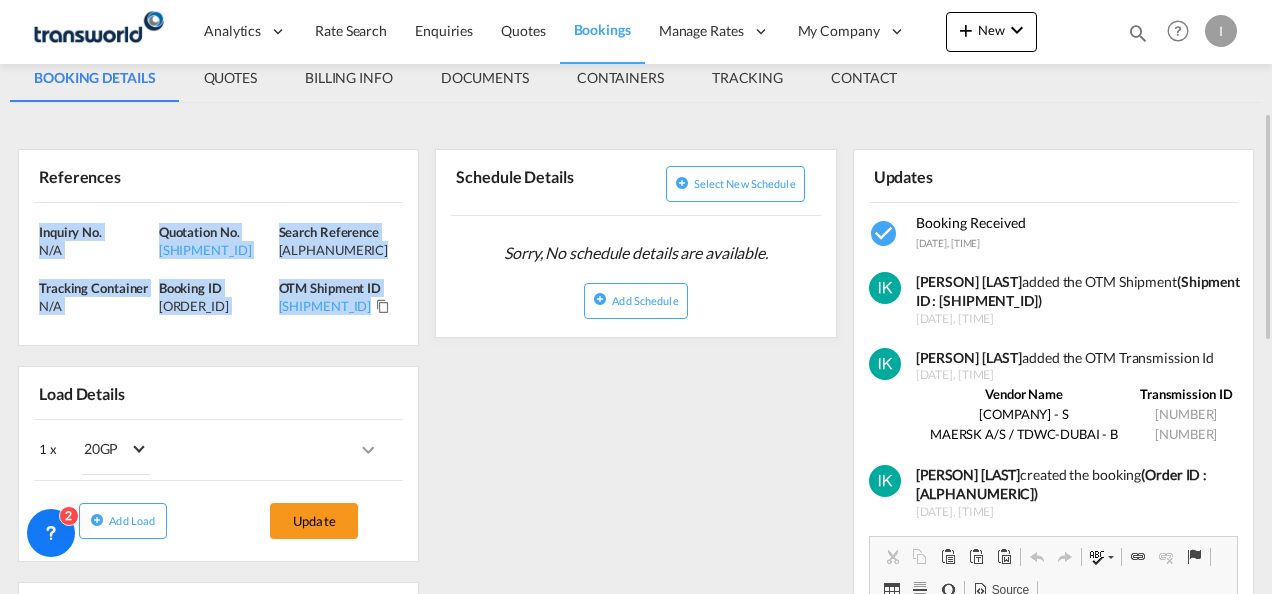 drag, startPoint x: 404, startPoint y: 305, endPoint x: 20, endPoint y: 209, distance: 395.81815 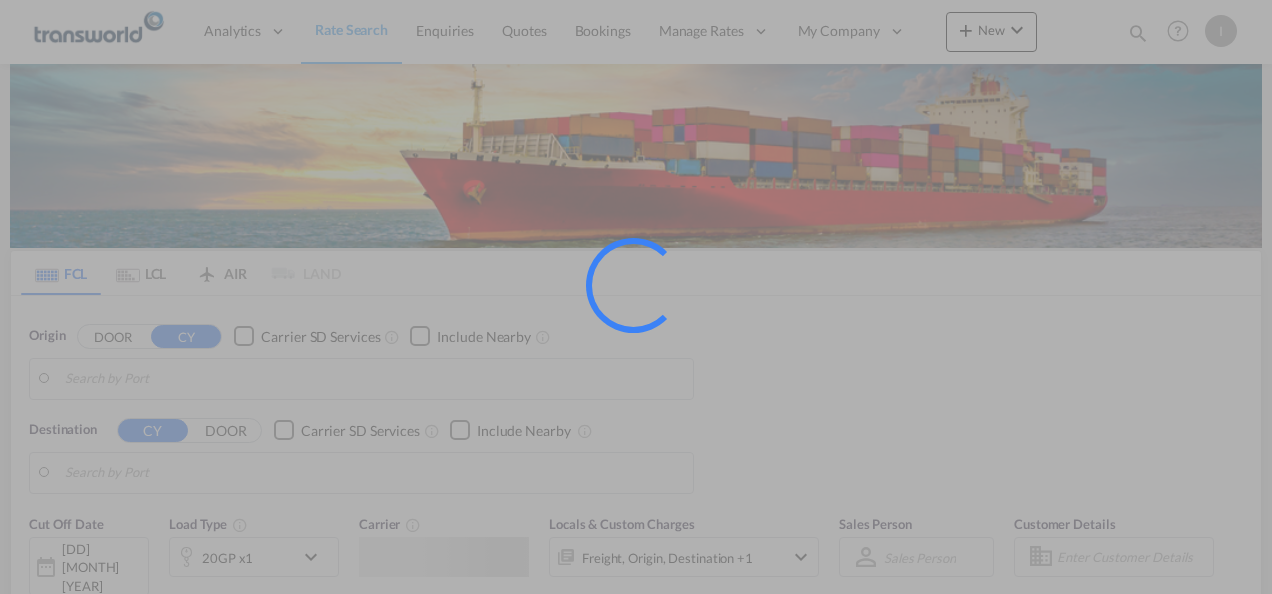 scroll, scrollTop: 0, scrollLeft: 0, axis: both 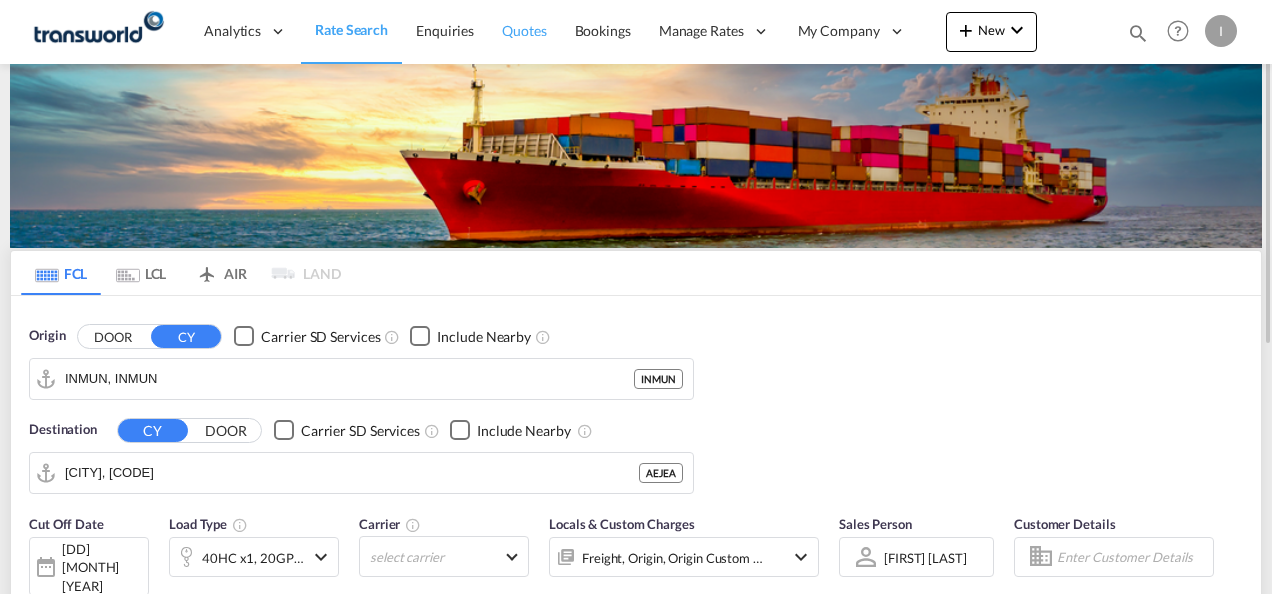 click on "Quotes" at bounding box center (524, 30) 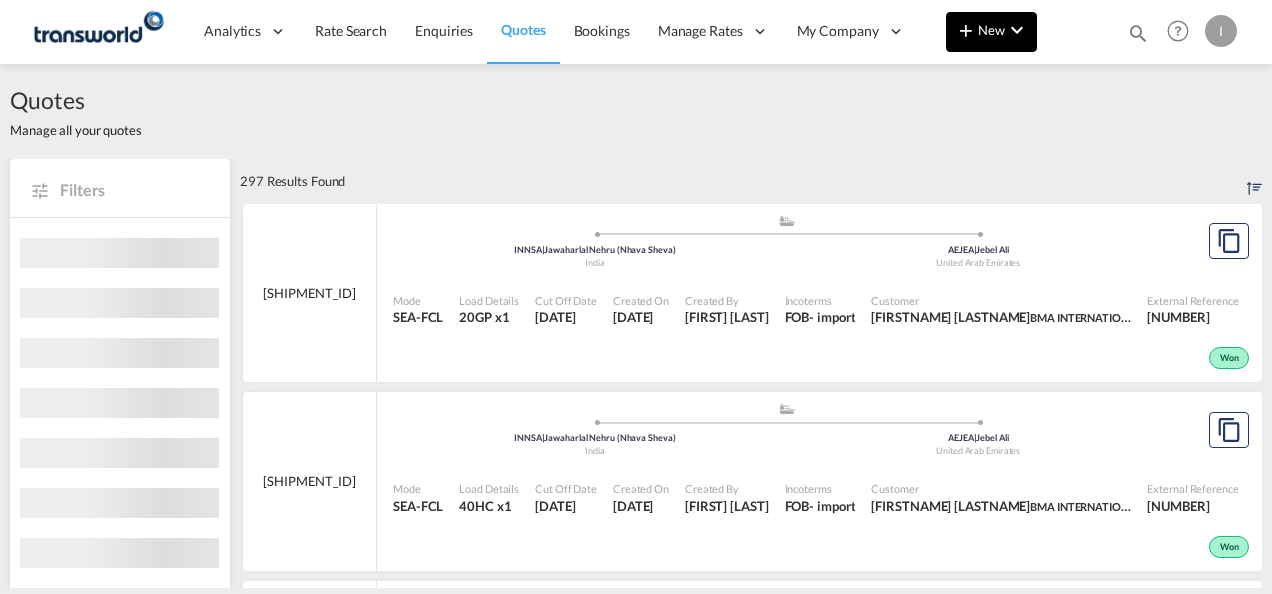 click on "New" at bounding box center [991, 32] 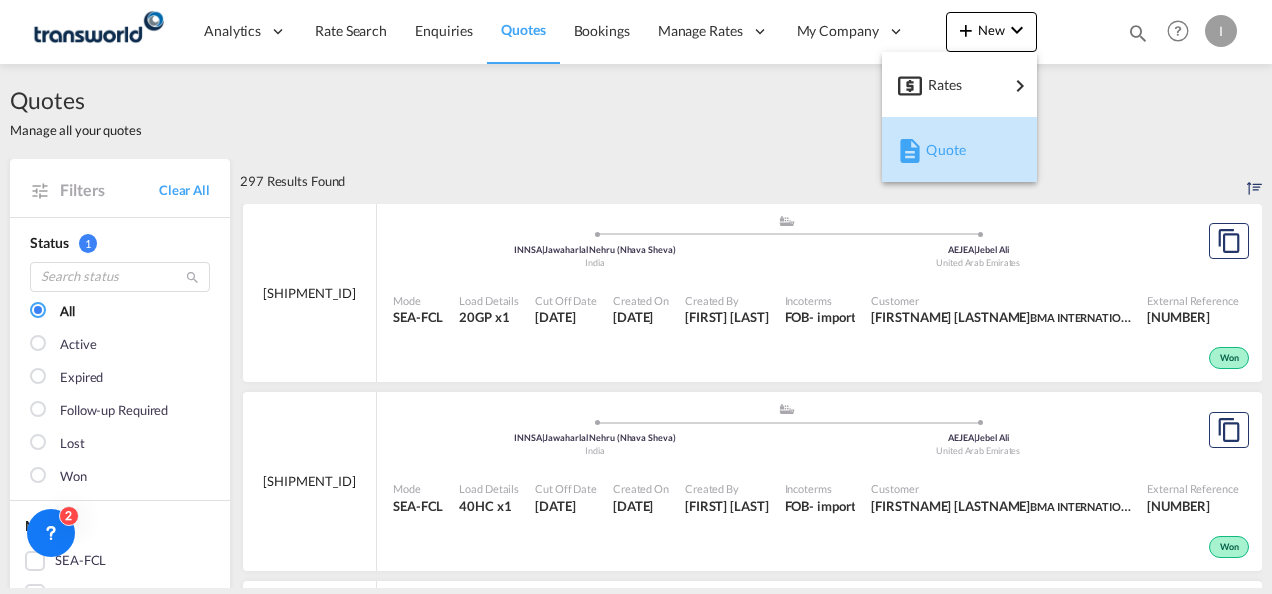 click on "Quote" at bounding box center [937, 150] 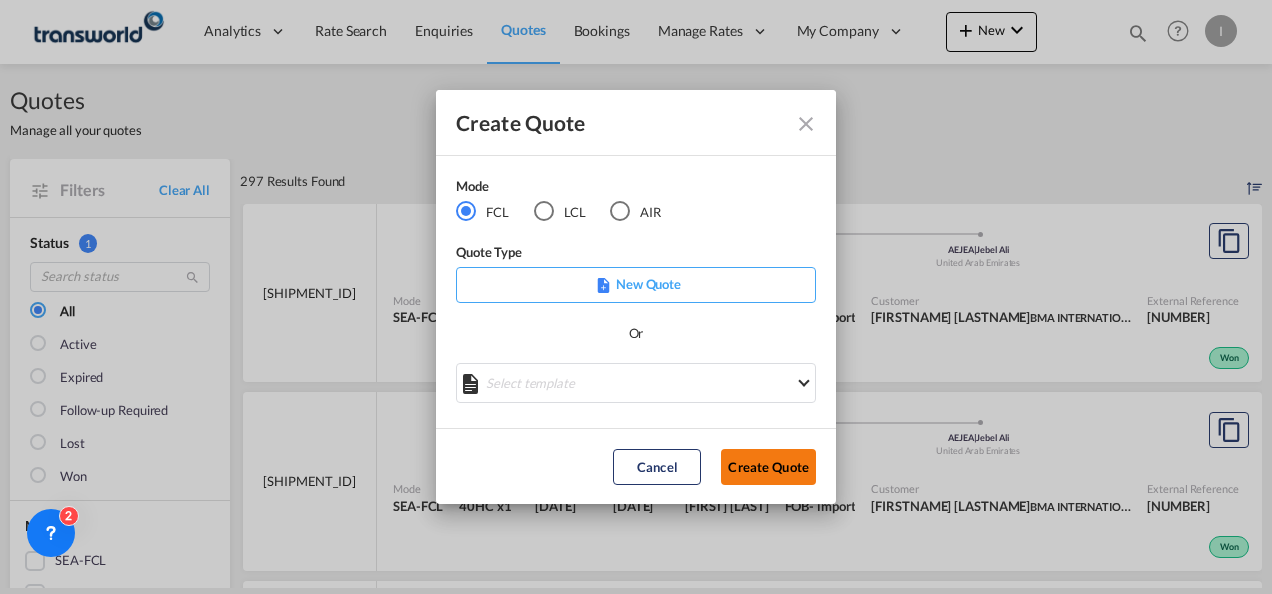 click on "Create Quote" 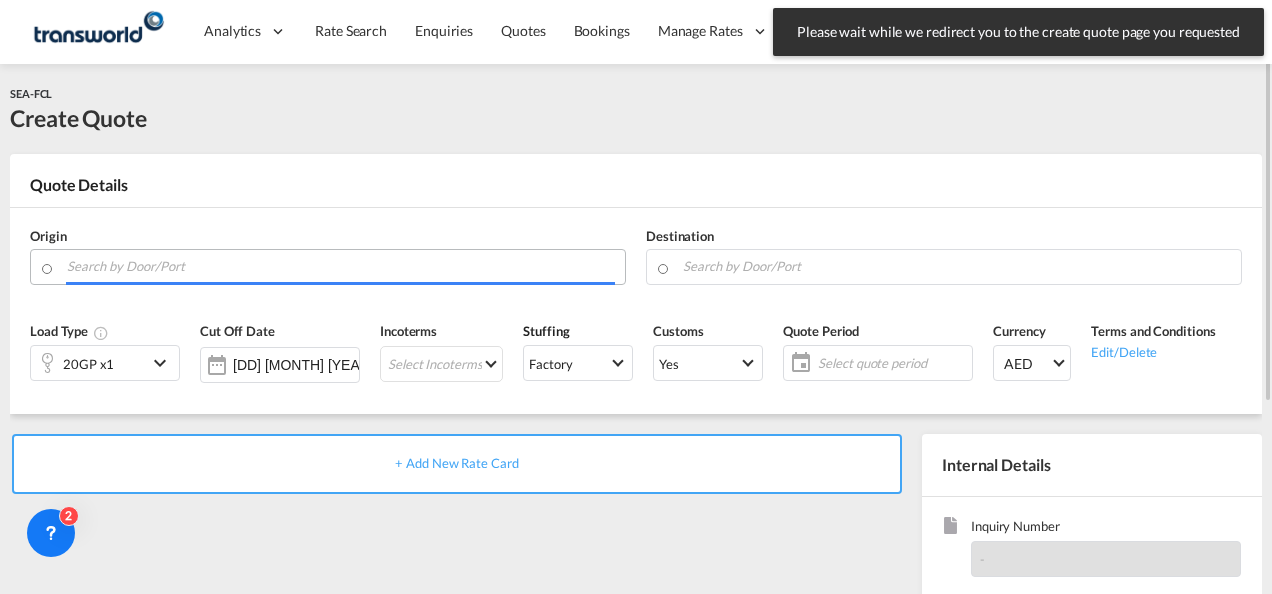 click at bounding box center [341, 266] 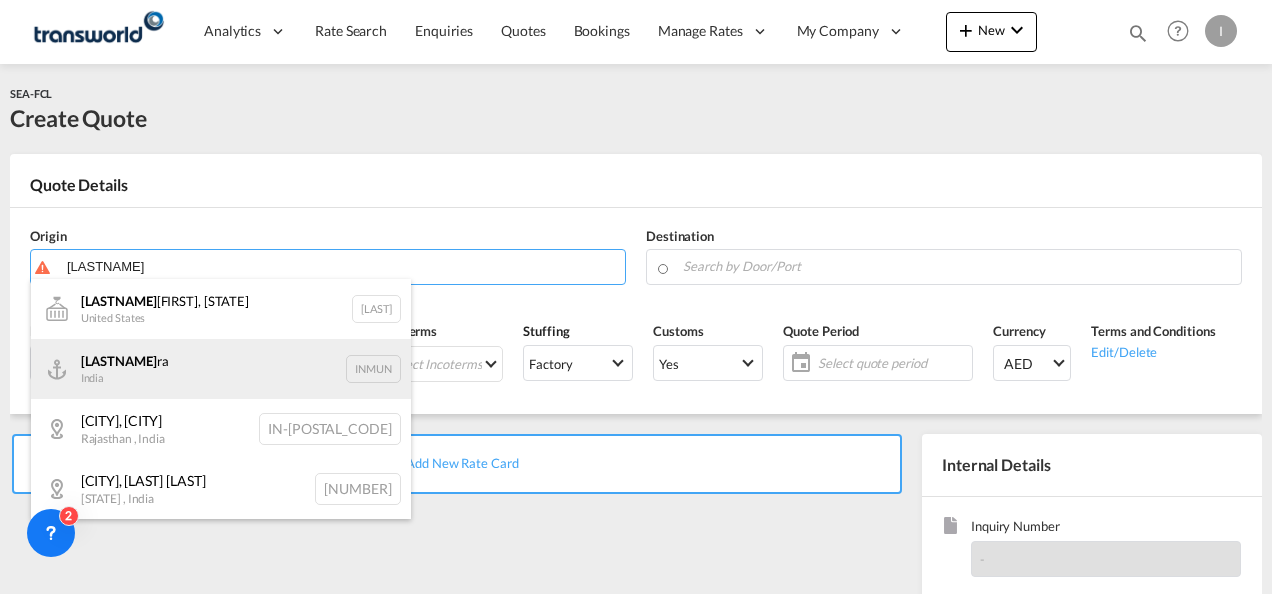click on "[CITY] [COUNTRY_CODE]
[COUNTRY_CODE]" at bounding box center (221, 369) 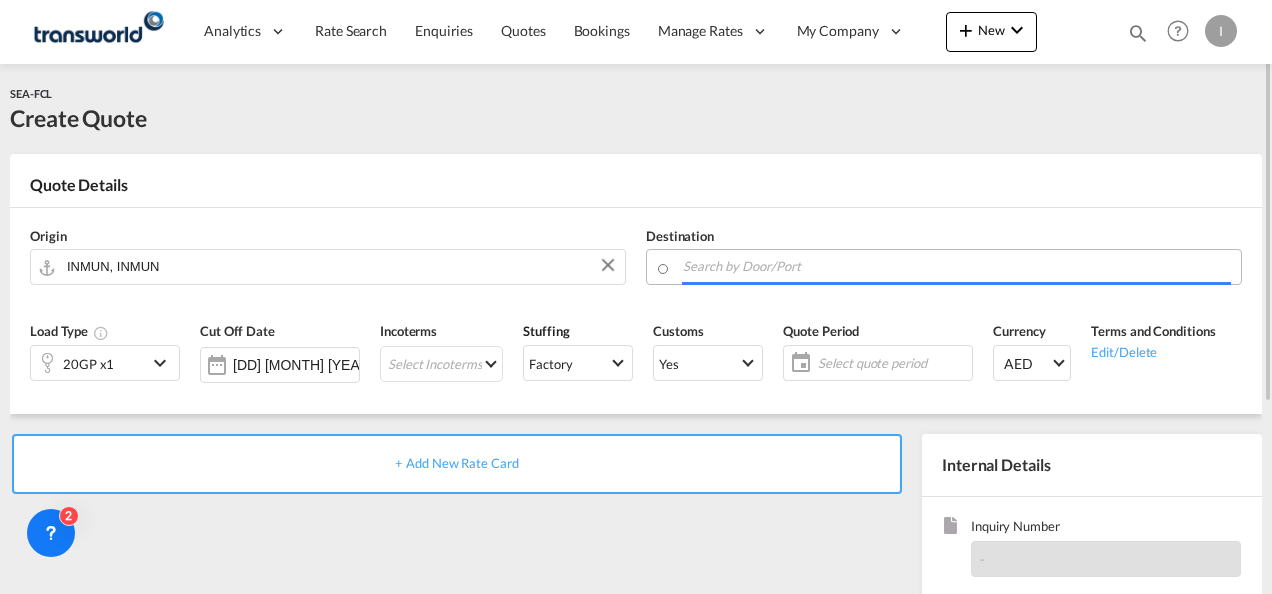click at bounding box center [957, 266] 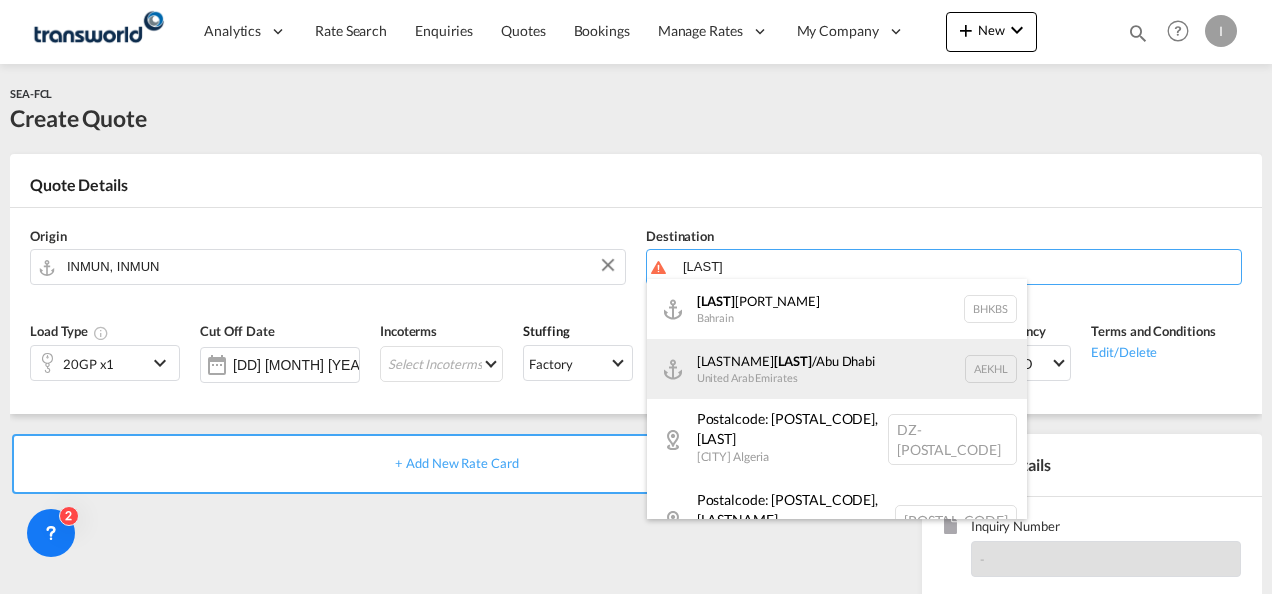 click on "[CITY], [CITY]
[COUNTRY]
[CODE]" at bounding box center (837, 369) 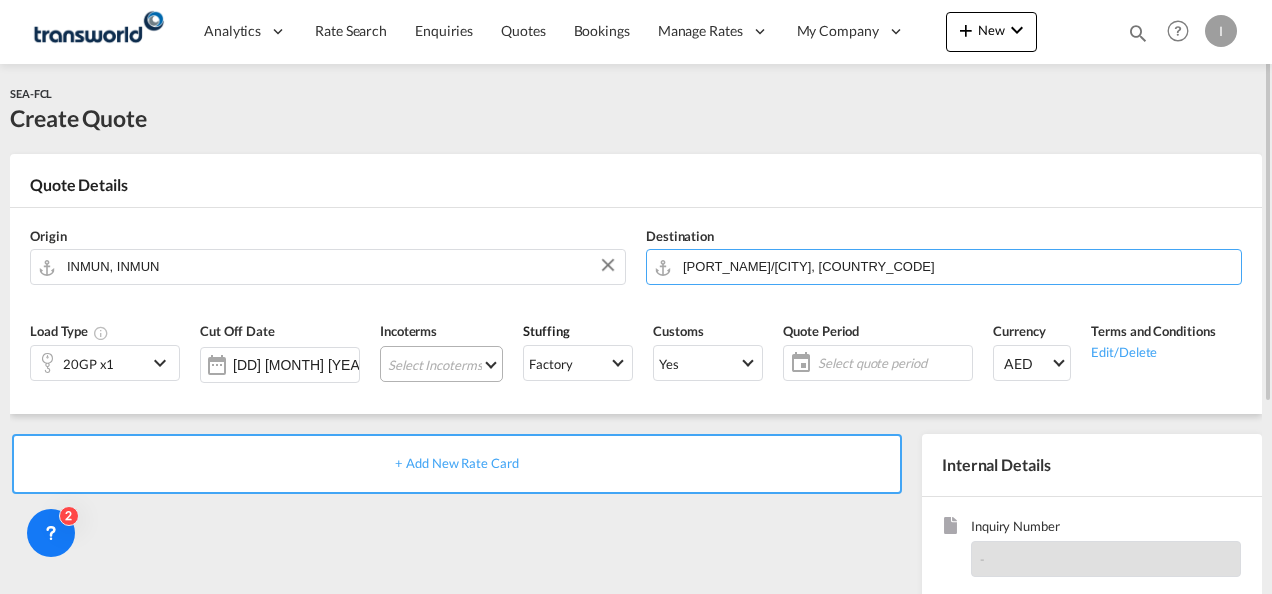 click on "Select Incoterms
DAP - import
Delivered at Place DPU - export
Delivery at Place Unloaded CPT - export
Carrier Paid to DPU - import
Delivery at Place Unloaded CIF - import
Cost,Insurance and Freight EXW - import
Ex Works FOB - import
Free on Board FAS - import
Free Alongside Ship FOB - export
Free on Board CFR - export
Cost and Freight CIP - import
Carriage and Insurance Paid to DDP - export
Delivery Duty Paid EXW - export
Ex Works CPT - import
Carrier Paid to FAS - export
Free Alongside Ship CFR - import
Cost and Freight CIF - export
Cost,Insurance and Freight FCA - import
Free Carrier CIP - export
Carriage and Insurance Paid to DAP - export
Delivered at Place FCA - export
Free Carrier" at bounding box center (441, 364) 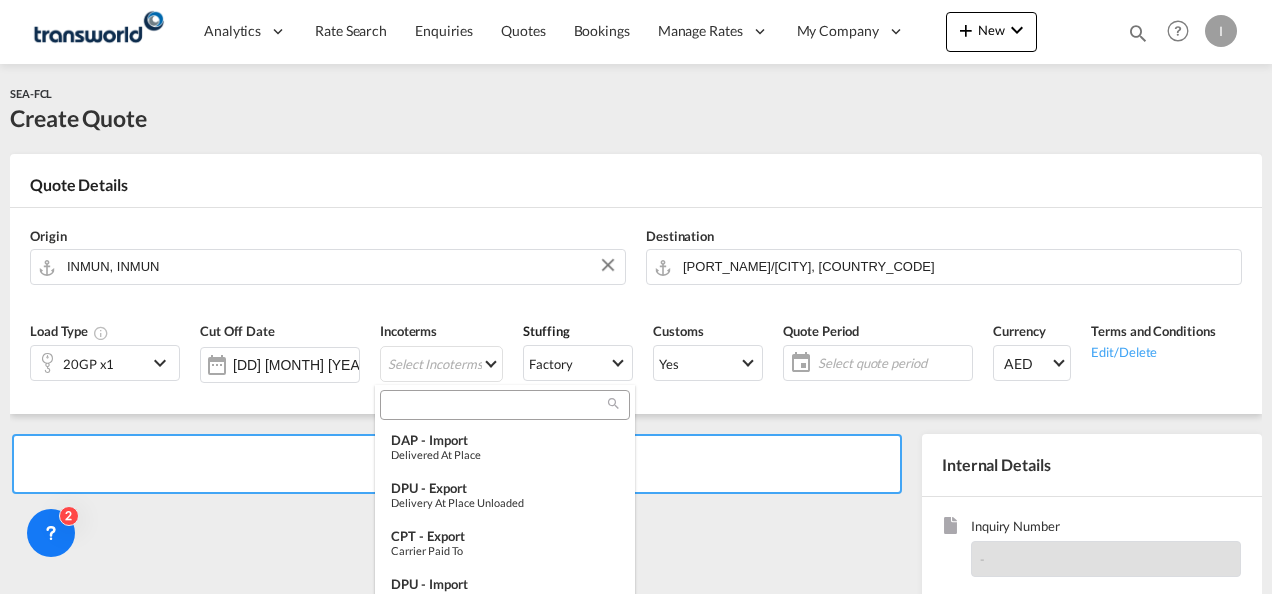 click at bounding box center (505, 405) 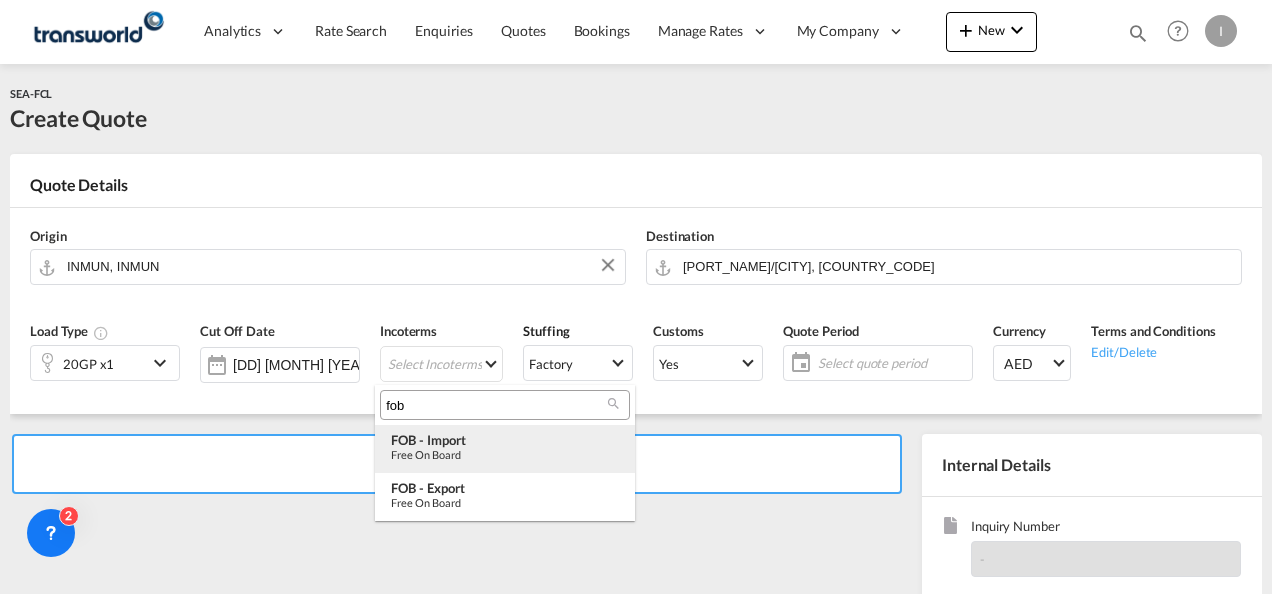 type on "fob" 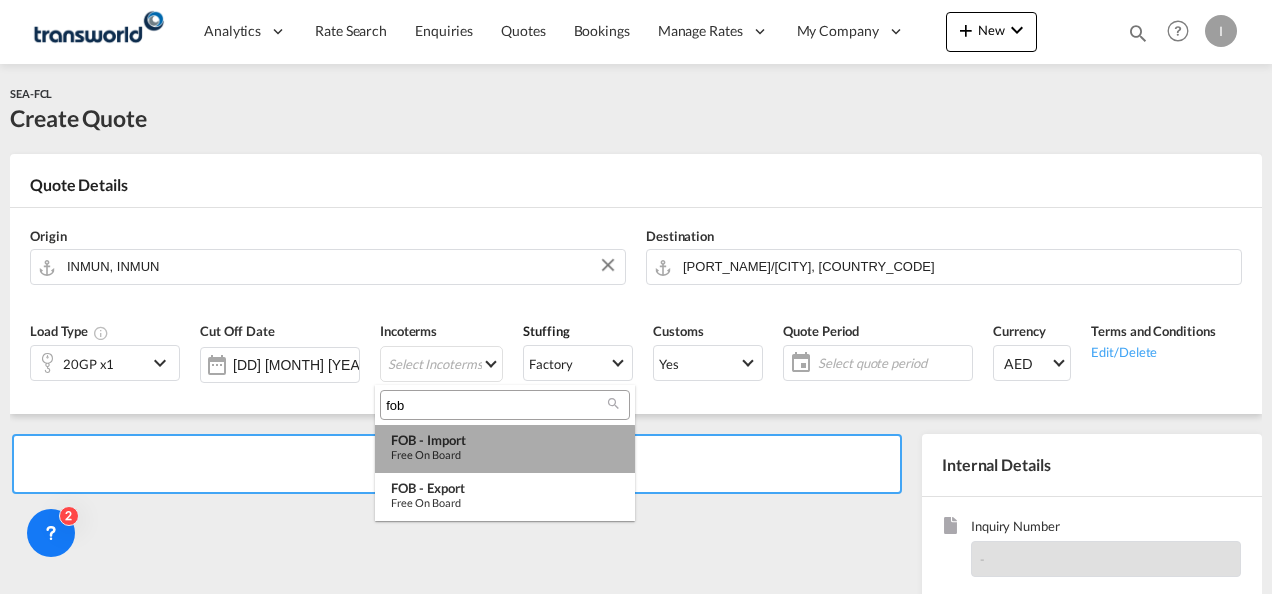 click on "Free on Board" at bounding box center [505, 454] 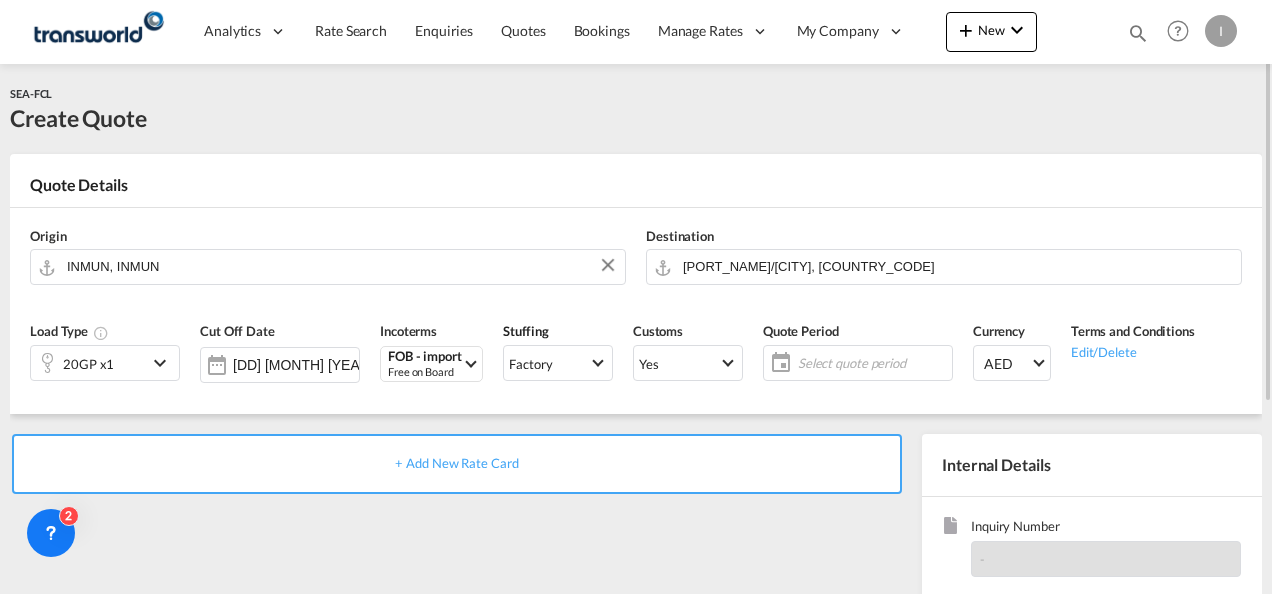click on "Select quote period" 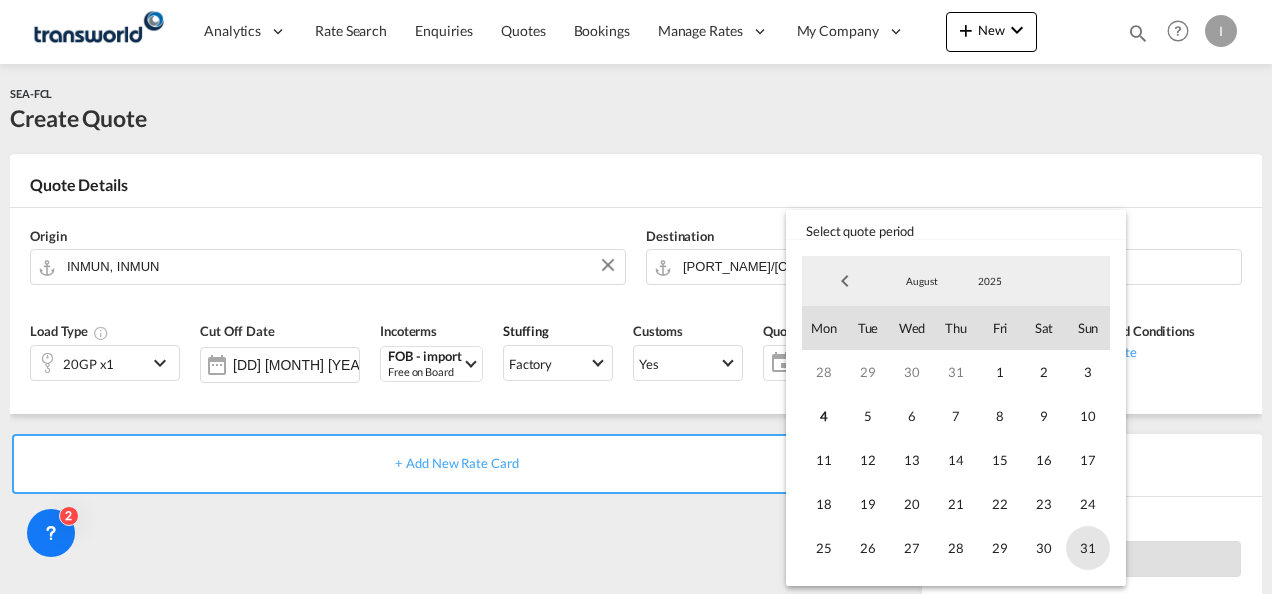 click on "31" at bounding box center (1088, 548) 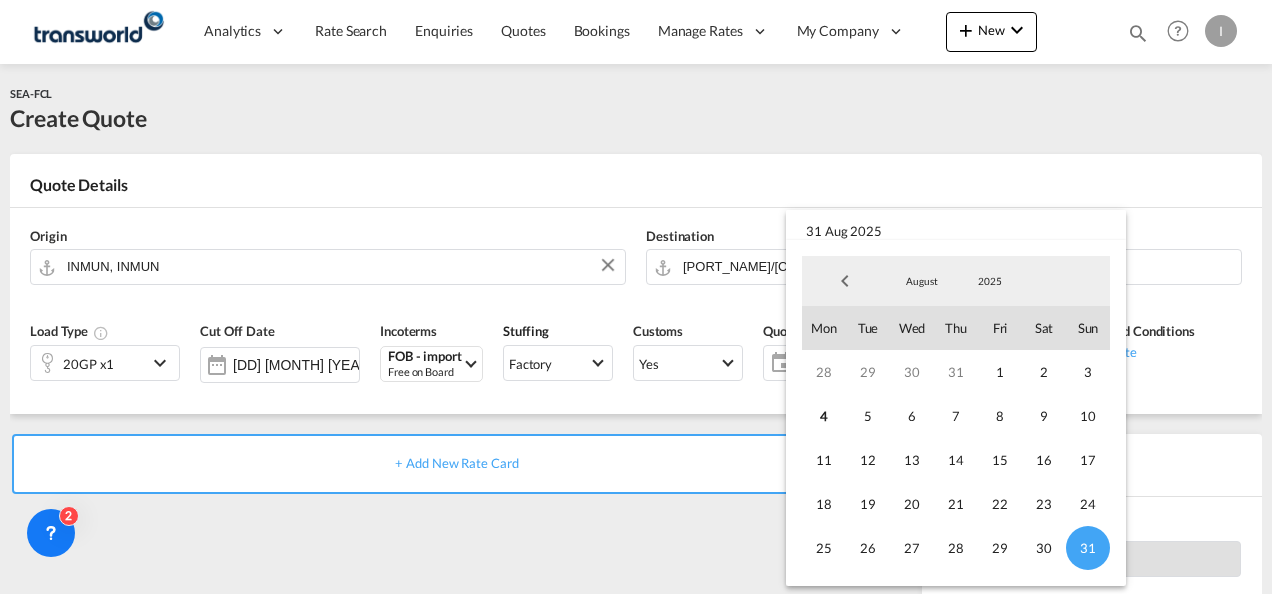 click at bounding box center [636, 297] 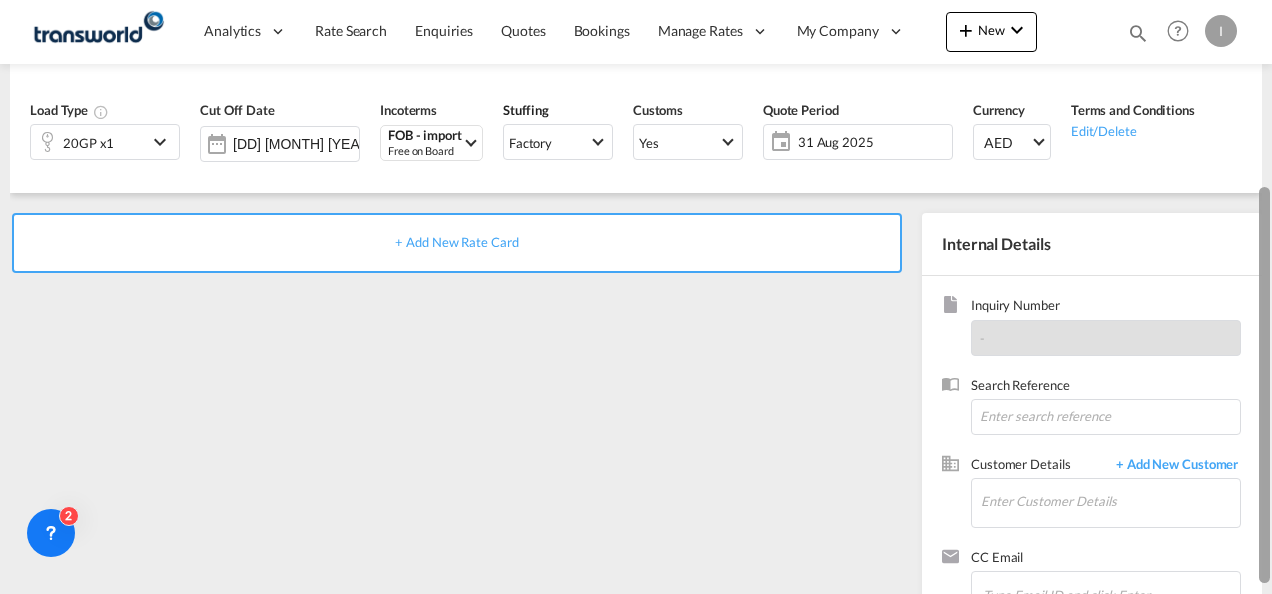 scroll, scrollTop: 242, scrollLeft: 0, axis: vertical 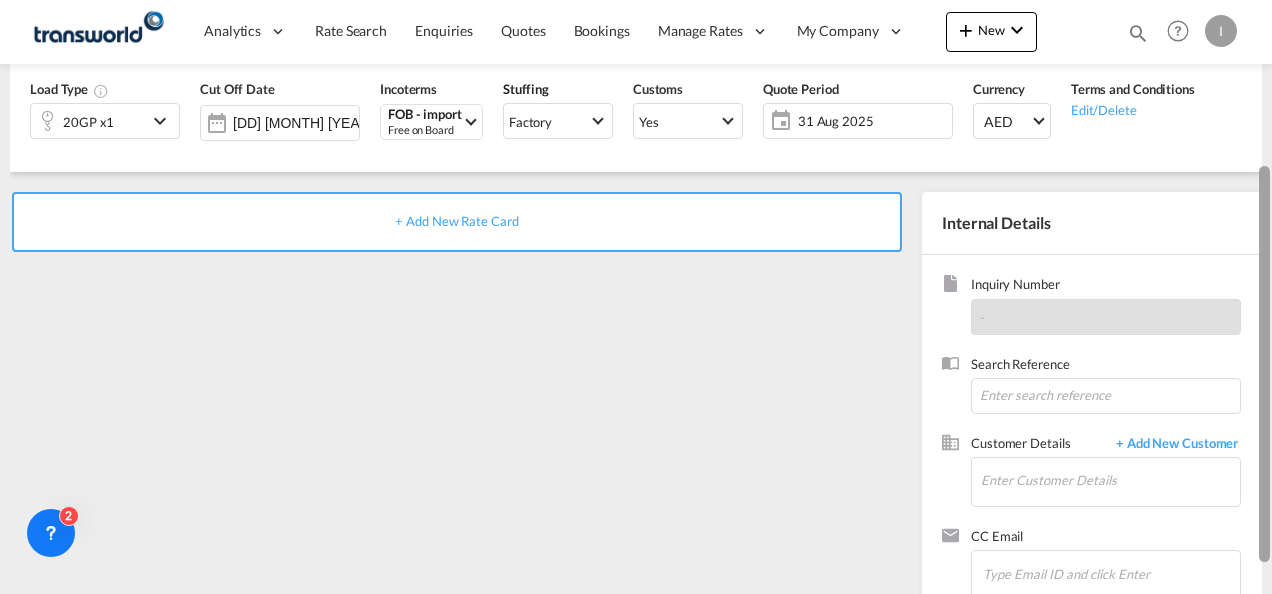drag, startPoint x: 1260, startPoint y: 273, endPoint x: 1275, endPoint y: 436, distance: 163.68874 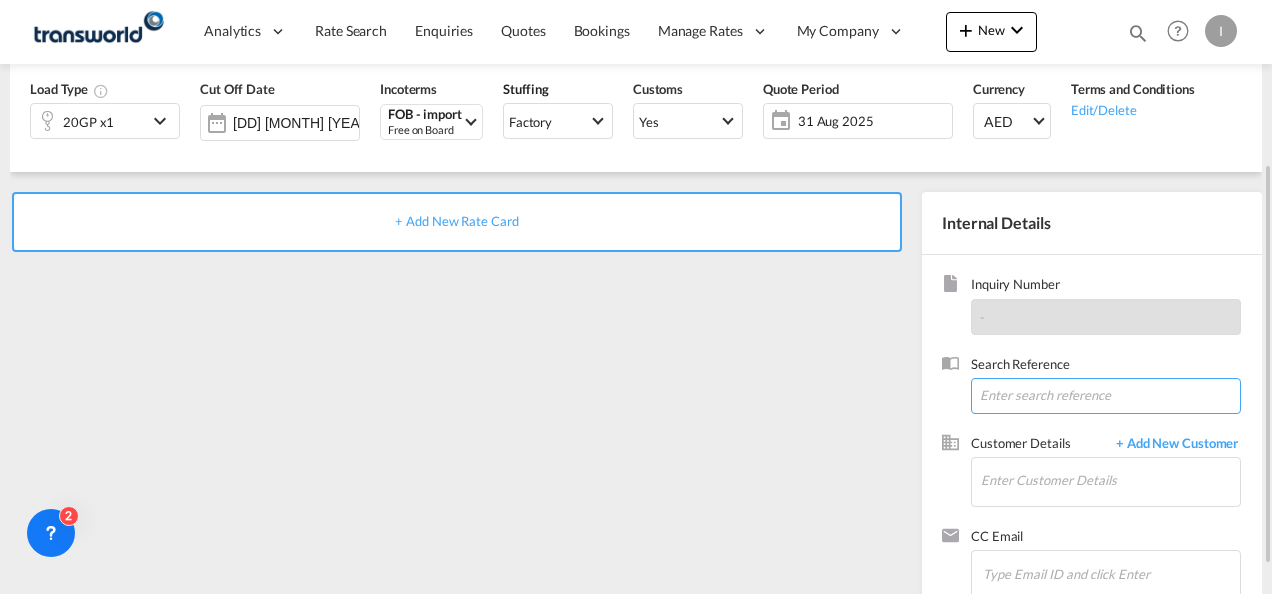 click at bounding box center [1106, 396] 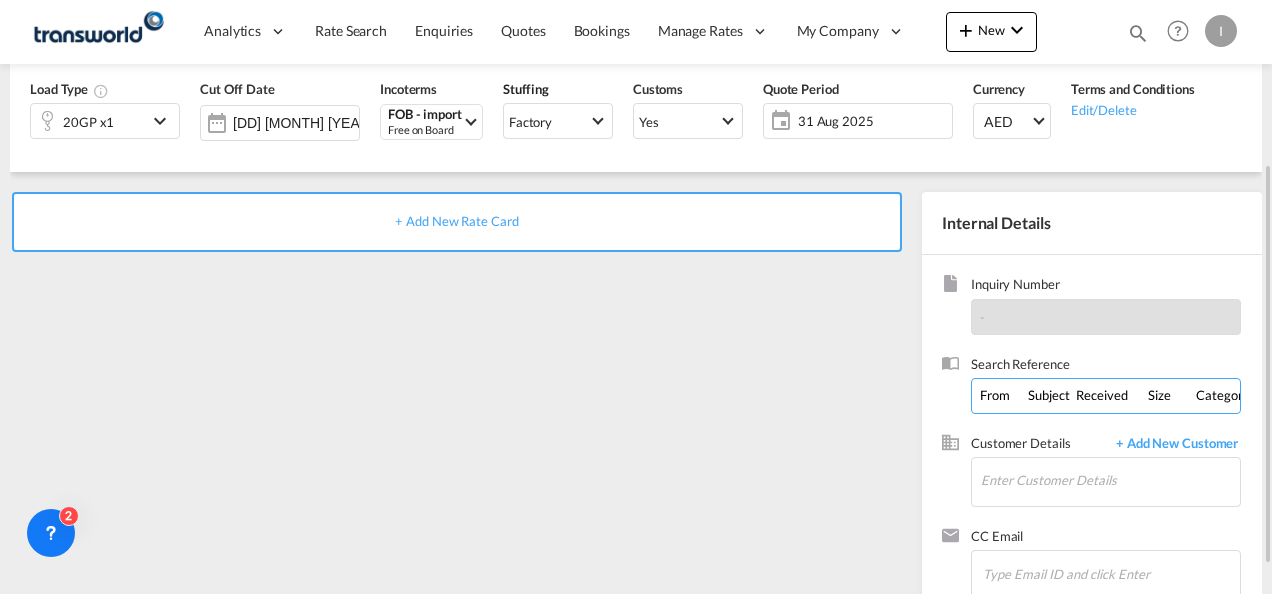 scroll, scrollTop: 0, scrollLeft: 622, axis: horizontal 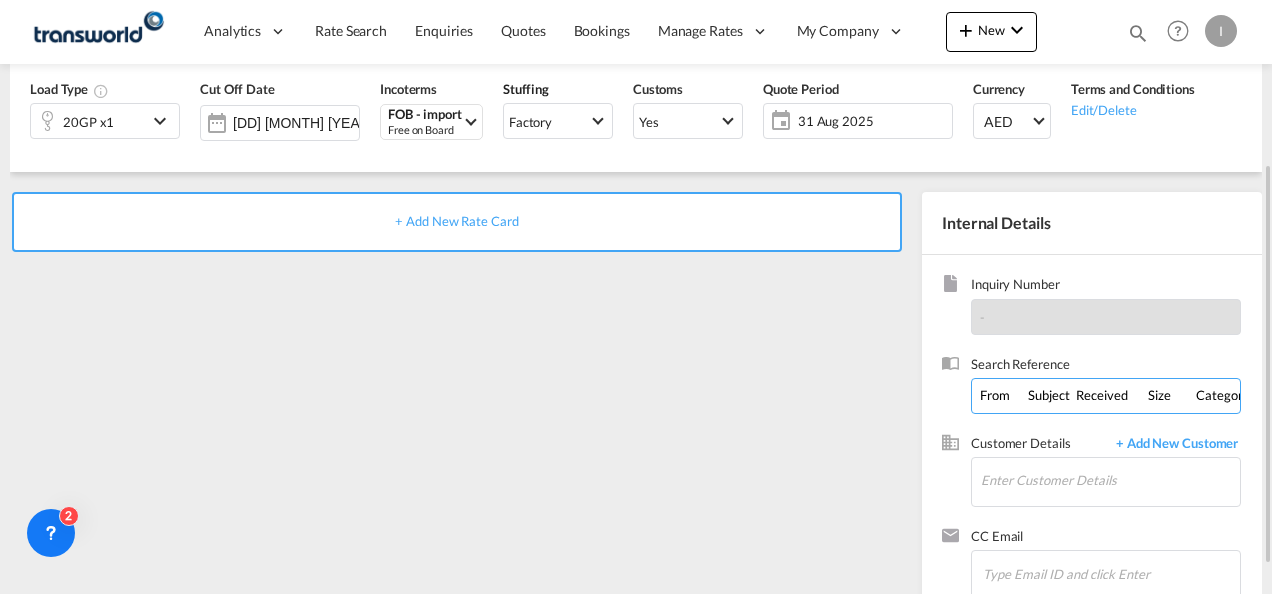 paste on "AJSPS MSM Shipment - Pomeni from Mundra Couplings ( 1 x 20')" 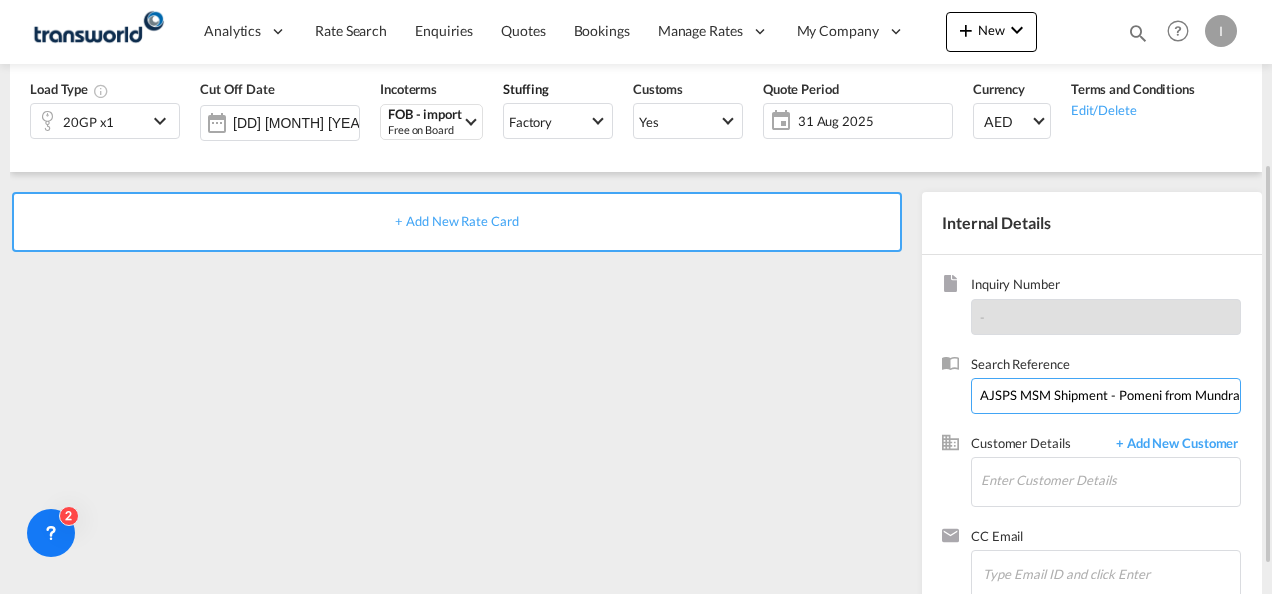 scroll, scrollTop: 0, scrollLeft: 105, axis: horizontal 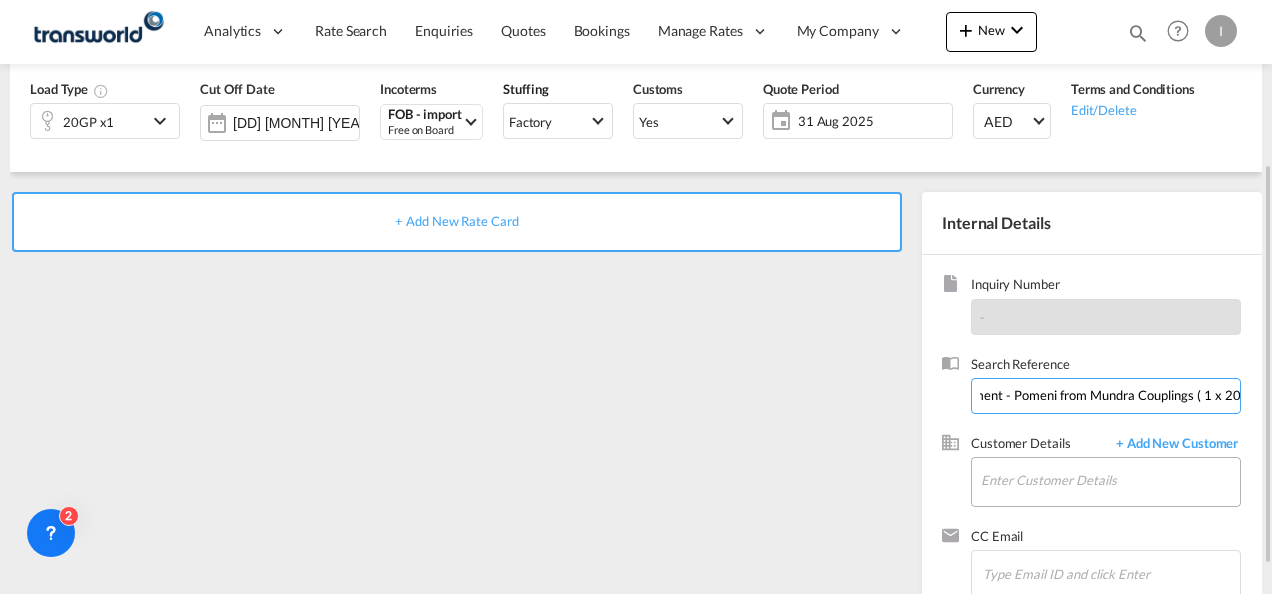 type on "AJSPS MSM Shipment - Pomeni from Mundra Couplings ( 1 x 20')" 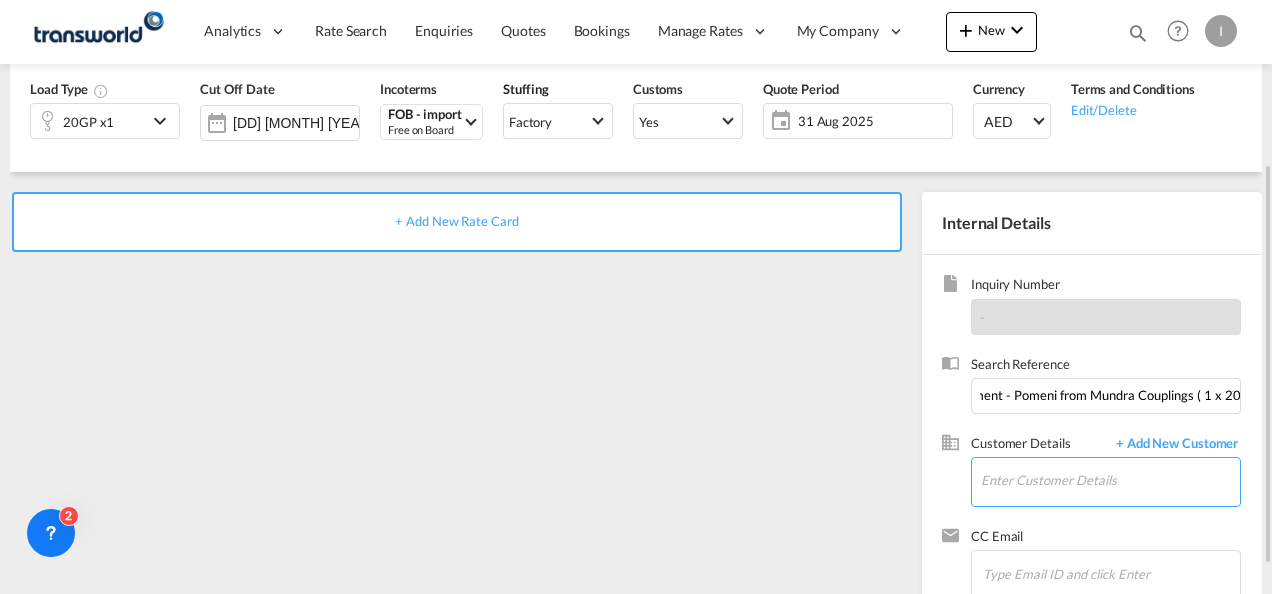 click on "Enter Customer Details" at bounding box center [1110, 480] 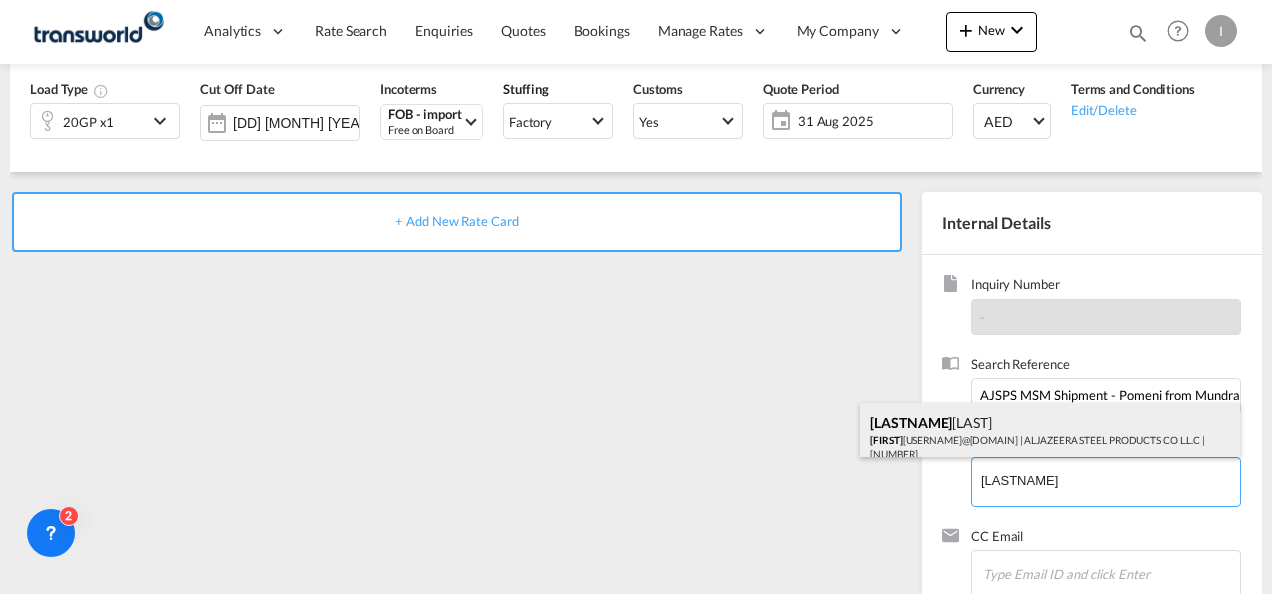 click on "[FIRST]  [LAST] [FIRST]@[DOMAIN]    |    ALJAZEERA STEEL PRODUCTS CO L.L.C
|      [NUMBER]" at bounding box center (1050, 437) 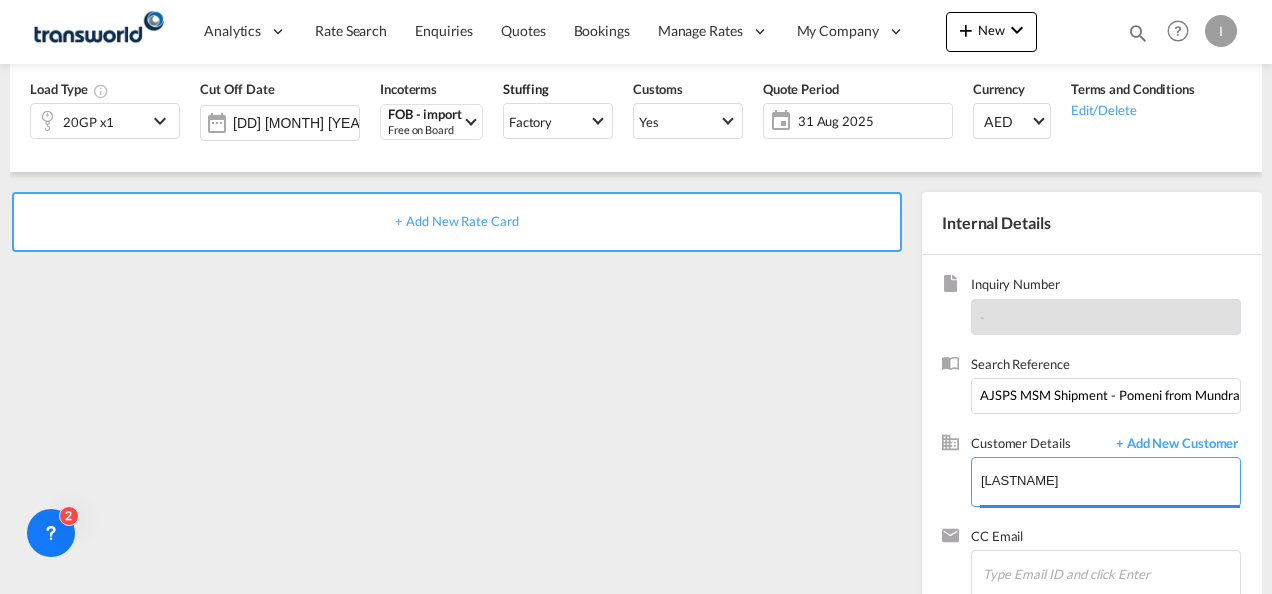 type on "[COMPANY_NAME], [FIRSTNAME] [LASTNAME], [USERNAME]@[DOMAIN]" 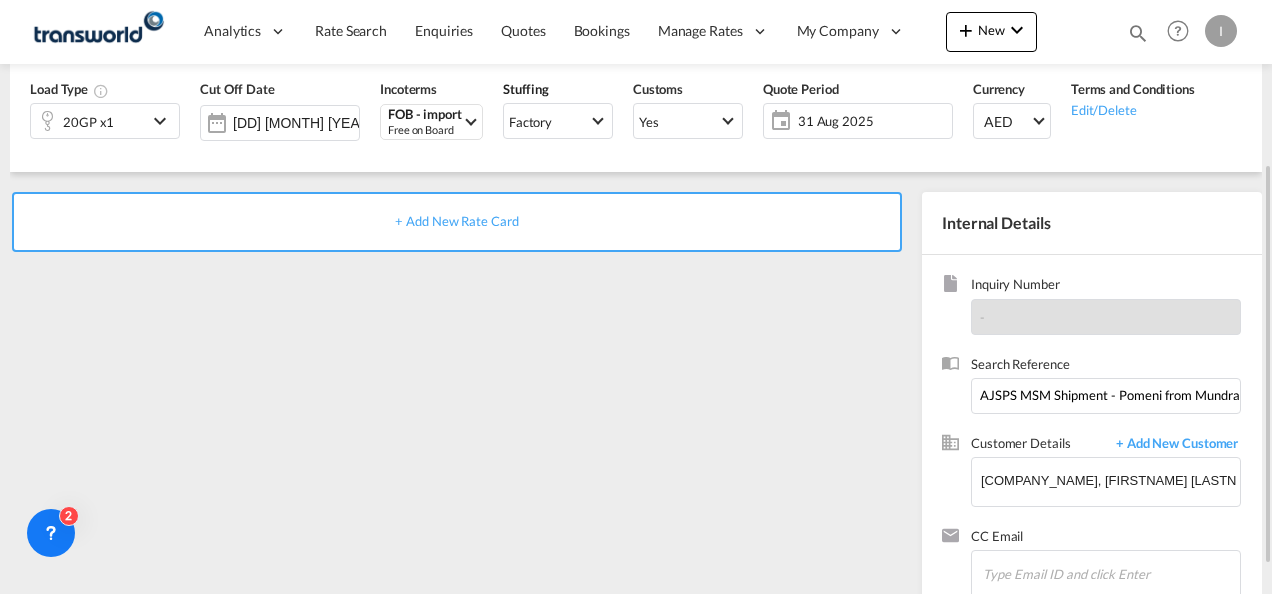 click on "+ Add New Rate Card" at bounding box center (456, 221) 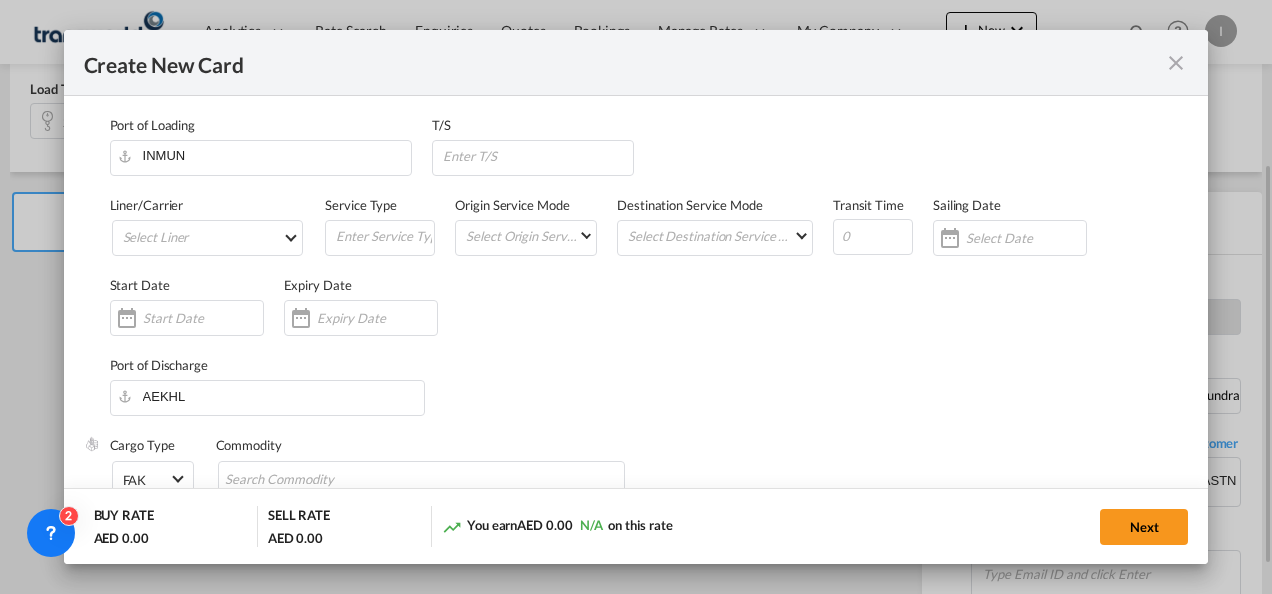type on "Basic Ocean Freight" 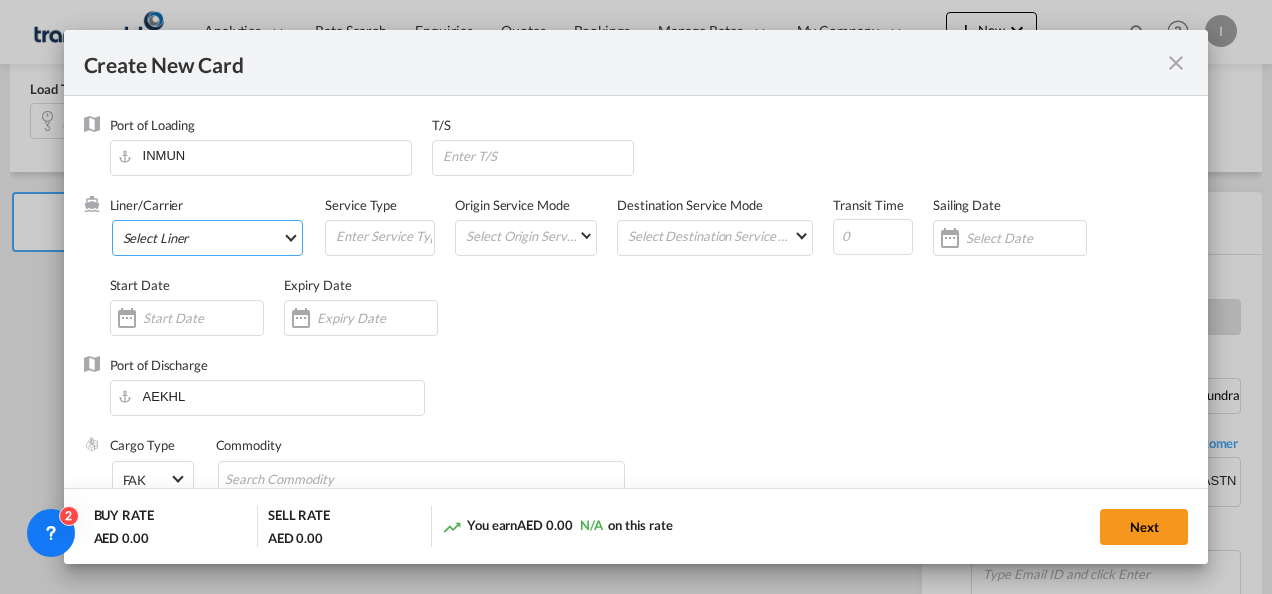click on "Select Liner   2HM LOGISTICS D.O.O 2HM LOGISTICS D.O.O. / TDWC-CAPODISTRI 2HM LOGISTICS D.O.O. / TDWC-KOPER 2HM LOGISTICS KFT / TDWC-ANKARANSKA 3A INTERNATIONAL LOGISTICS JOINT STOCK COMPANY / T 3P LOGISTICS / TDWC - LONDON A & G INTERNATIONAL CARGO (THAILAND)  / TDWC-BANGK A A X L GLOBAL SHIPPING LINES L.L.C / TDWC-DUBAI A AND G INTERNATIONAL CARGO / TDWC-BANGKOK A J WORLDWIDE SERVICES INC / TDWC-SADDLE BRO A K ENTERPRISES / TDWC-MUMBAI A.J WORLDWIDE SERVICES LTD / TDWC-WESTDRAYTO AA AND S SHIPPING LLC / TDWC-DUBAI AA&S SHIPPING LLC / TDWC-DUBAI AAA CHINA LIMITED / TDWC-SHENZHEN AAHIL SHIPPING L.L.C / TDWC-DUBAI AAS FREIGHT EUROPE GMBH / TDWC-GERMANY AASHIANA COMMERCIAL FZE / TDWC-DUBAI AAXL GLOBAL SHIPPING LINES LLC ABBAS YOUSUF / TDWC-DUBAI ABBAS YOUSUF TRADING LLC / TDWC-DUBAI ABC EUROPEAN AIR AND SEA CARGO DISTRI / TDWC-BEOGR ABDA CARGO SERVICES DMCC / TDWC-DUBAI ABDUL MUHSEN SHIPPING LLC ABDUL MUHSEN SHIPPING LLC / TDWC-DUBAI ABRAO SHIPPING / TDWC-DUBAI ABRECO FREIGHT LLC / TDWC-DUBAI" at bounding box center [208, 238] 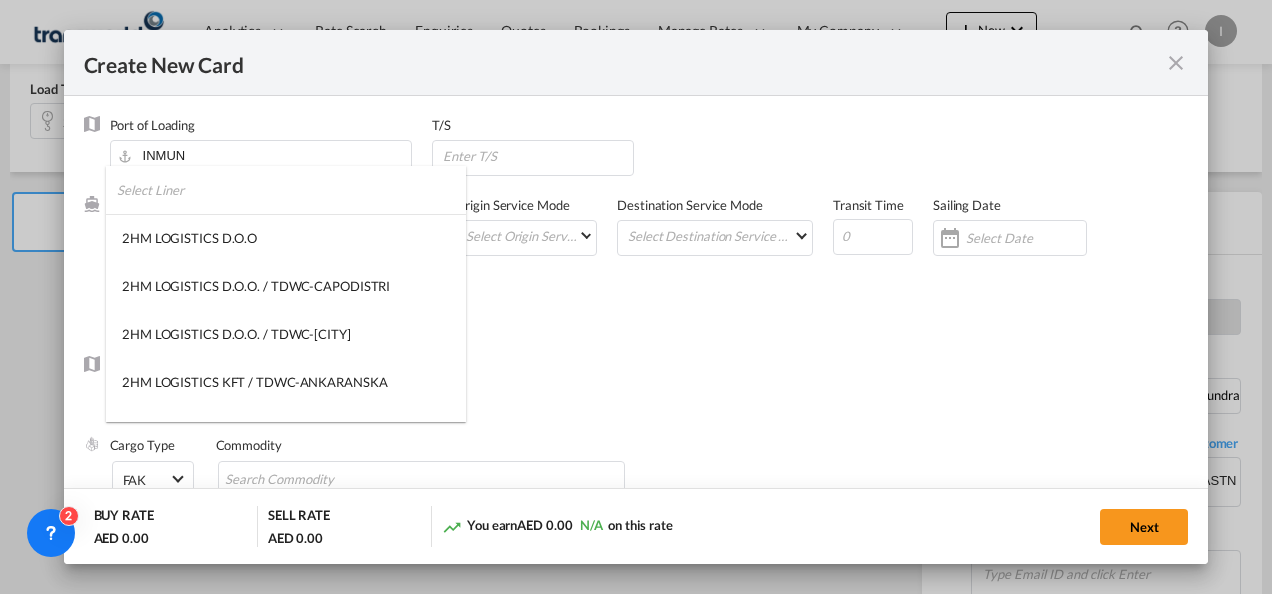 click at bounding box center [291, 190] 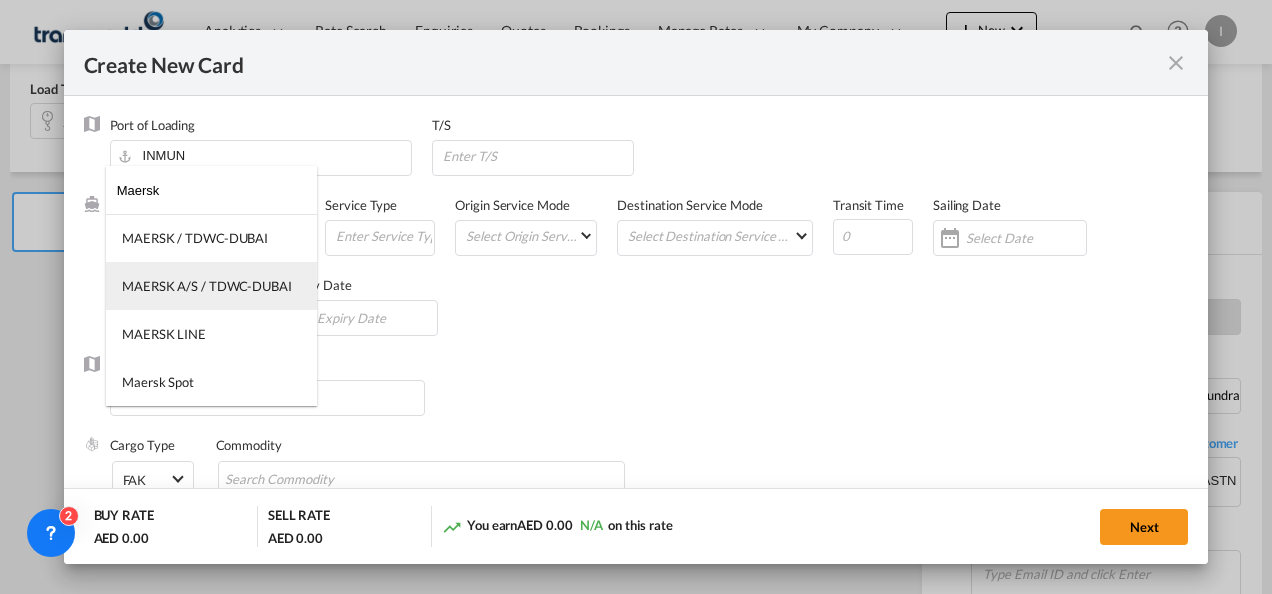 type on "Maersk" 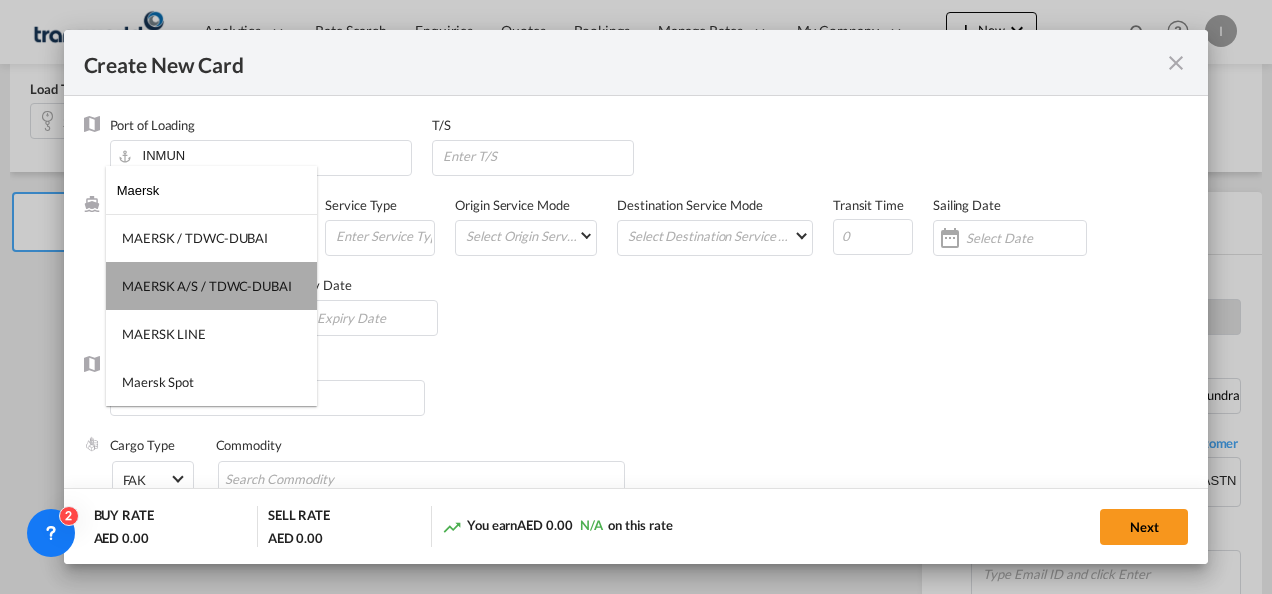 click on "MAERSK A/S / TDWC-DUBAI" at bounding box center [207, 286] 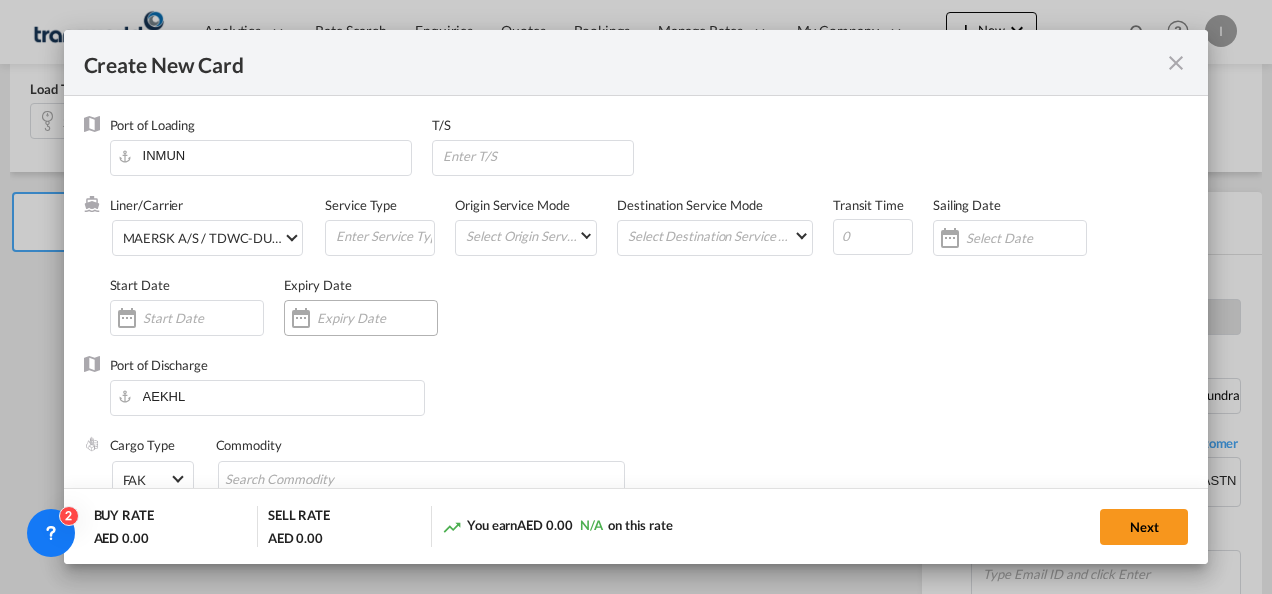 click at bounding box center [377, 318] 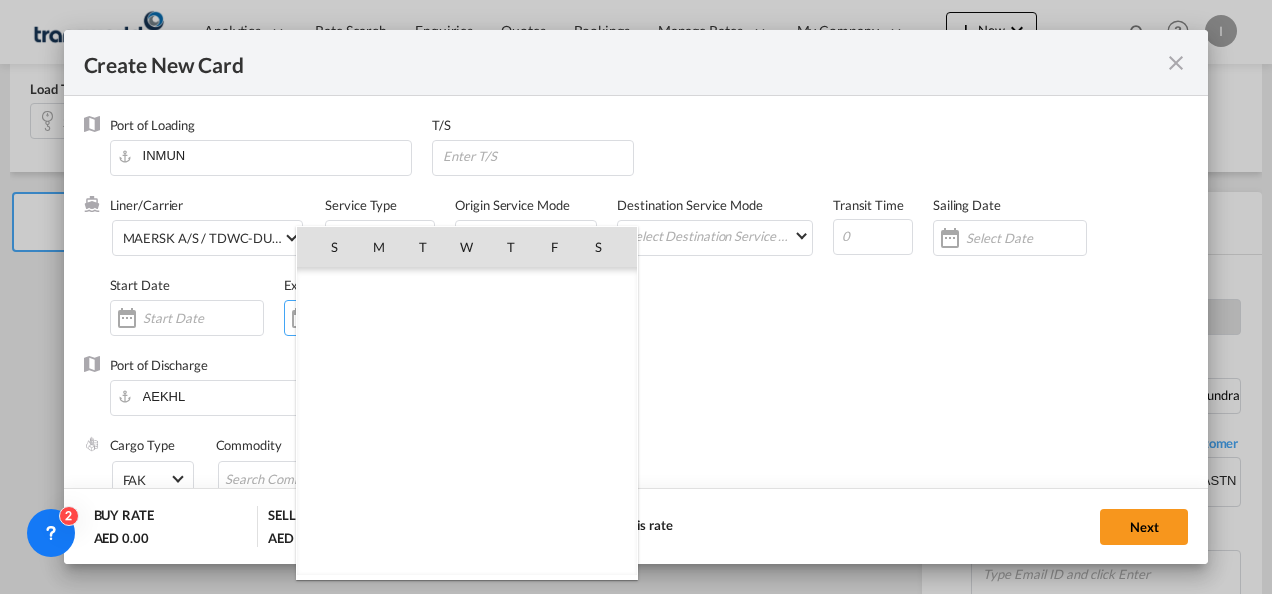 scroll, scrollTop: 462955, scrollLeft: 0, axis: vertical 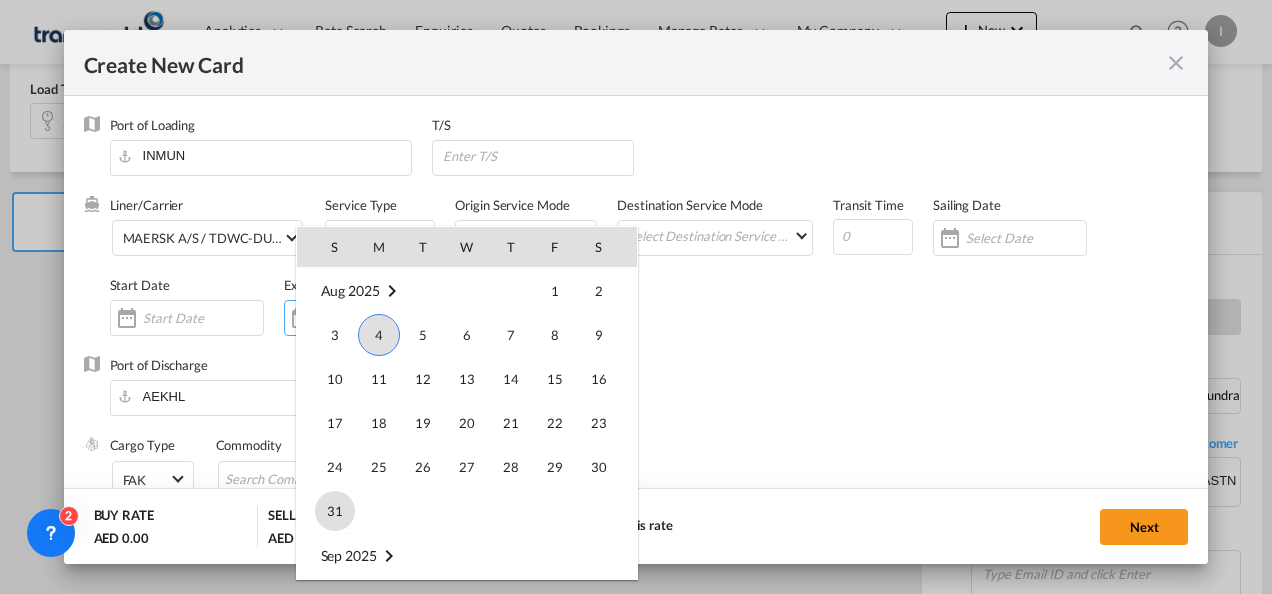 click on "31" at bounding box center [335, 511] 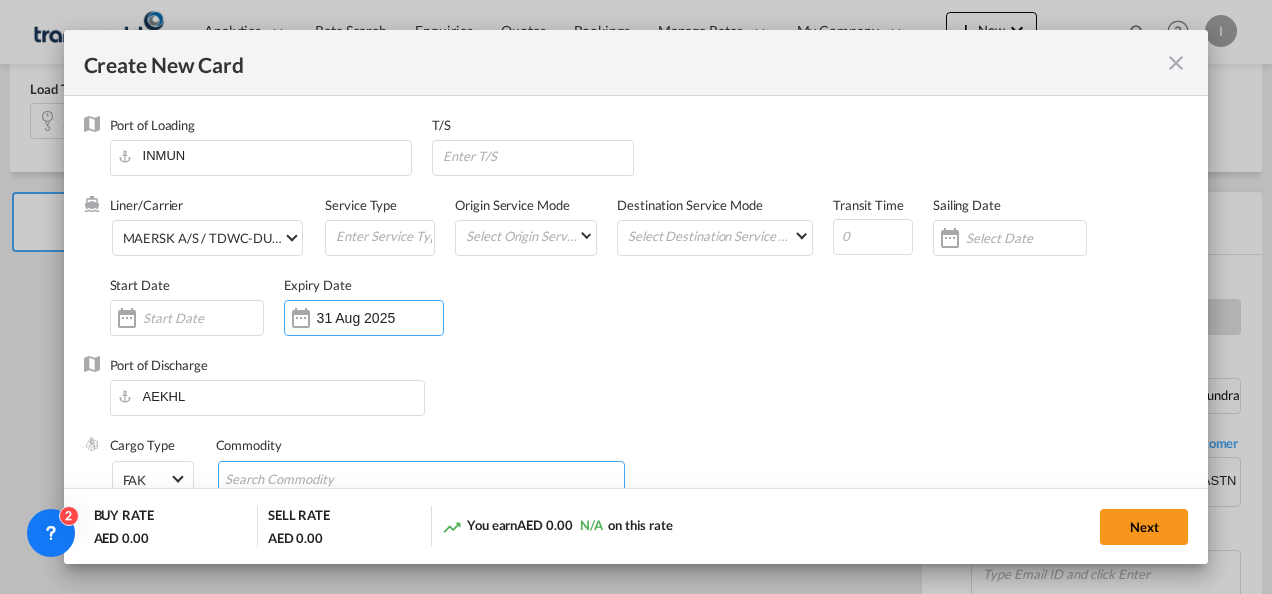 click at bounding box center (316, 480) 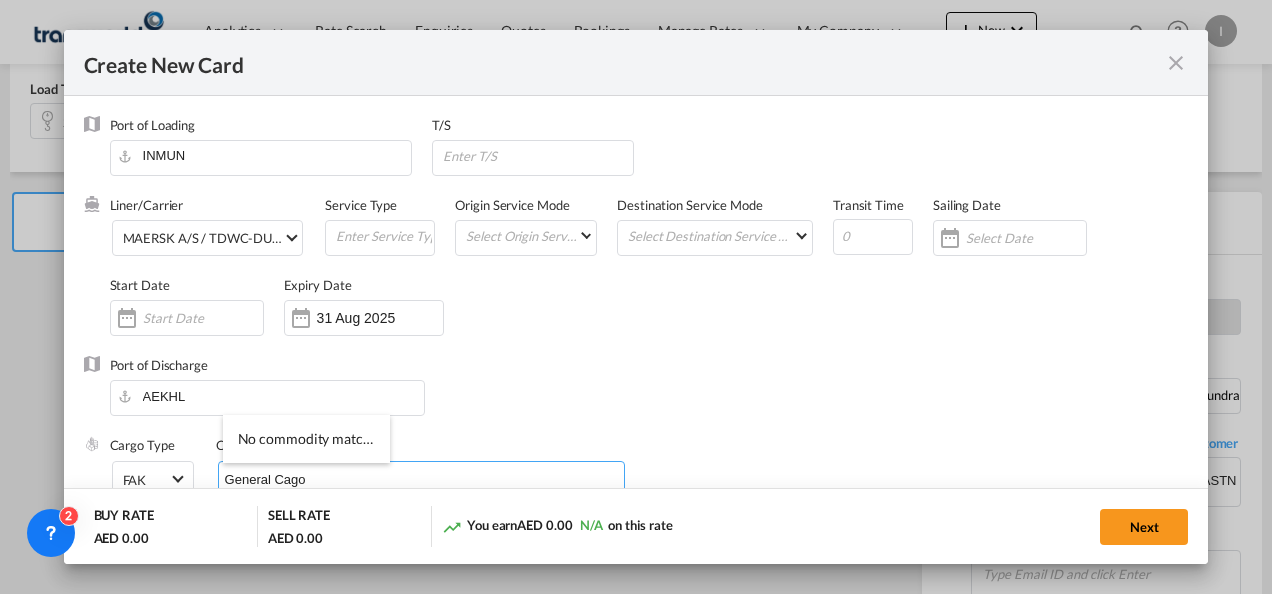 type on "General Cago" 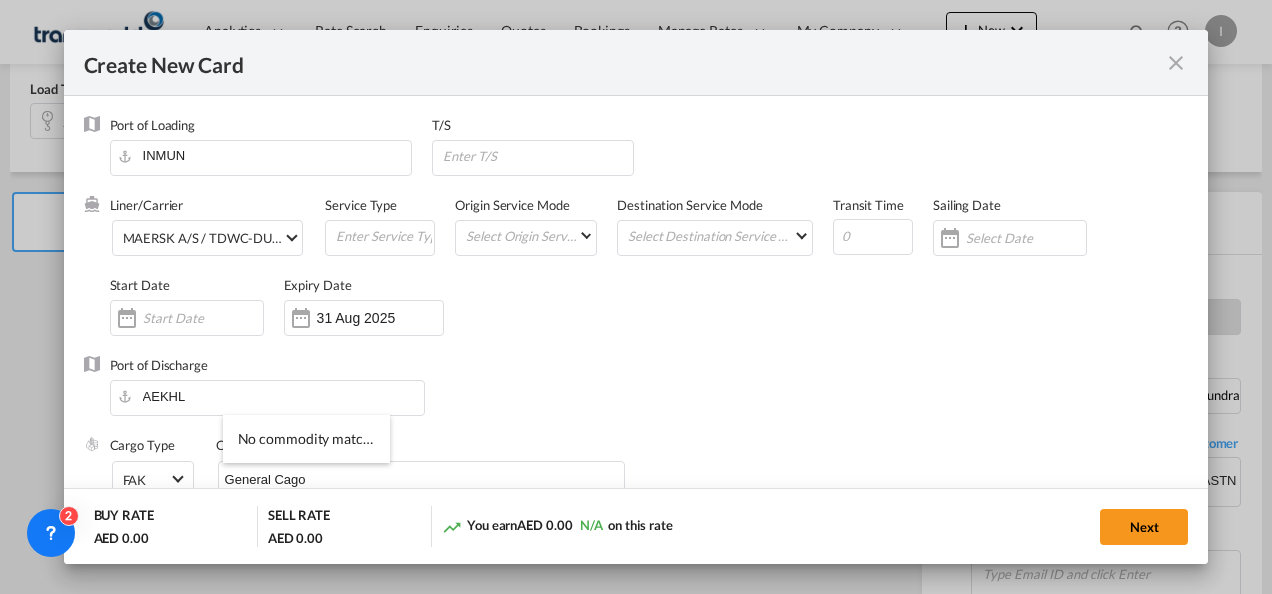 click on "Port of Discharge
[CODE]" at bounding box center [636, 396] 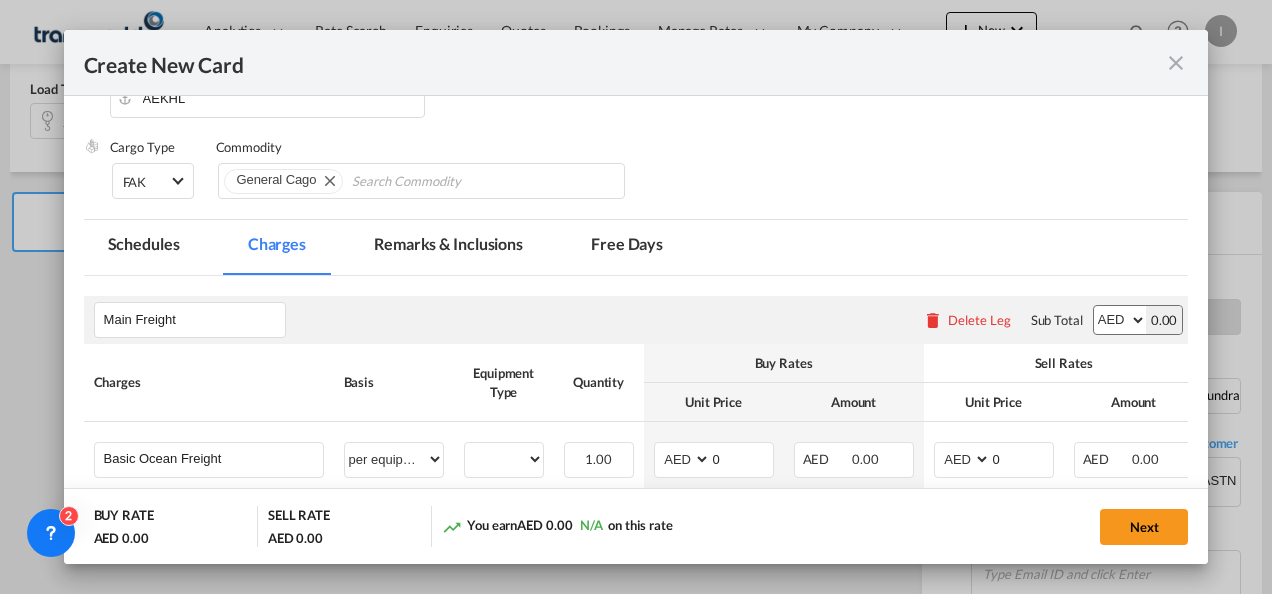 scroll, scrollTop: 304, scrollLeft: 0, axis: vertical 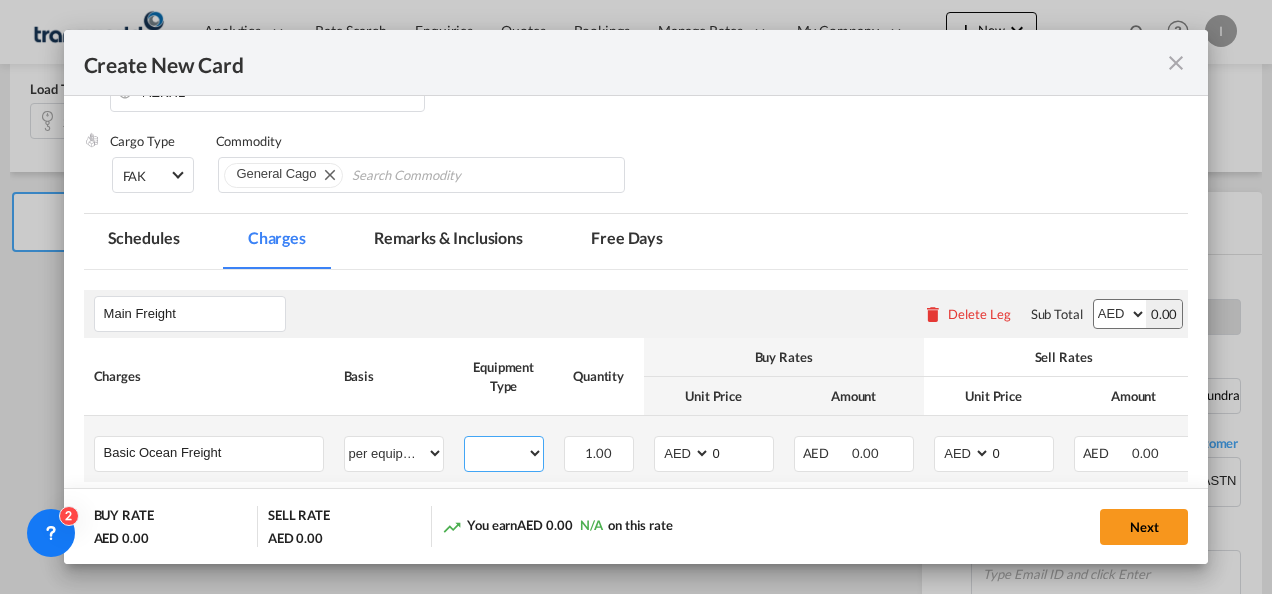 click on "20GP" at bounding box center (504, 453) 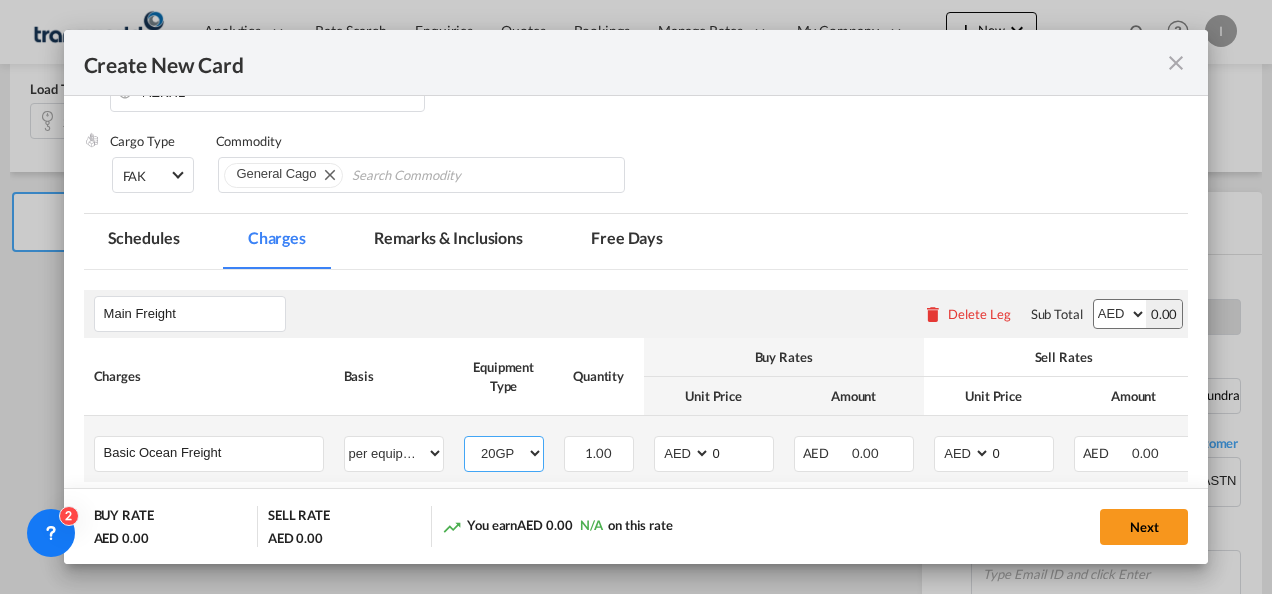 click on "20GP" at bounding box center [504, 453] 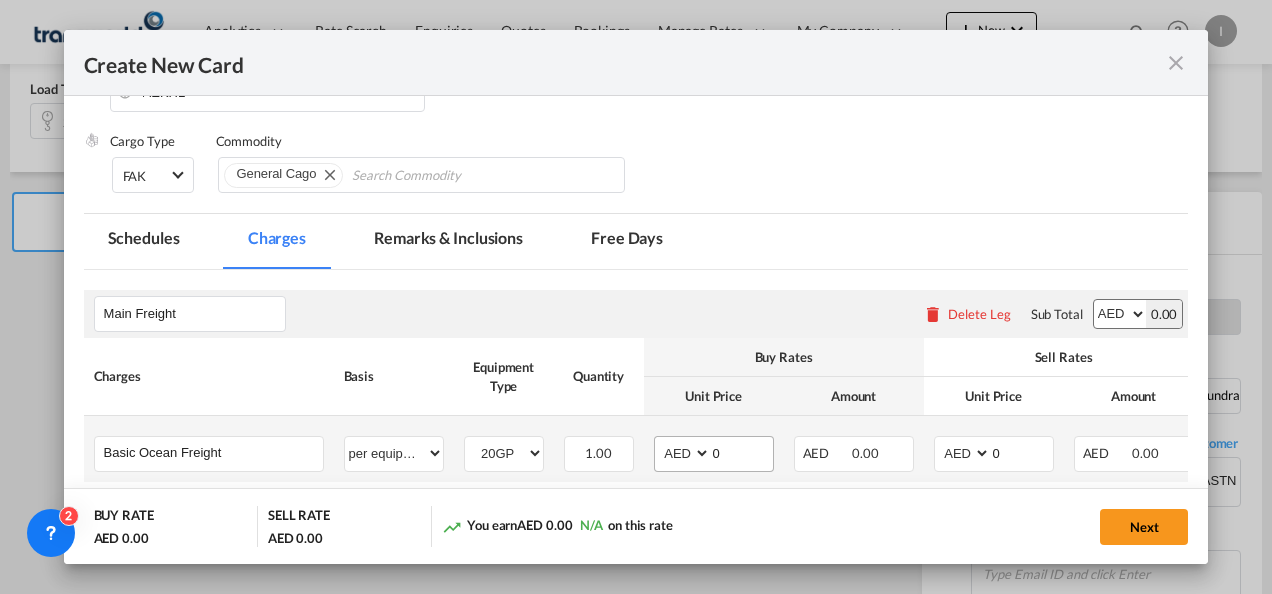 click on "AED AFN ALL AMD ANG AOA ARS AUD AWG AZN BAM BBD BDT BGN BHD BIF BMD BND BOB BRL BSD BTN BWP BYN BZD CAD CDF CHF CLP CNY COP CRC CUC CUP CVE CZK DJF DKK DOP DZD EGP ERN ETB EUR FJD FKP FOK GBP GEL GGP GHS GIP GMD GNF GTQ GYD HKD HNL HRK HTG HUF IDR ILS IMP INR IQD IRR ISK JMD JOD JPY KES KGS KHR KID KMF KRW KWD KYD KZT LAK LBP LKR LRD LSL LYD MAD MDL MGA MKD MMK MNT MOP MRU MUR MVR MWK MXN MYR MZN NAD NGN NIO NOK NPR NZD OMR PAB PEN PGK PHP PKR PLN PYG QAR RON RSD RUB RWF SAR SBD SCR SDG SEK SGD SHP SLL SOS SRD SSP STN SYP SZL THB TJS TMT TND TOP TRY TTD TVD TWD TZS UAH UGX USD UYU UZS VES VND VUV WST XAF XCD XDR XOF XPF YER ZAR ZMW 0" at bounding box center (714, 454) 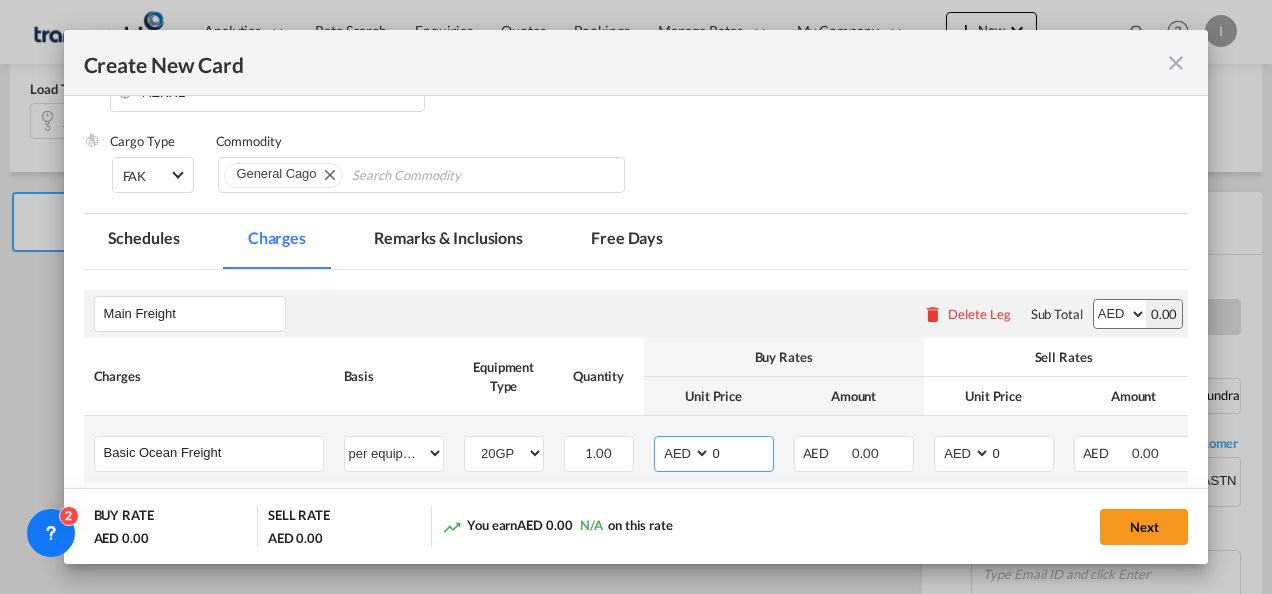 click on "AED AFN ALL AMD ANG AOA ARS AUD AWG AZN BAM BBD BDT BGN BHD BIF BMD BND BOB BRL BSD BTN BWP BYN BZD CAD CDF CHF CLP CNY COP CRC CUC CUP CVE CZK DJF DKK DOP DZD EGP ERN ETB EUR FJD FKP FOK GBP GEL GGP GHS GIP GMD GNF GTQ GYD HKD HNL HRK HTG HUF IDR ILS IMP INR IQD IRR ISK JMD JOD JPY KES KGS KHR KID KMF KRW KWD KYD KZT LAK LBP LKR LRD LSL LYD MAD MDL MGA MKD MMK MNT MOP MRU MUR MVR MWK MXN MYR MZN NAD NGN NIO NOK NPR NZD OMR PAB PEN PGK PHP PKR PLN PYG QAR RON RSD RUB RWF SAR SBD SCR SDG SEK SGD SHP SLL SOS SRD SSP STN SYP SZL THB TJS TMT TND TOP TRY TTD TVD TWD TZS UAH UGX USD UYU UZS VES VND VUV WST XAF XCD XDR XOF XPF YER ZAR ZMW" at bounding box center (684, 453) 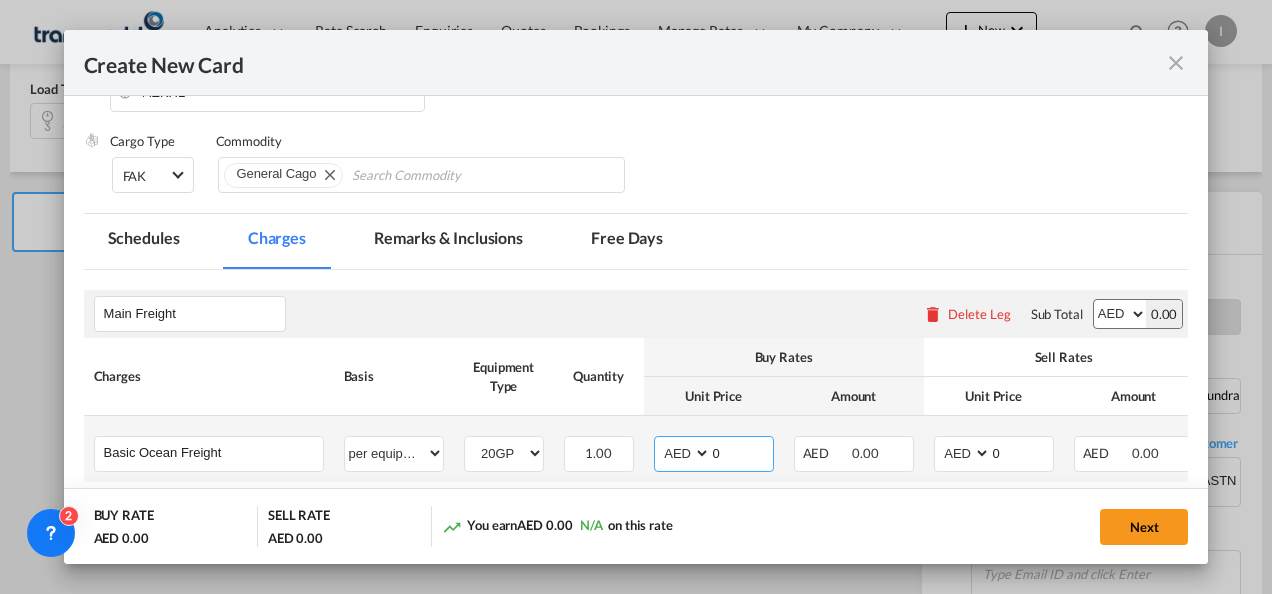 select on "string:USD" 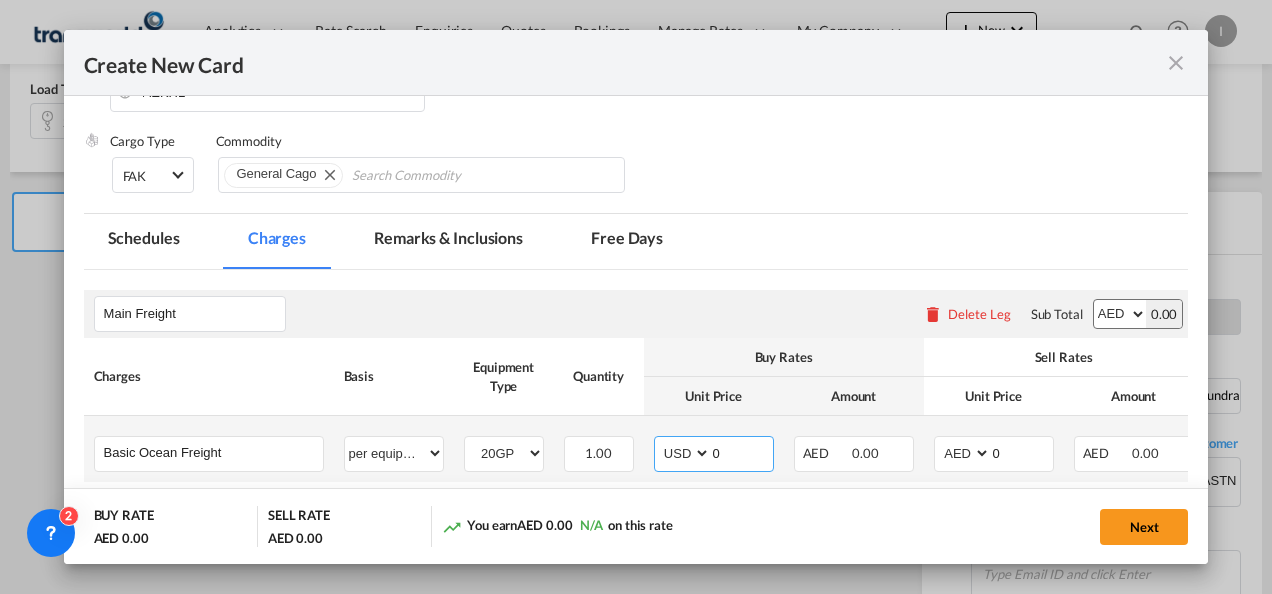 click on "AED AFN ALL AMD ANG AOA ARS AUD AWG AZN BAM BBD BDT BGN BHD BIF BMD BND BOB BRL BSD BTN BWP BYN BZD CAD CDF CHF CLP CNY COP CRC CUC CUP CVE CZK DJF DKK DOP DZD EGP ERN ETB EUR FJD FKP FOK GBP GEL GGP GHS GIP GMD GNF GTQ GYD HKD HNL HRK HTG HUF IDR ILS IMP INR IQD IRR ISK JMD JOD JPY KES KGS KHR KID KMF KRW KWD KYD KZT LAK LBP LKR LRD LSL LYD MAD MDL MGA MKD MMK MNT MOP MRU MUR MVR MWK MXN MYR MZN NAD NGN NIO NOK NPR NZD OMR PAB PEN PGK PHP PKR PLN PYG QAR RON RSD RUB RWF SAR SBD SCR SDG SEK SGD SHP SLL SOS SRD SSP STN SYP SZL THB TJS TMT TND TOP TRY TTD TVD TWD TZS UAH UGX USD UYU UZS VES VND VUV WST XAF XCD XDR XOF XPF YER ZAR ZMW" at bounding box center (684, 453) 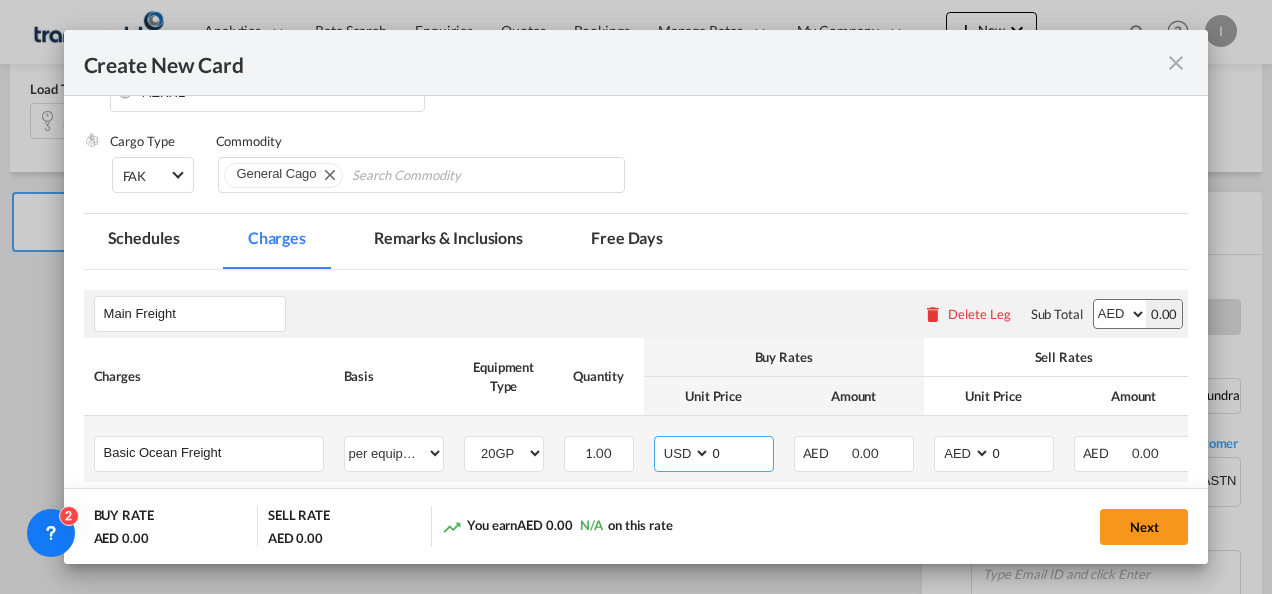 click on "0" at bounding box center [742, 452] 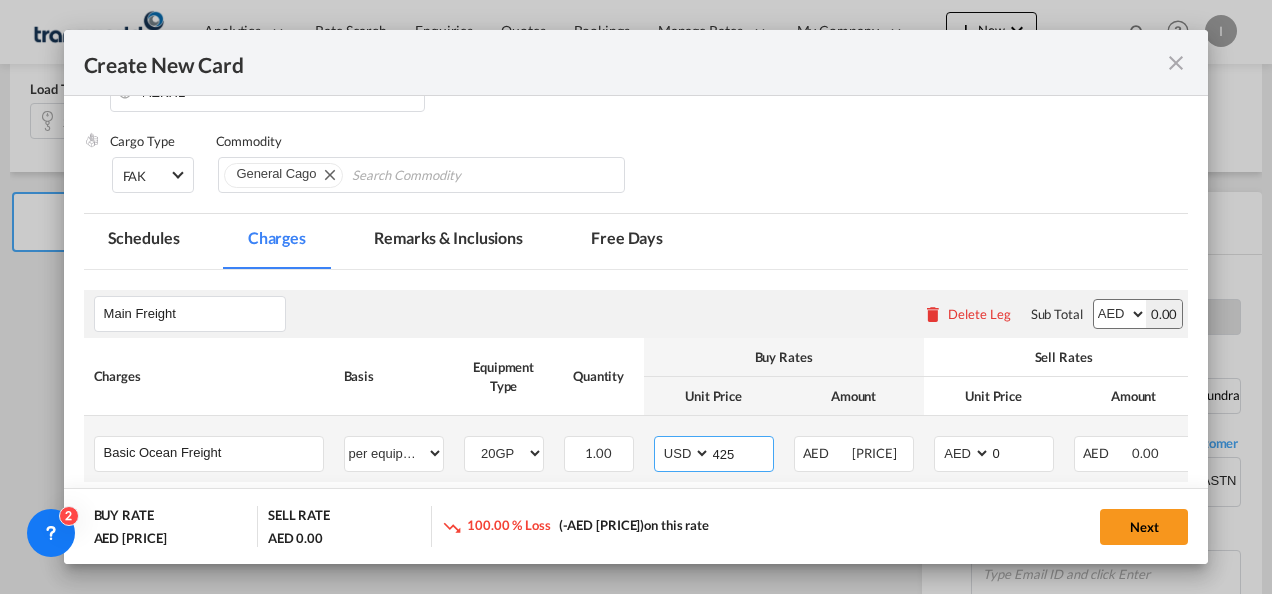 type on "425" 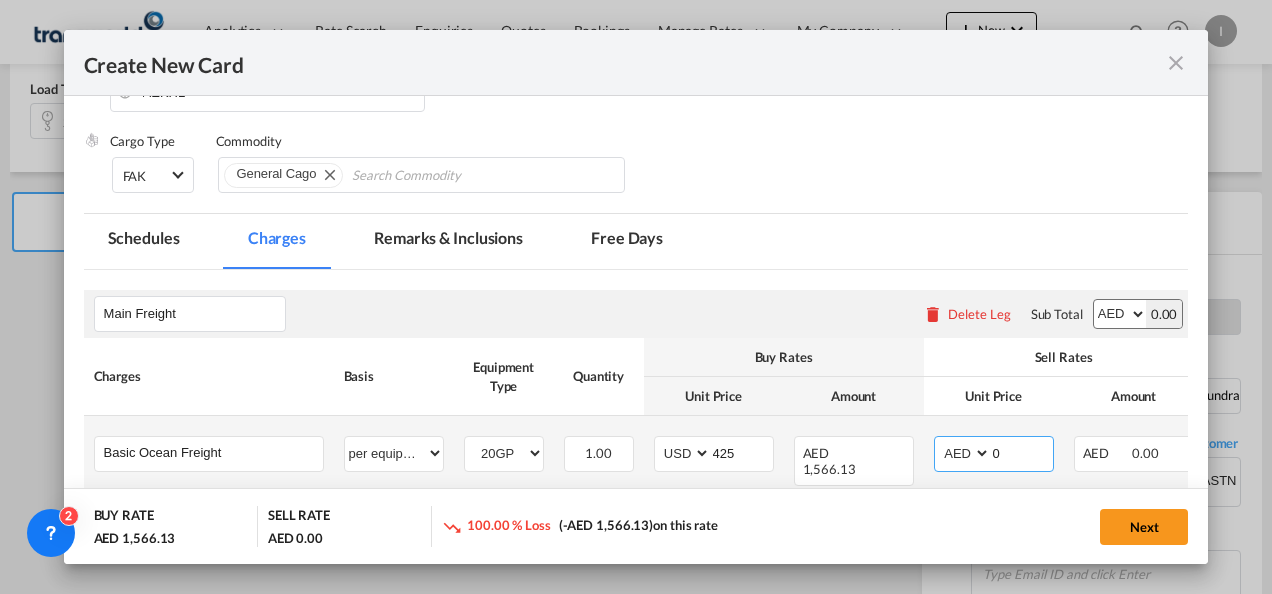 click on "AED AFN ALL AMD ANG AOA ARS AUD AWG AZN BAM BBD BDT BGN BHD BIF BMD BND BOB BRL BSD BTN BWP BYN BZD CAD CDF CHF CLP CNY COP CRC CUC CUP CVE CZK DJF DKK DOP DZD EGP ERN ETB EUR FJD FKP FOK GBP GEL GGP GHS GIP GMD GNF GTQ GYD HKD HNL HRK HTG HUF IDR ILS IMP INR IQD IRR ISK JMD JOD JPY KES KGS KHR KID KMF KRW KWD KYD KZT LAK LBP LKR LRD LSL LYD MAD MDL MGA MKD MMK MNT MOP MRU MUR MVR MWK MXN MYR MZN NAD NGN NIO NOK NPR NZD OMR PAB PEN PGK PHP PKR PLN PYG QAR RON RSD RUB RWF SAR SBD SCR SDG SEK SGD SHP SLL SOS SRD SSP STN SYP SZL THB TJS TMT TND TOP TRY TTD TVD TWD TZS UAH UGX USD UYU UZS VES VND VUV WST XAF XCD XDR XOF XPF YER ZAR ZMW" at bounding box center (964, 453) 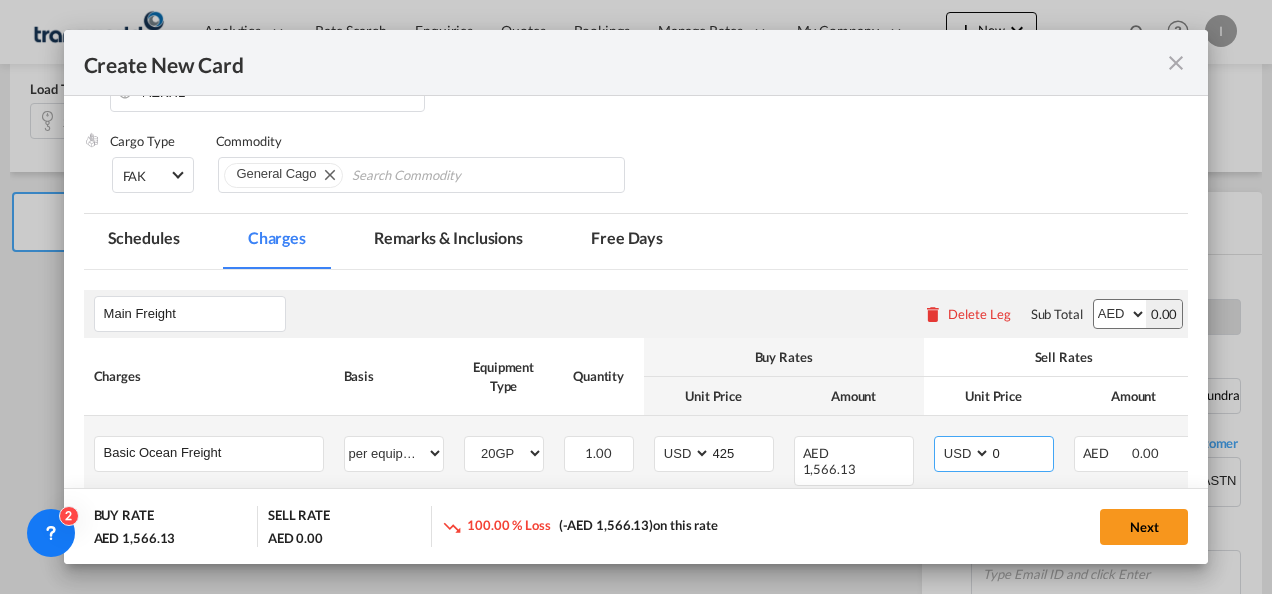 click on "0" at bounding box center [1022, 452] 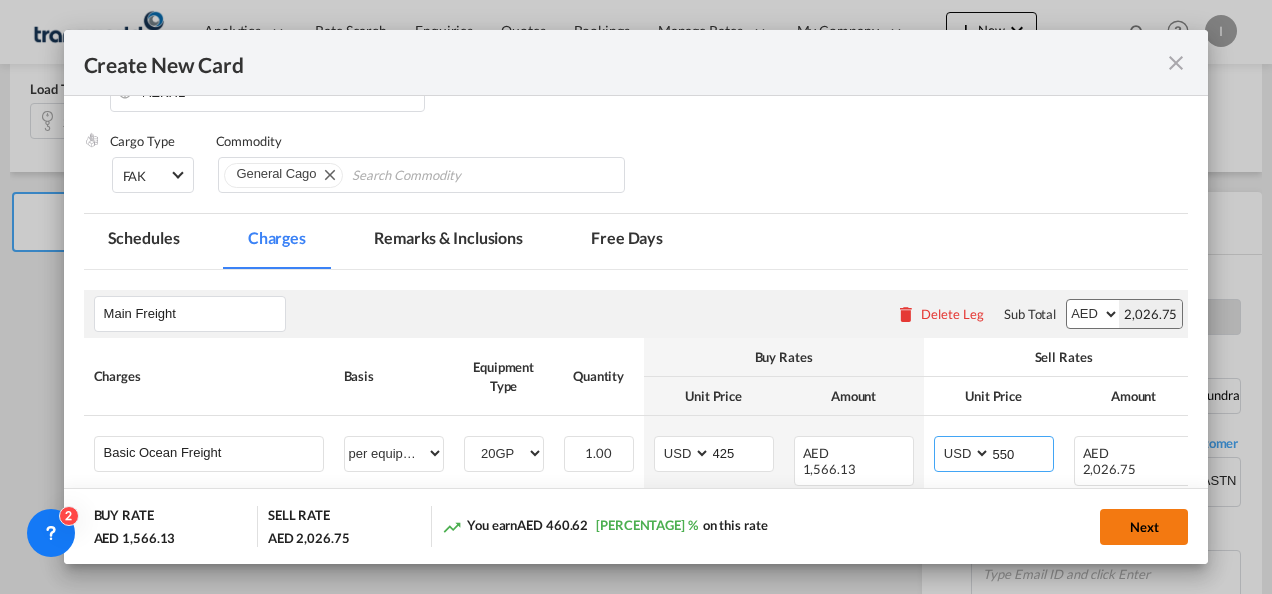 type on "550" 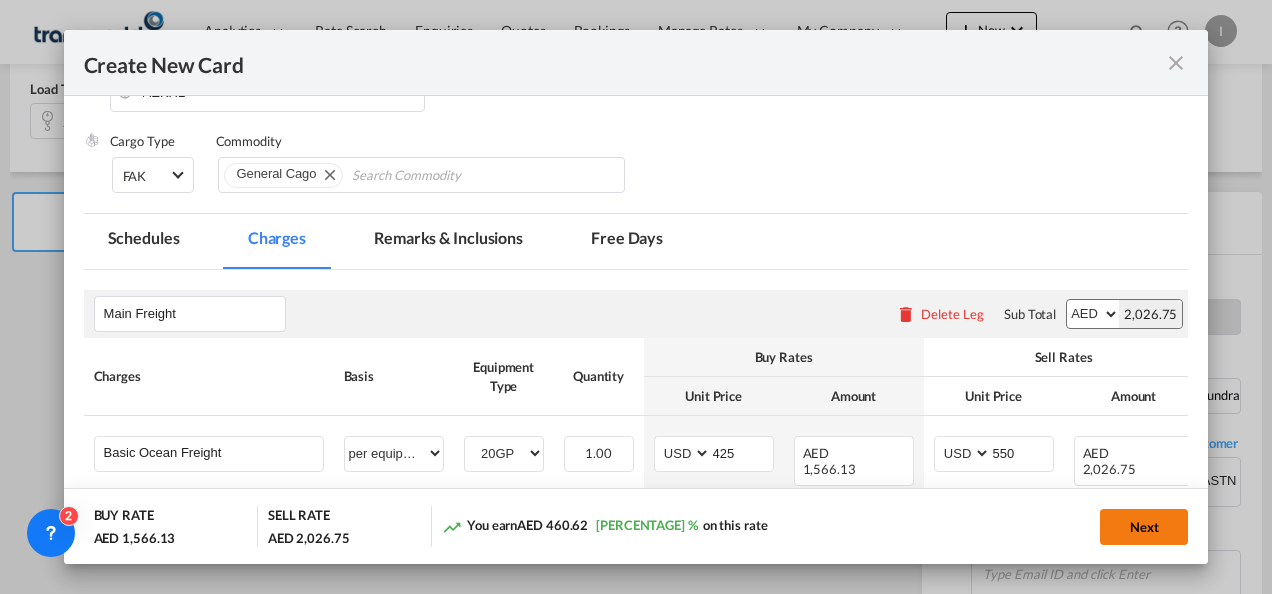 click on "Next" 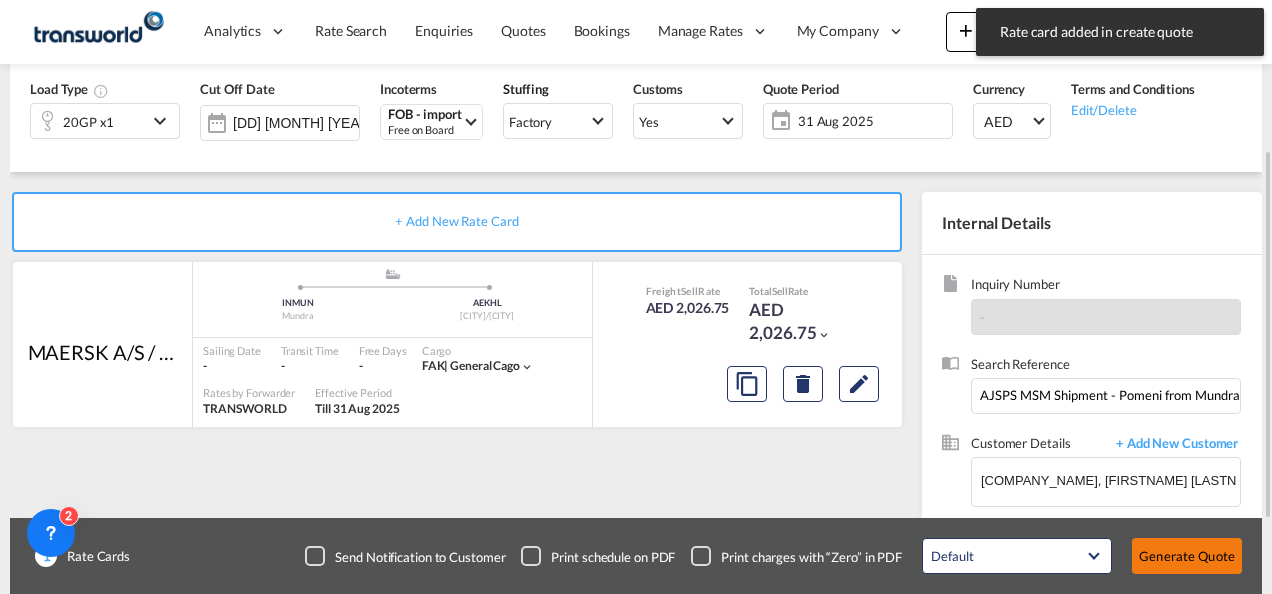 click on "Generate Quote" at bounding box center (1187, 556) 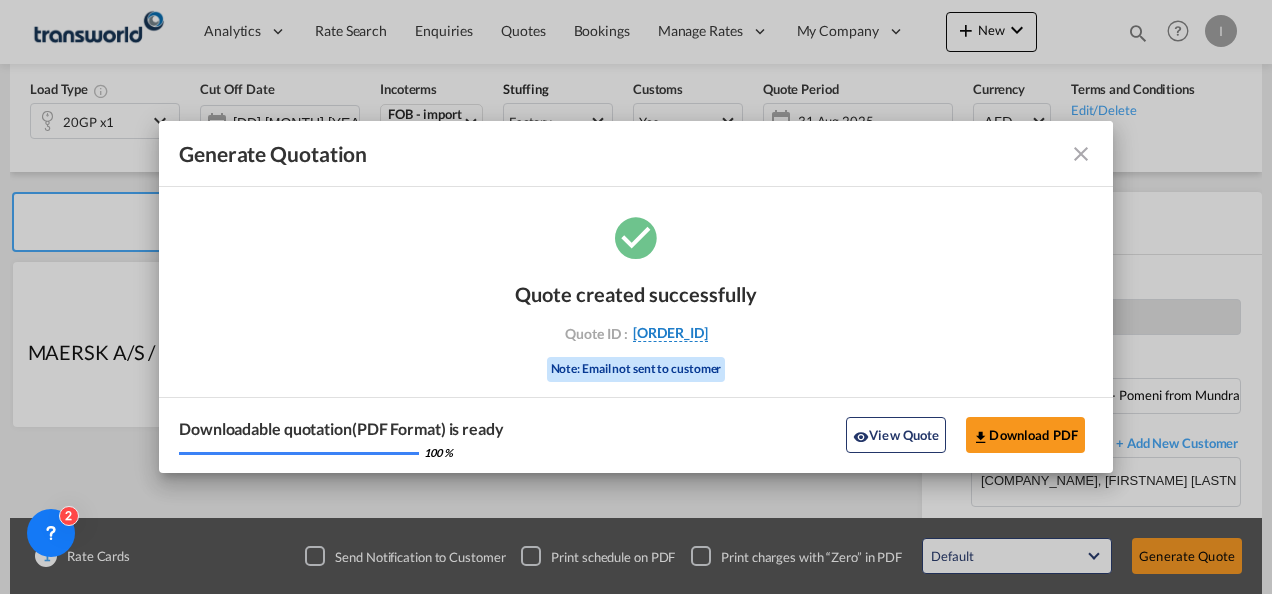 click on "[ORDER_ID]" at bounding box center [670, 333] 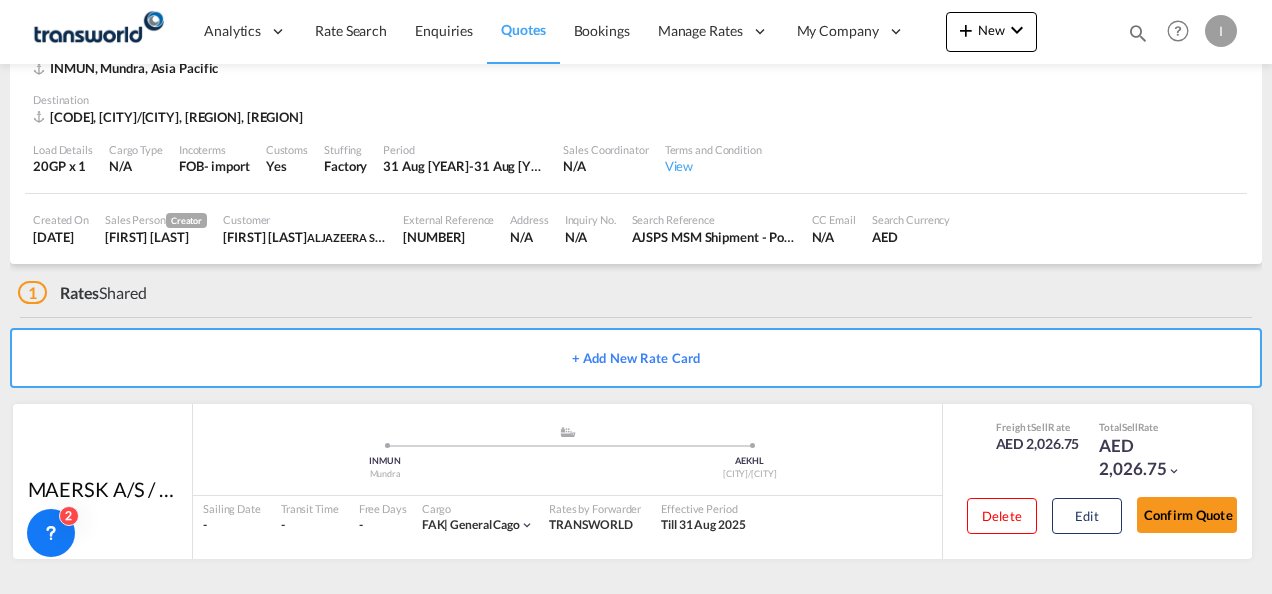 scroll, scrollTop: 0, scrollLeft: 0, axis: both 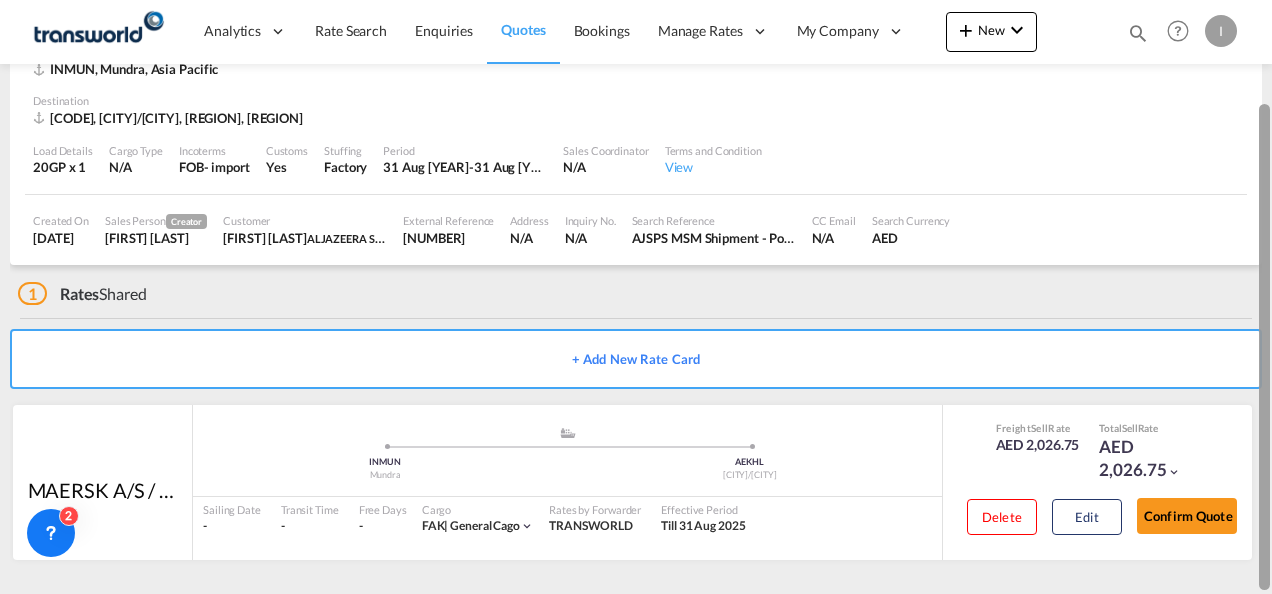 drag, startPoint x: 1268, startPoint y: 282, endPoint x: 1262, endPoint y: 507, distance: 225.07999 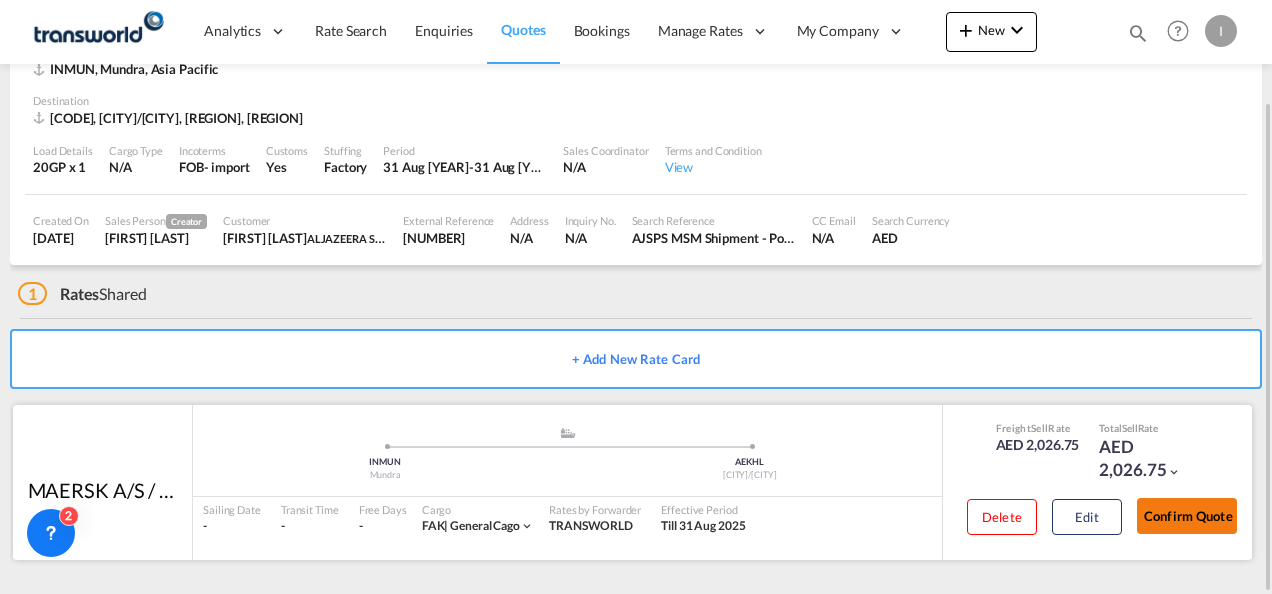 click on "Confirm Quote" at bounding box center (1187, 516) 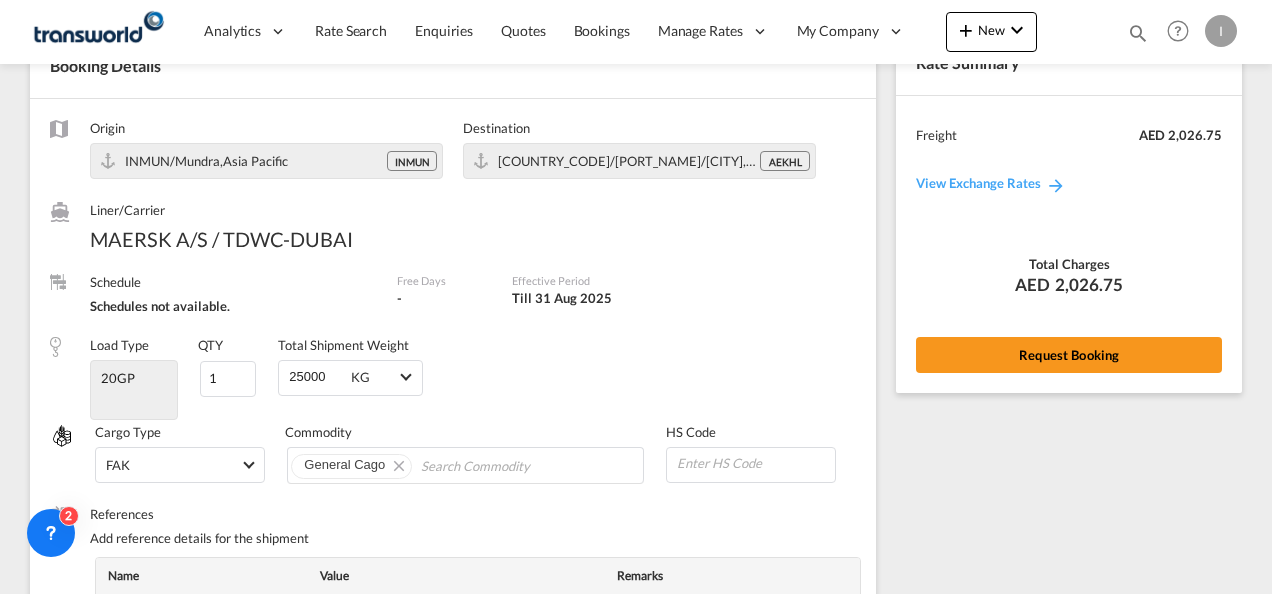scroll, scrollTop: 811, scrollLeft: 0, axis: vertical 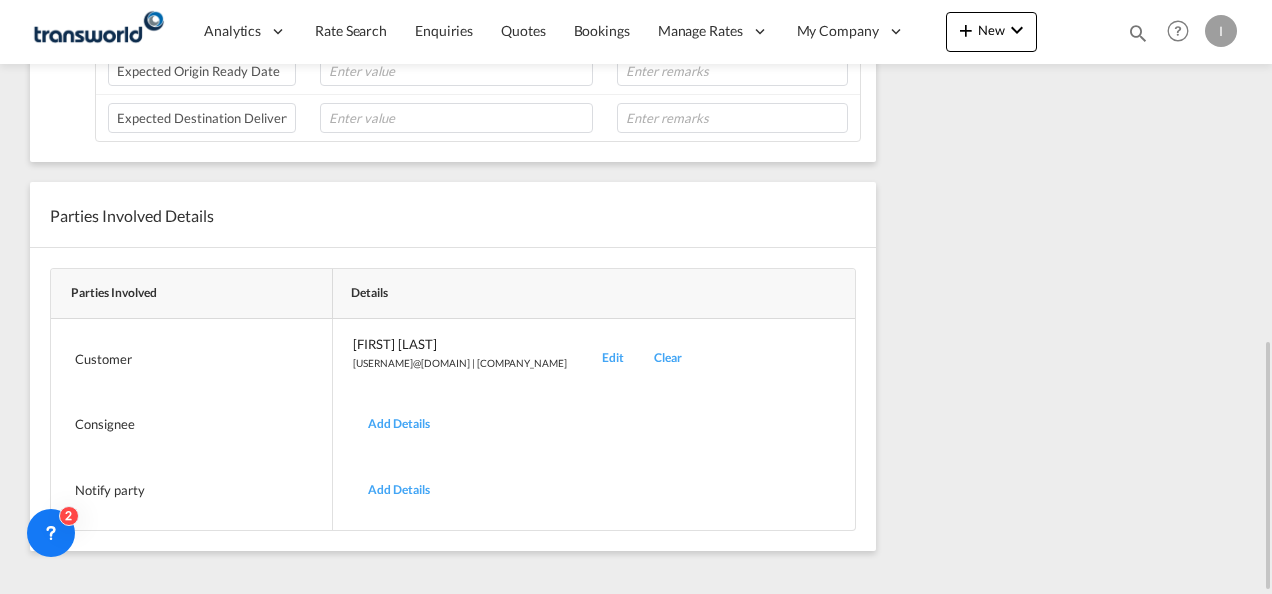 click on "Rate Summary
Freight
AED 2,026.75
View Exchange Rates
Total Charges AED
2,026.75 Request Booking" at bounding box center [1074, -36] 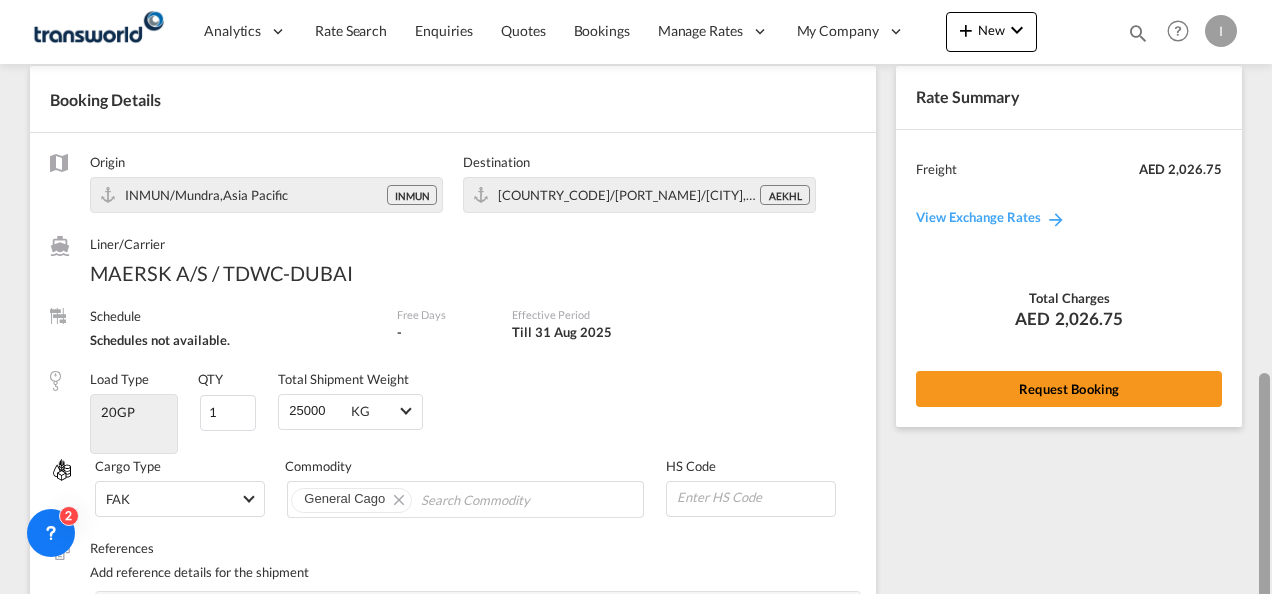 scroll, scrollTop: 0, scrollLeft: 0, axis: both 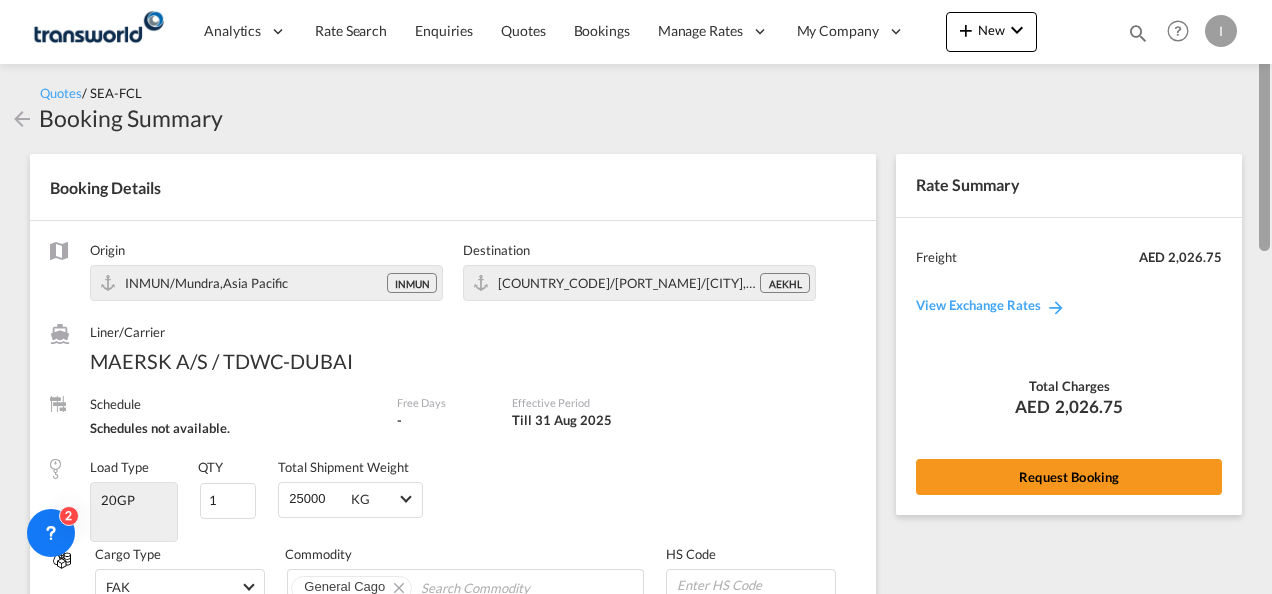 drag, startPoint x: 1261, startPoint y: 429, endPoint x: 1271, endPoint y: 77, distance: 352.14203 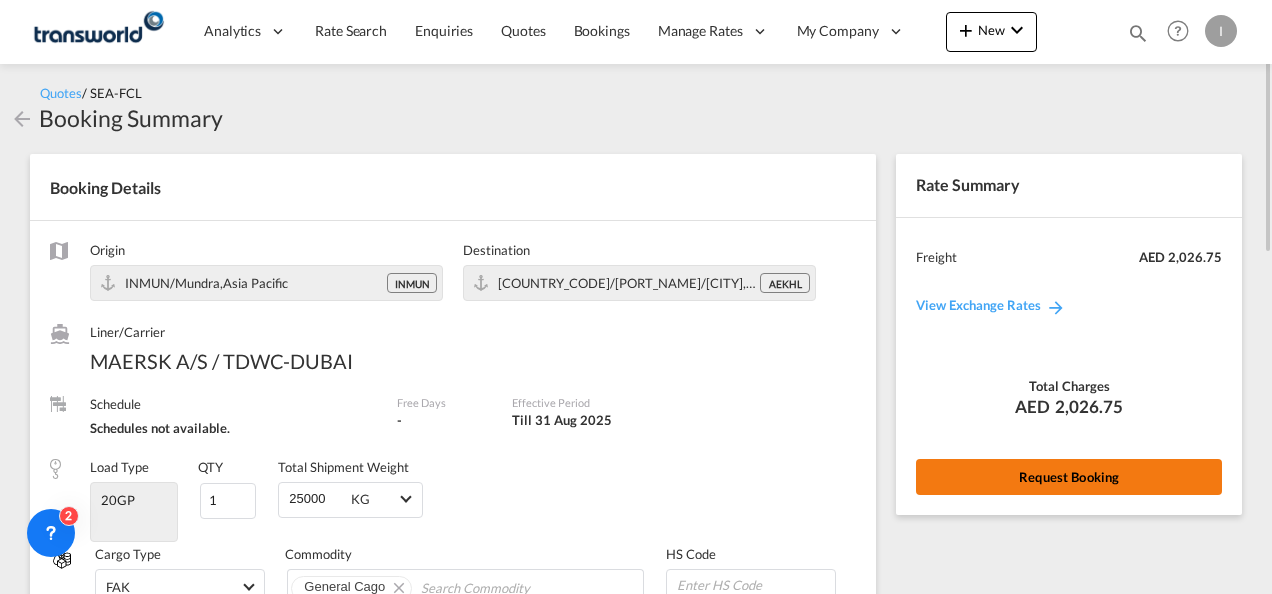 click on "Request Booking" at bounding box center (1069, 477) 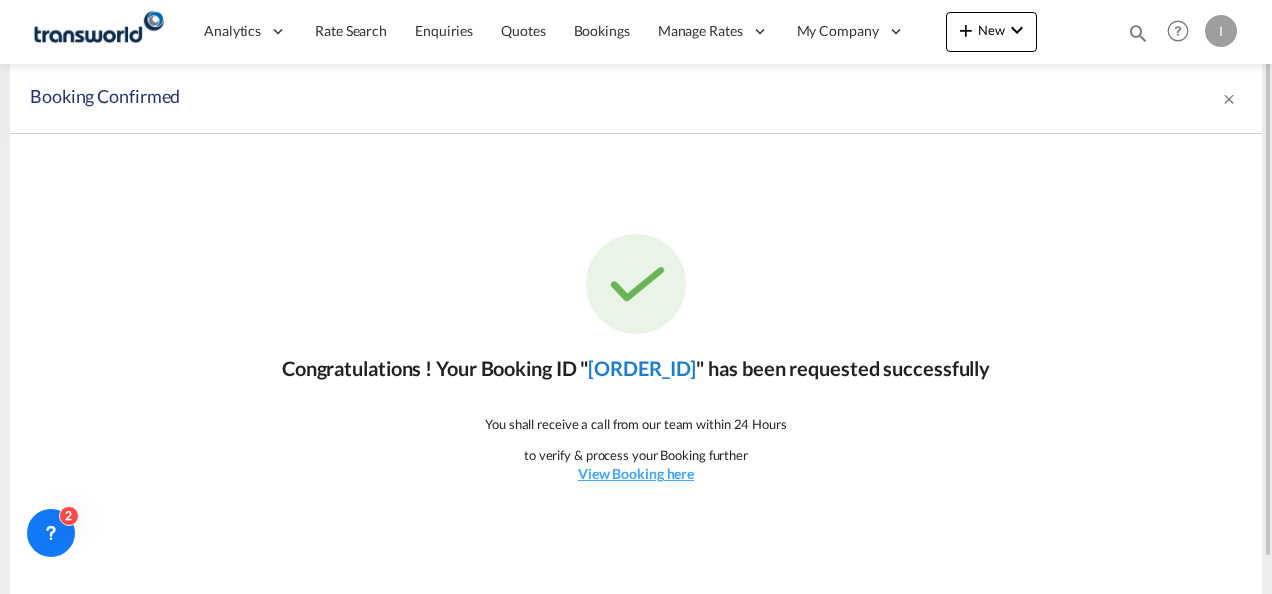 click on "[ORDER_ID]" 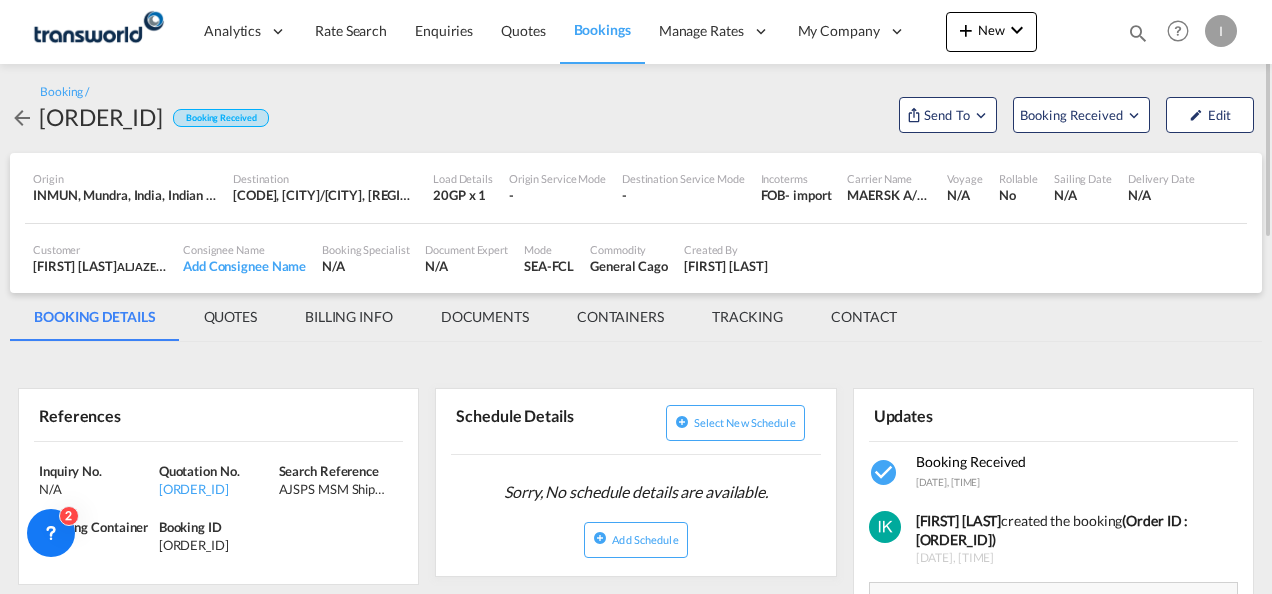 scroll, scrollTop: 0, scrollLeft: 0, axis: both 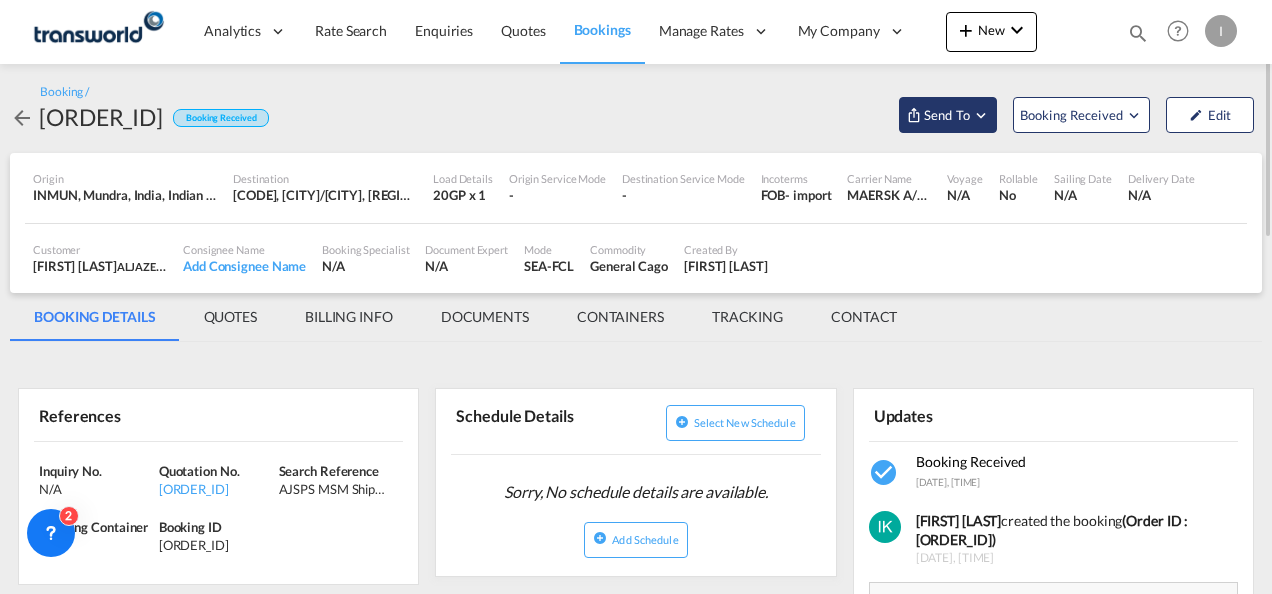 click on "Send To" at bounding box center (948, 115) 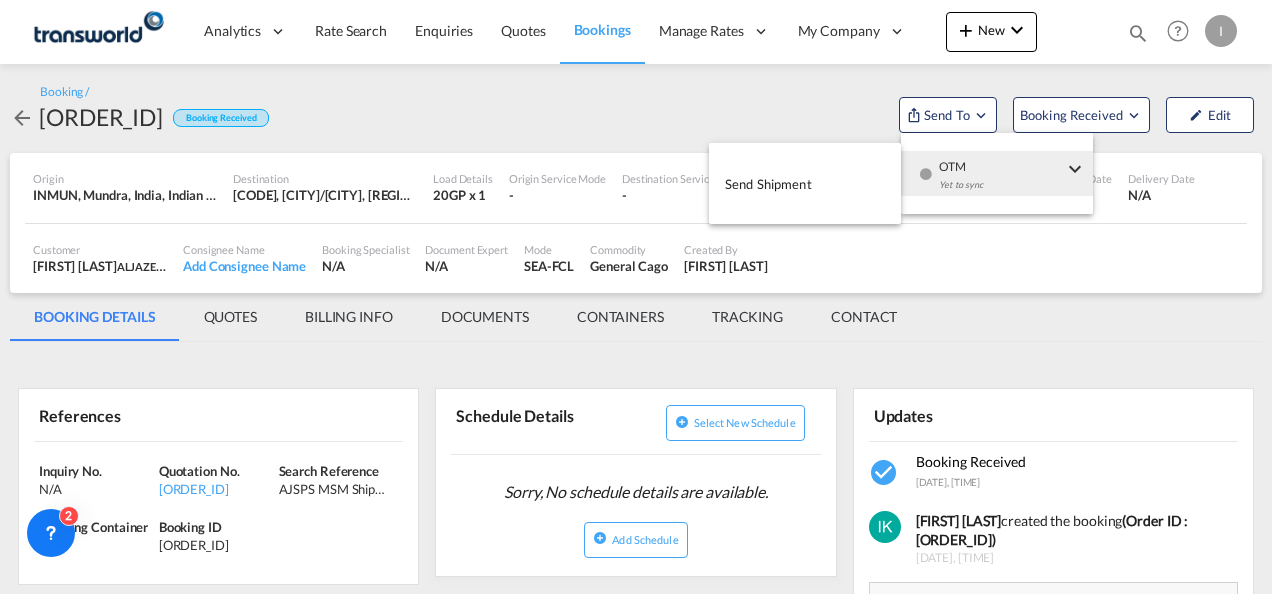 click on "OTM
Yet to sync" at bounding box center [1002, 181] 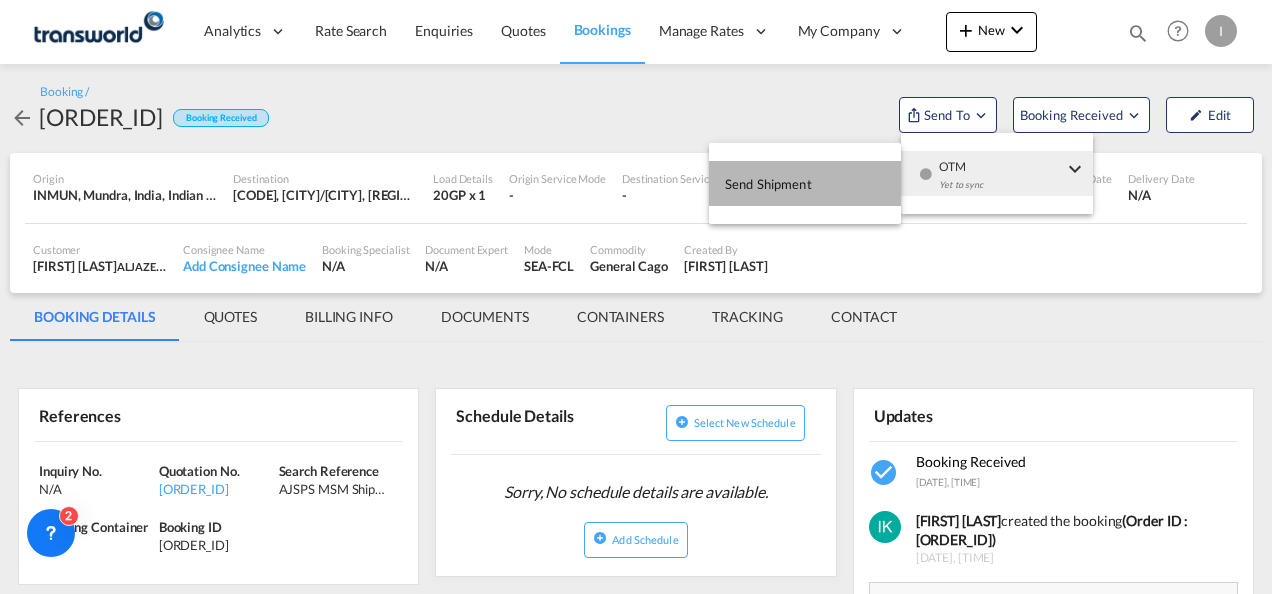 click on "Send Shipment" at bounding box center [805, 183] 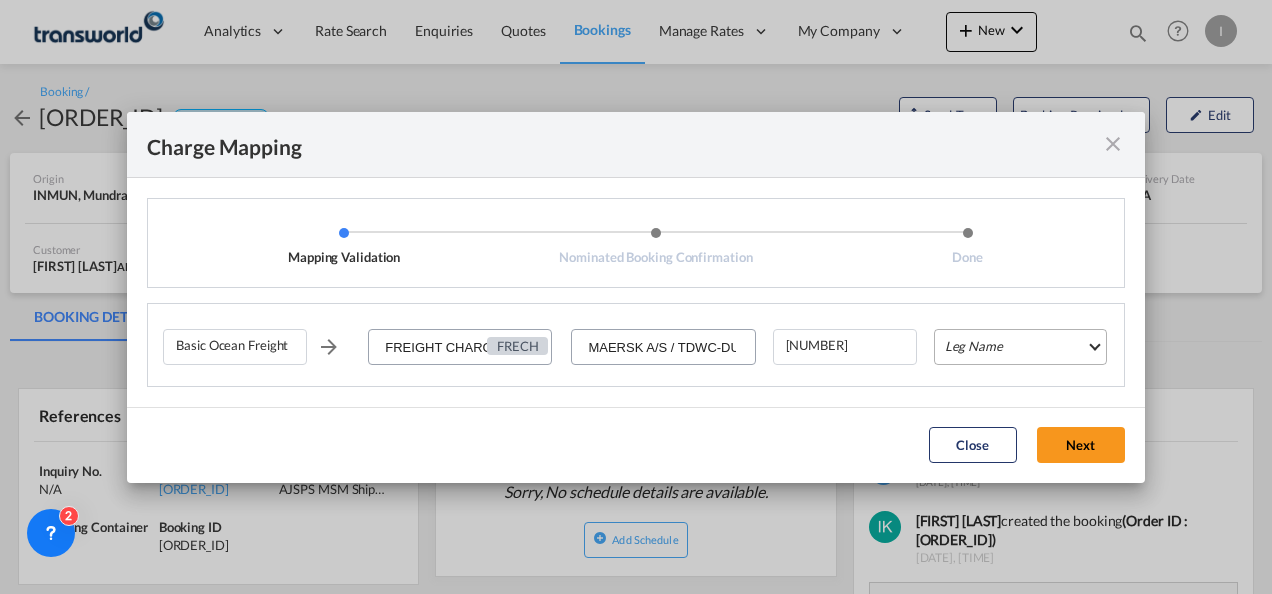 click on "Leg Name HANDLING ORIGIN VESSEL HANDLING DESTINATION OTHERS TL PICK UP CUSTOMS ORIGIN CUSTOMS DESTINATION TL DELIVERY" at bounding box center [1020, 347] 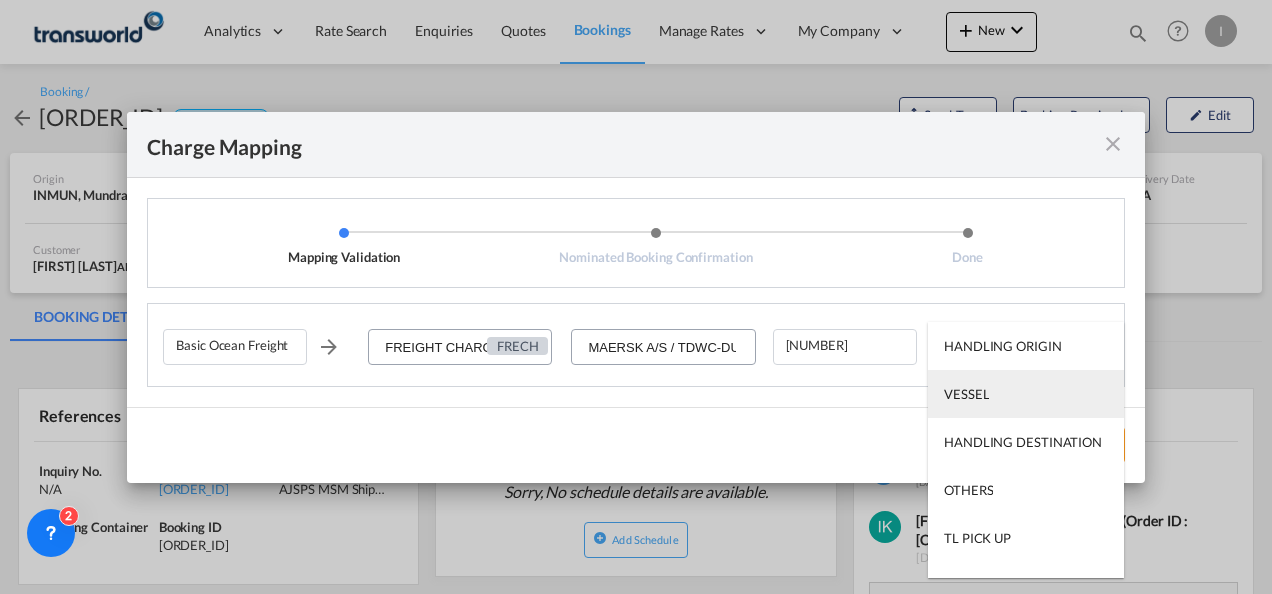 click on "VESSEL" at bounding box center [1026, 394] 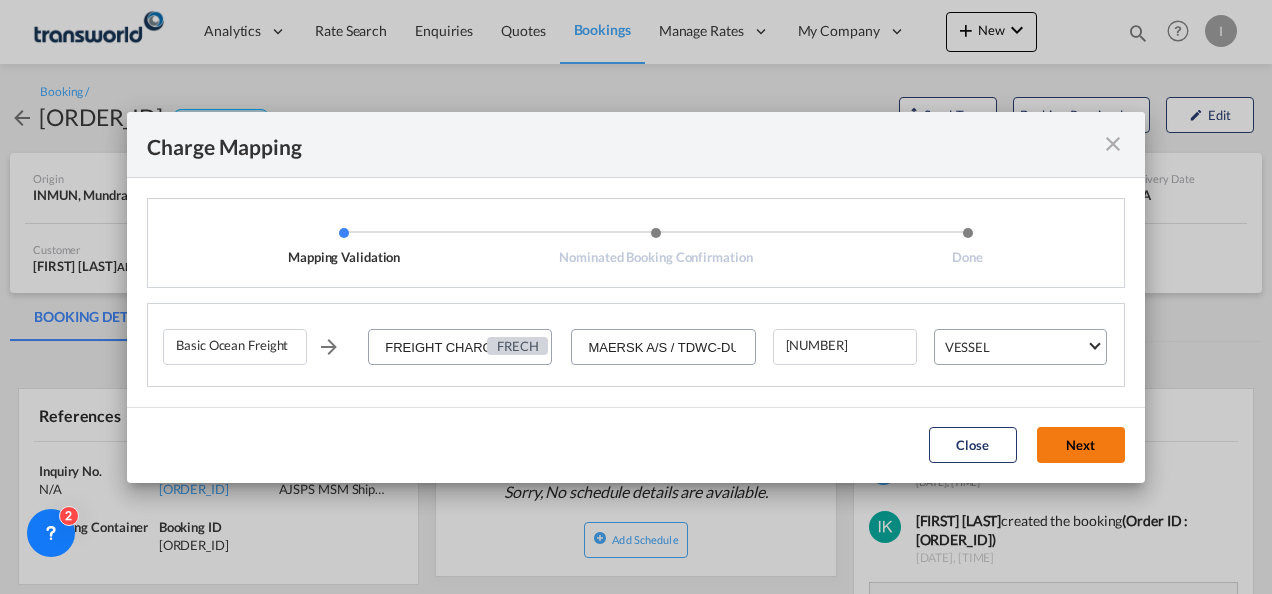 click on "Next" 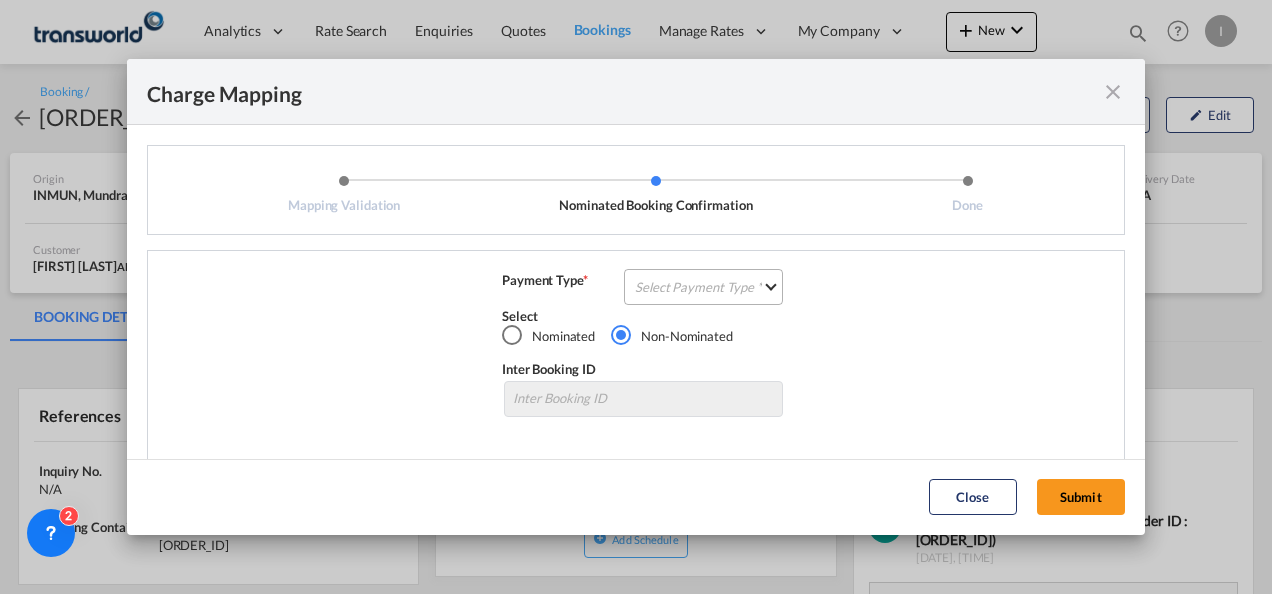 click on "Select Payment Type
COLLECT
PREPAID" at bounding box center (703, 287) 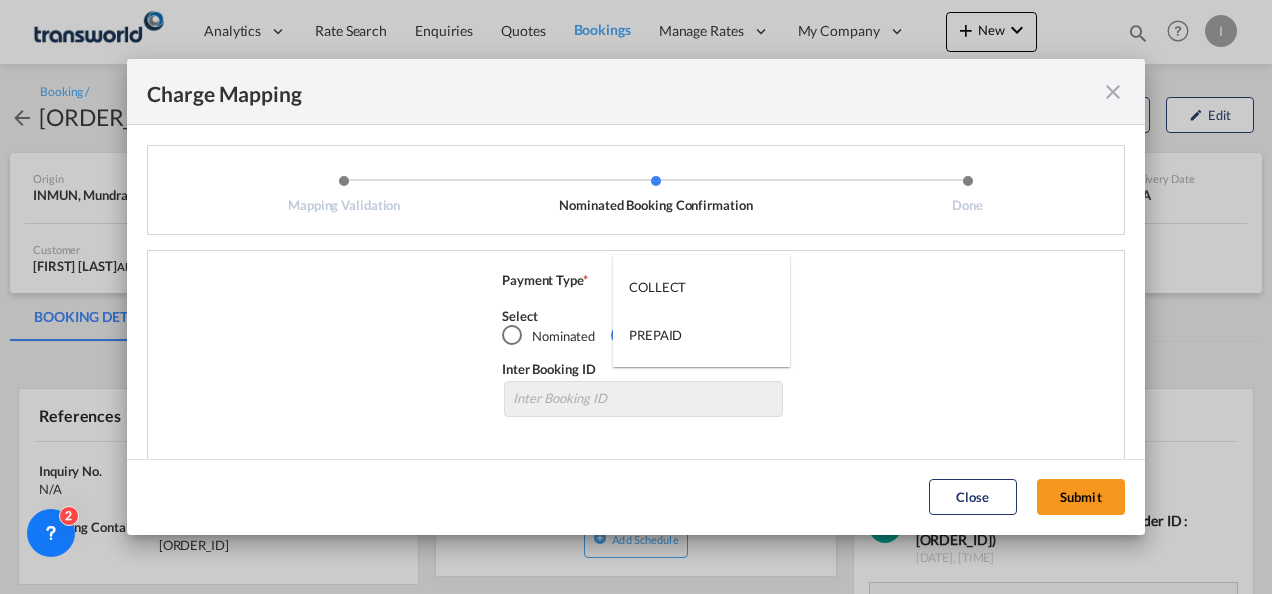 click on "COLLECT" at bounding box center [657, 287] 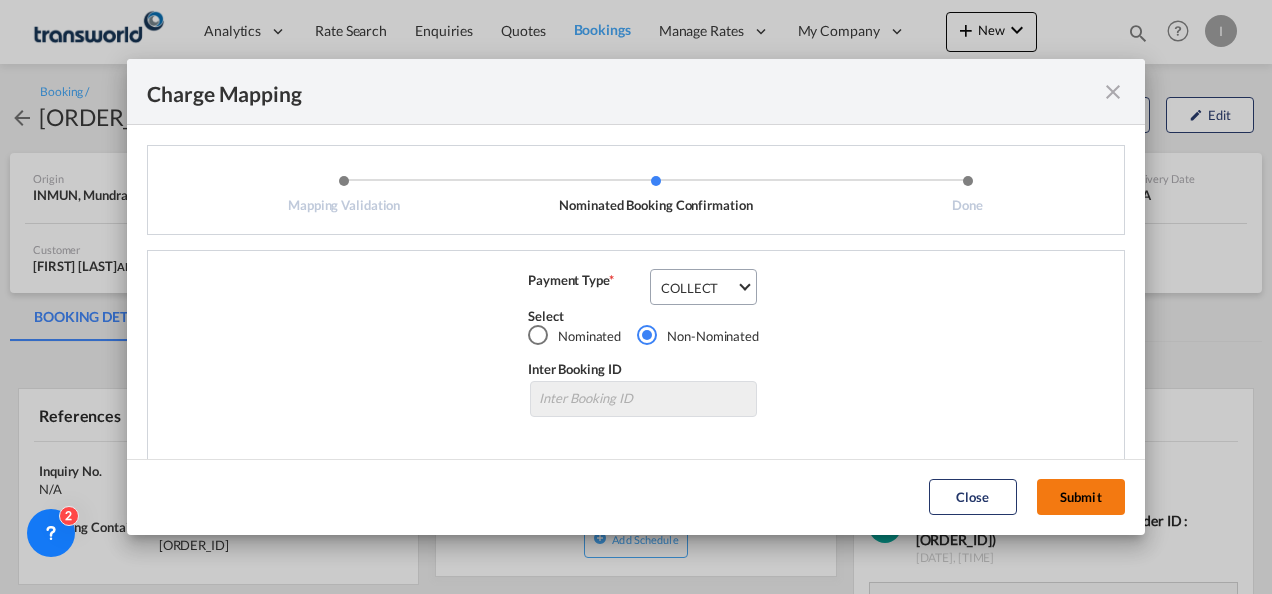 click on "Submit" 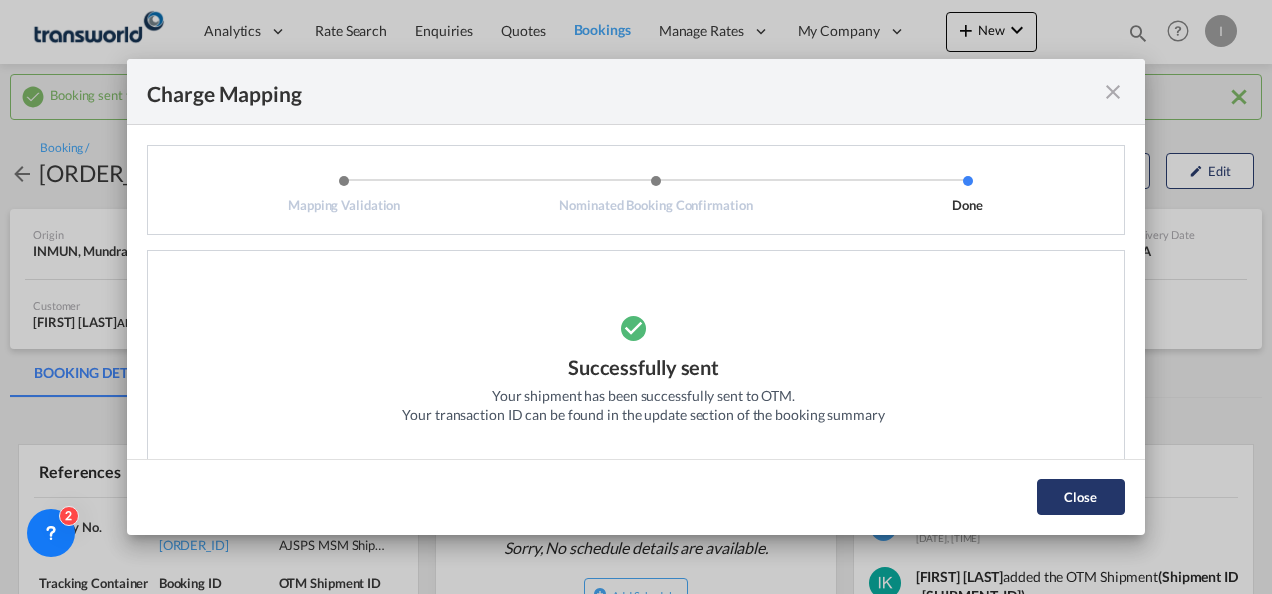 click on "Close" 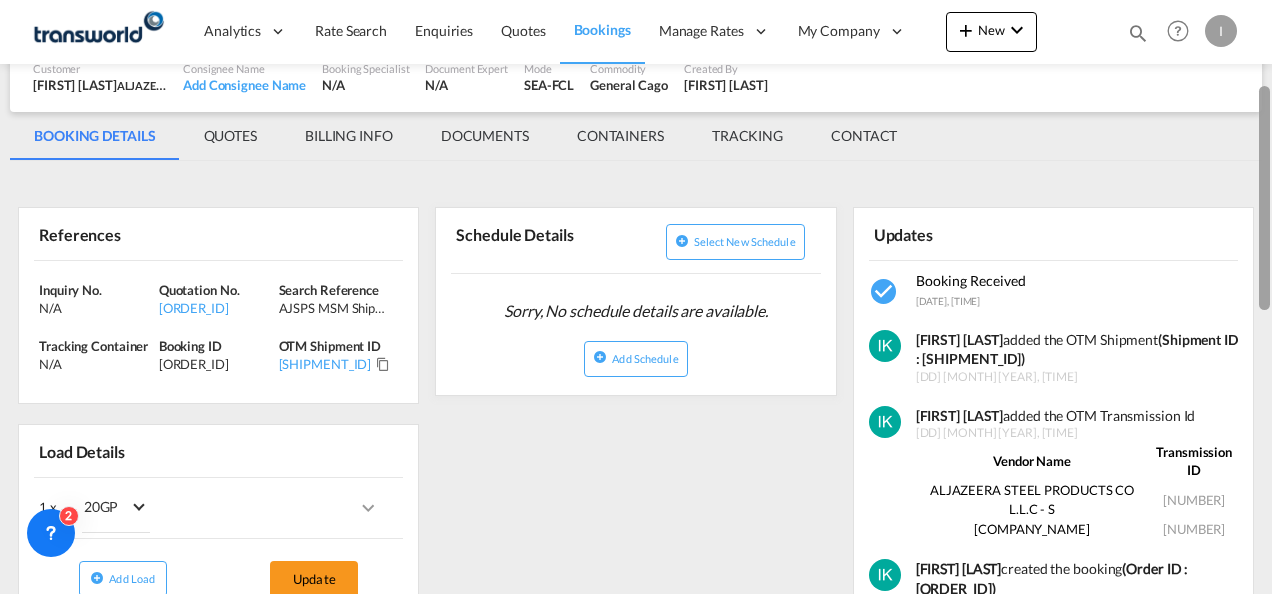 drag, startPoint x: 1258, startPoint y: 126, endPoint x: 1267, endPoint y: 217, distance: 91.44397 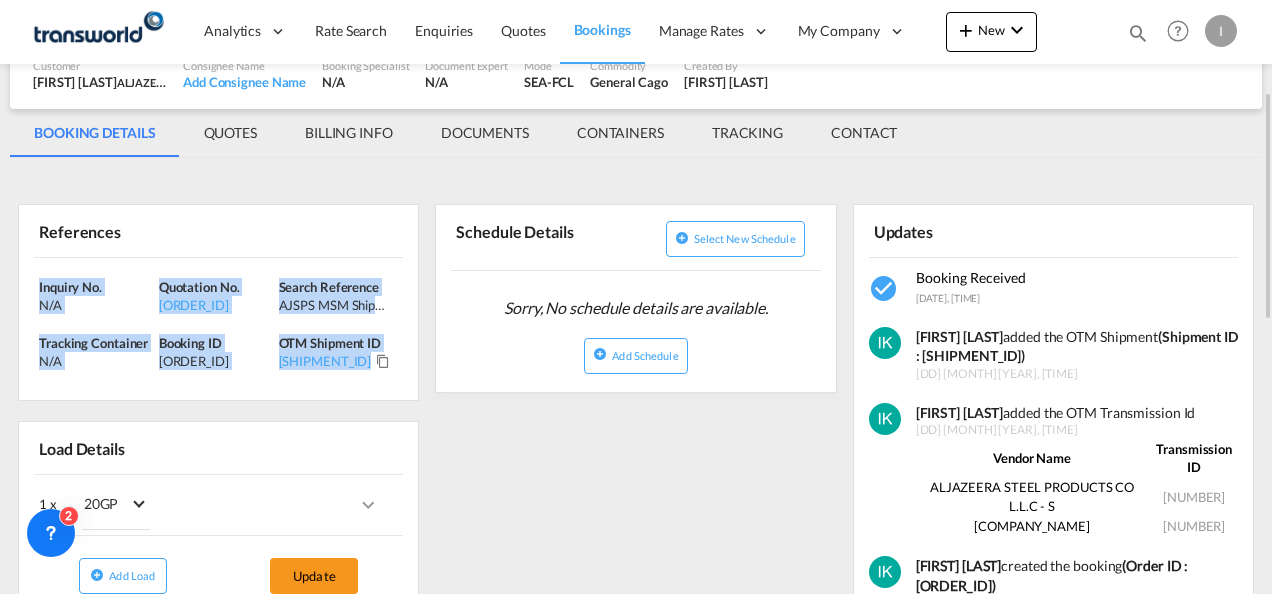 drag, startPoint x: 308, startPoint y: 360, endPoint x: 24, endPoint y: 280, distance: 295.05255 